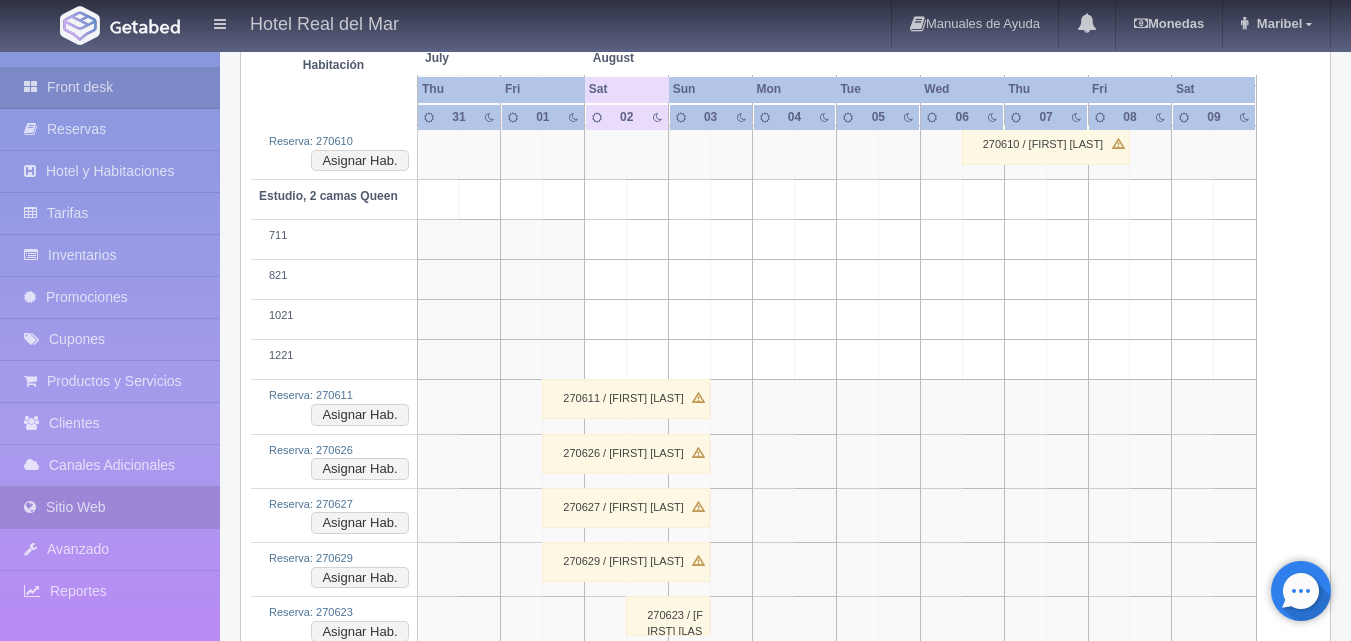scroll, scrollTop: 1100, scrollLeft: 0, axis: vertical 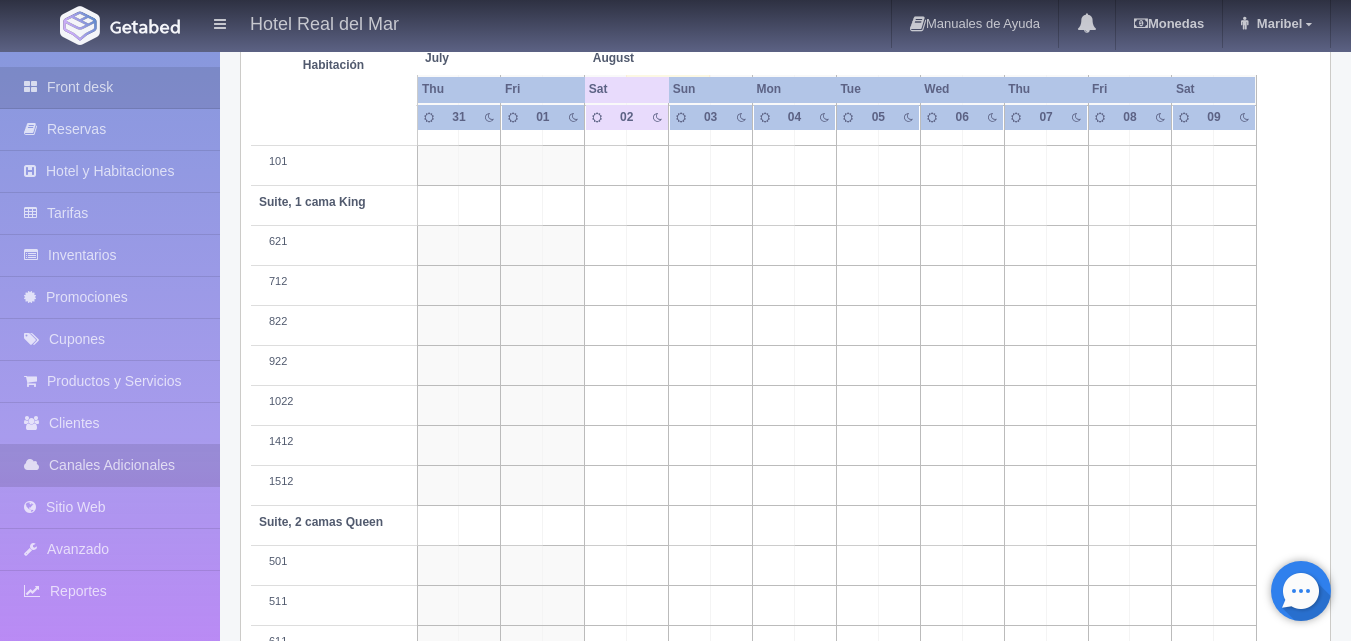 click on "Canales Adicionales" at bounding box center (110, 465) 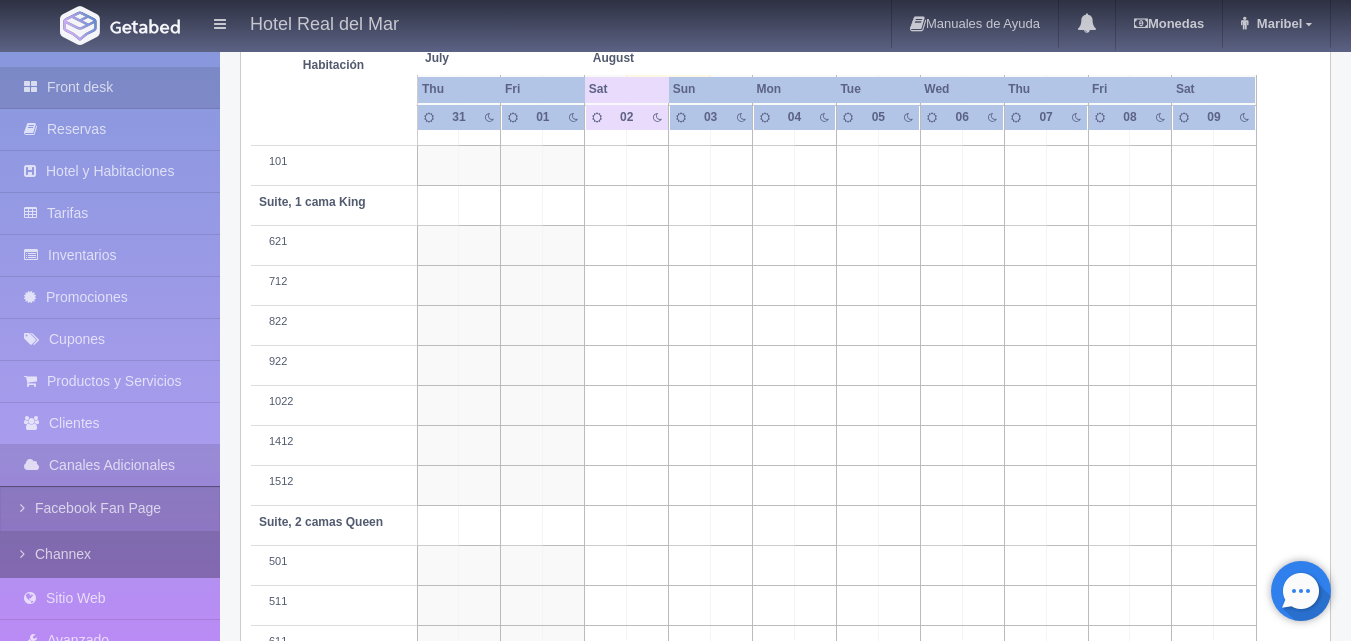 click on "Channex" at bounding box center (110, 554) 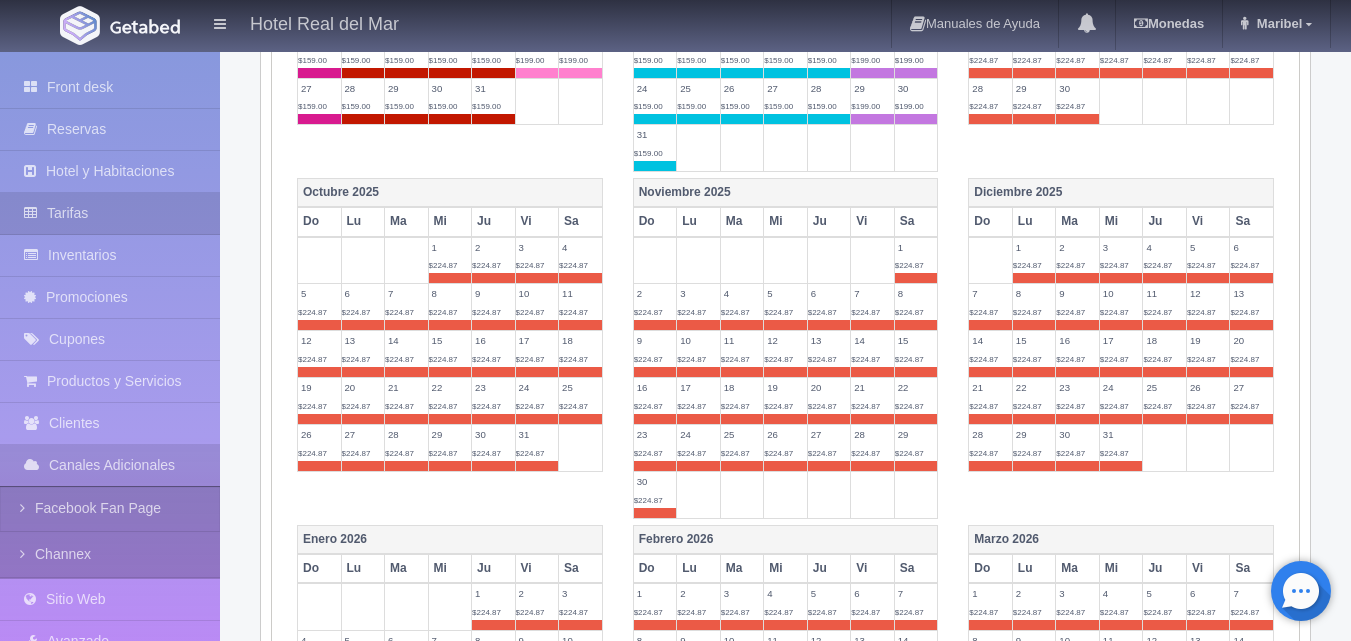 scroll, scrollTop: 100, scrollLeft: 0, axis: vertical 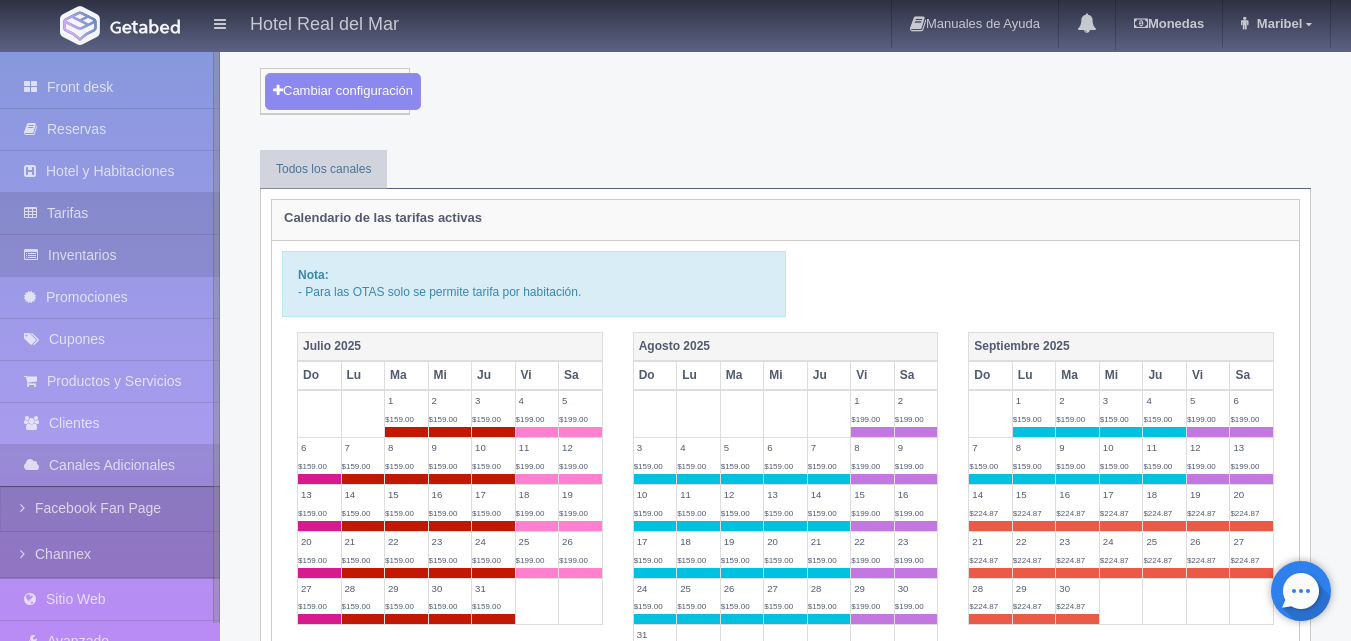click on "Inventarios" at bounding box center [110, 255] 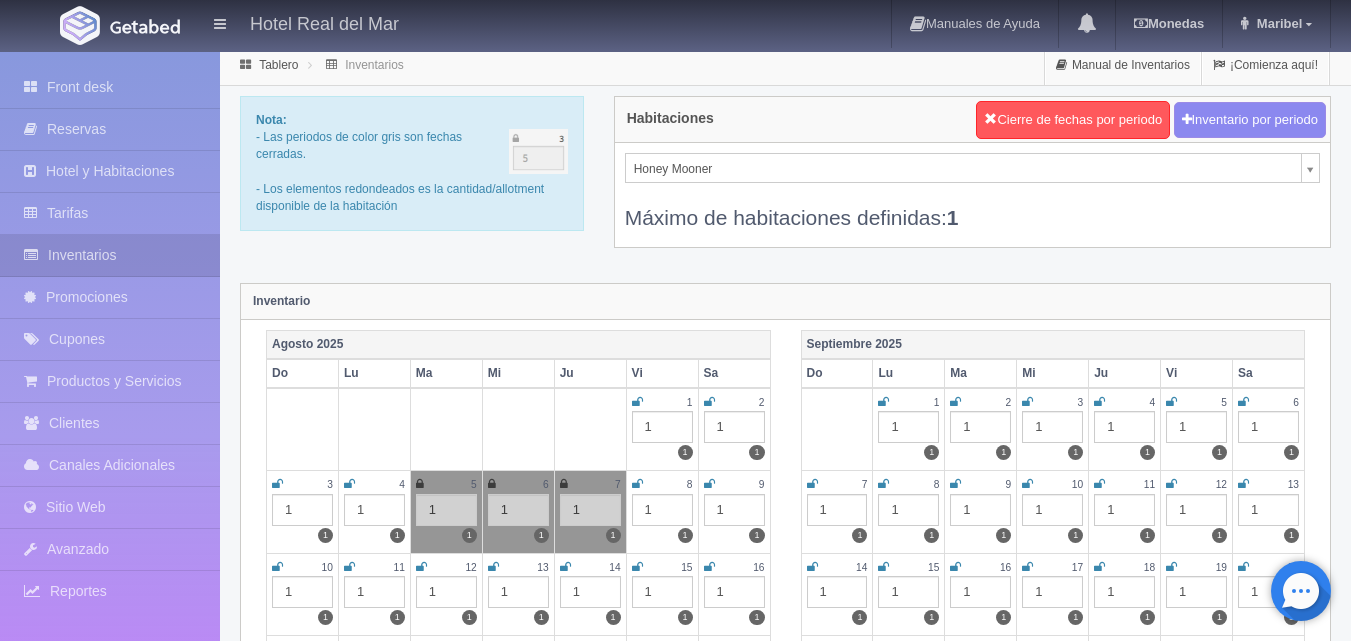 scroll, scrollTop: 0, scrollLeft: 0, axis: both 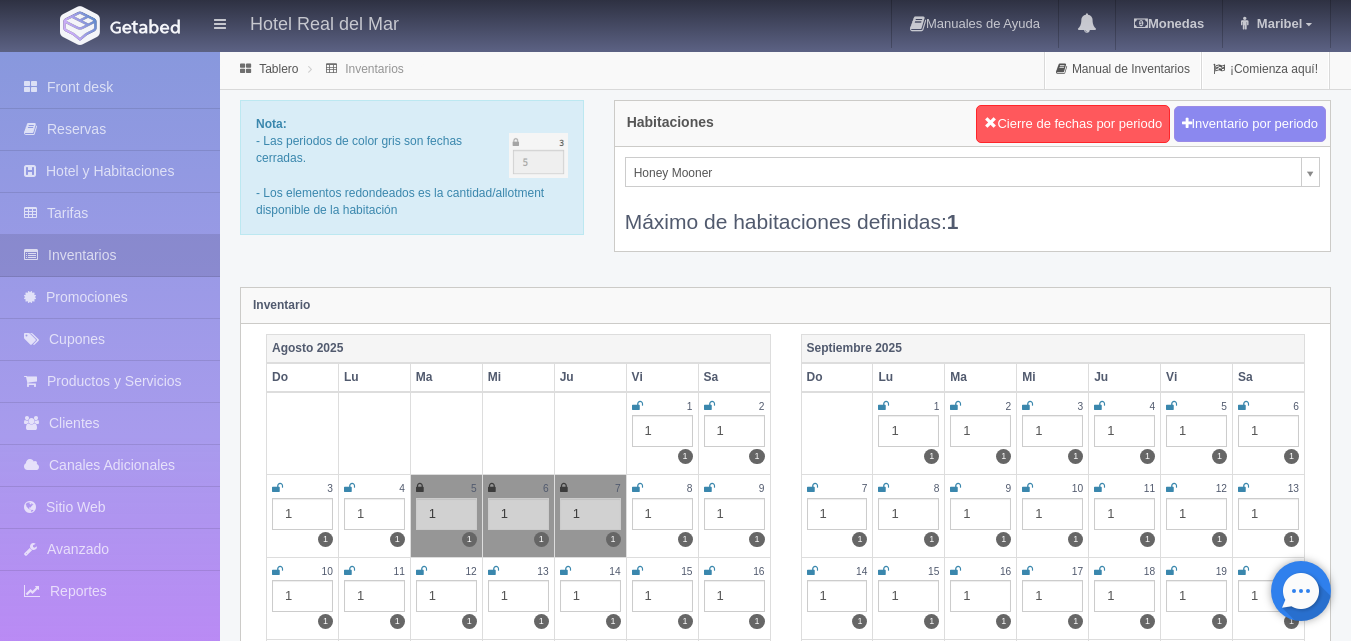click at bounding box center [709, 406] 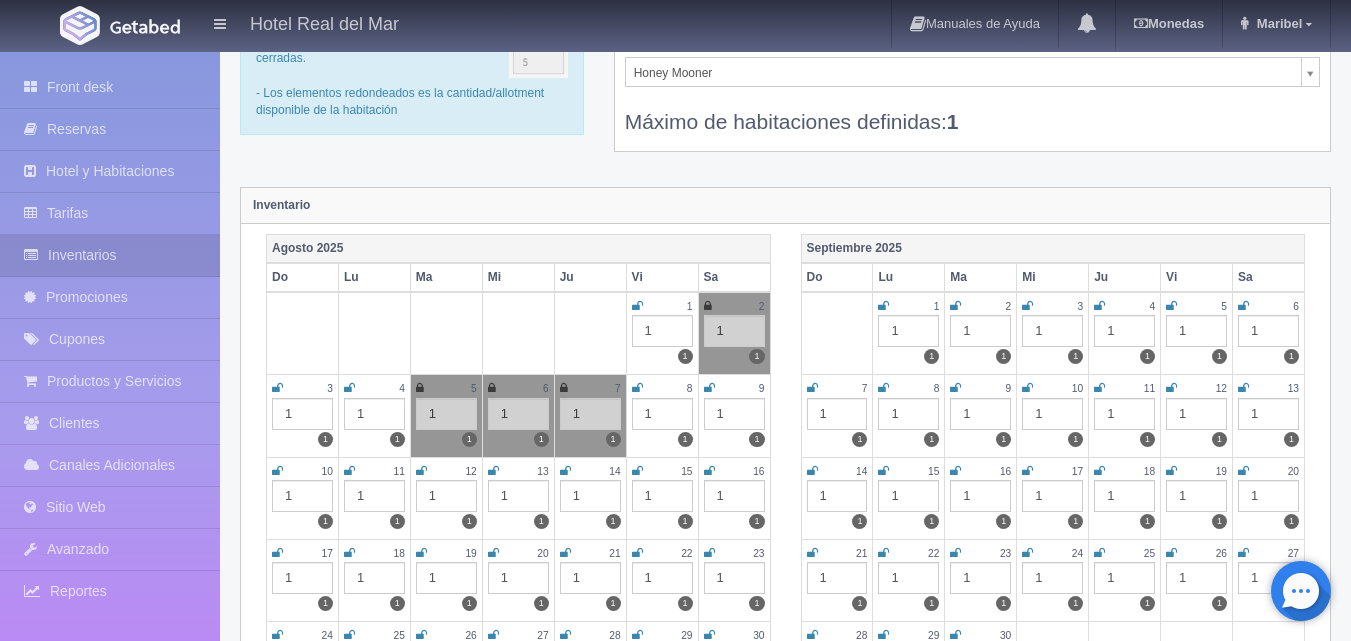 scroll, scrollTop: 0, scrollLeft: 0, axis: both 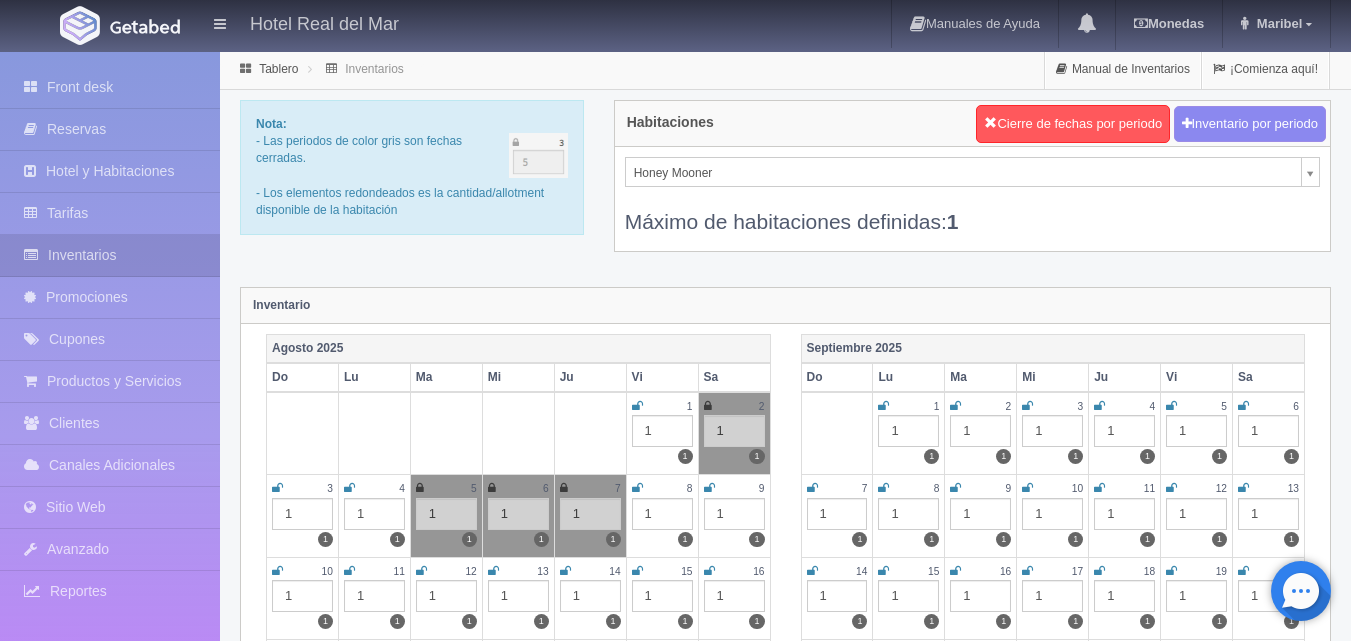 click on "Hotel Real del Mar
Manuales de Ayuda
Actualizaciones recientes
Monedas
Tipo de cambio/moneda USD
1 USD
=
19.498840							MXN
Modificar monedas
Maribel
Mi Perfil
Salir / Log Out
Procesando...
Front desk
Reservas
Hotel y Habitaciones
Tarifas
Inventarios" at bounding box center (675, 1777) 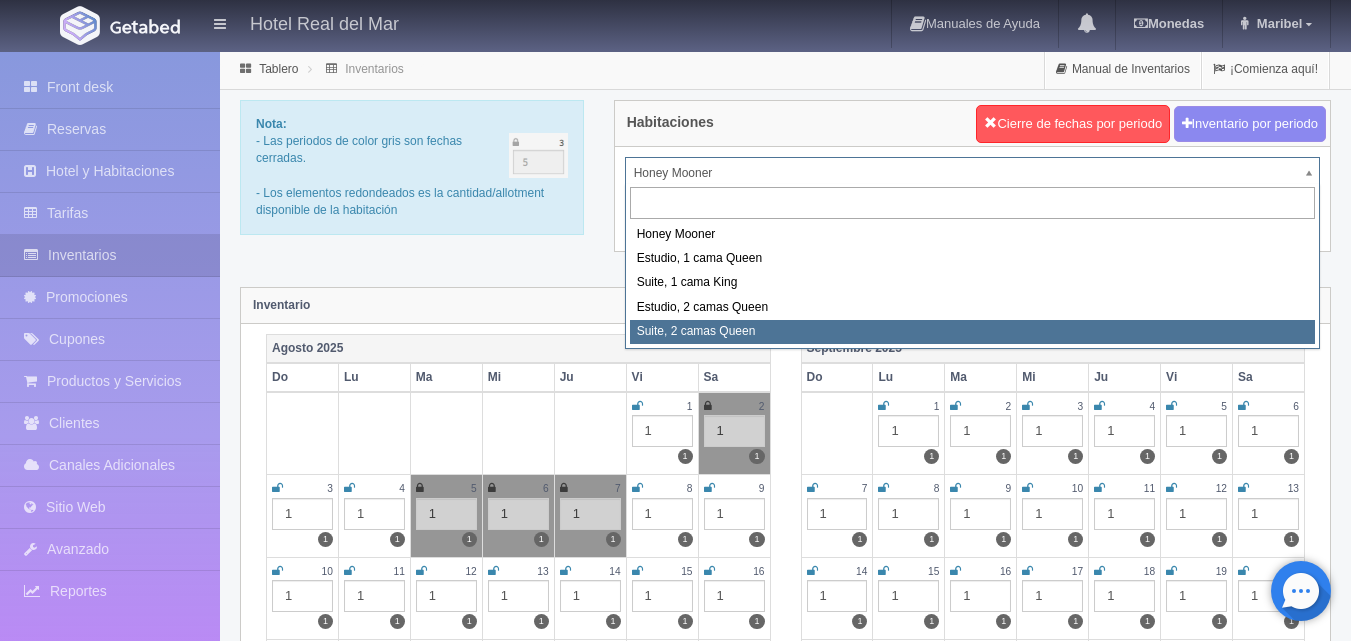 select on "2271" 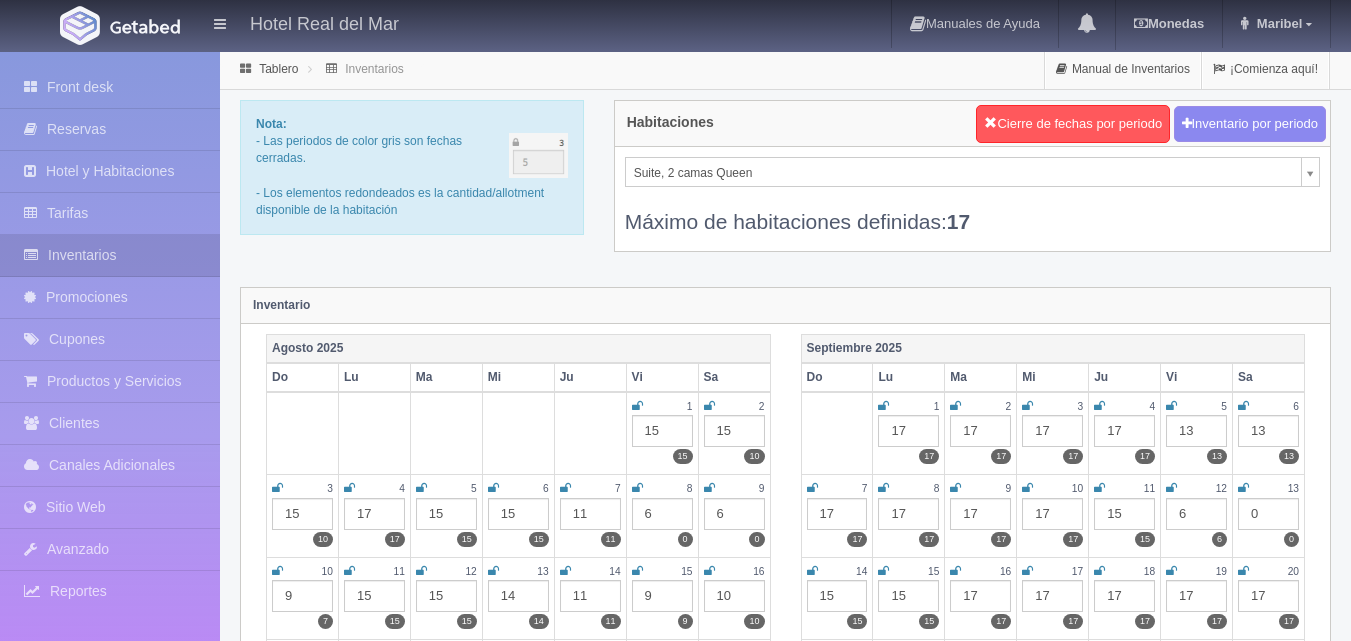 scroll, scrollTop: 0, scrollLeft: 0, axis: both 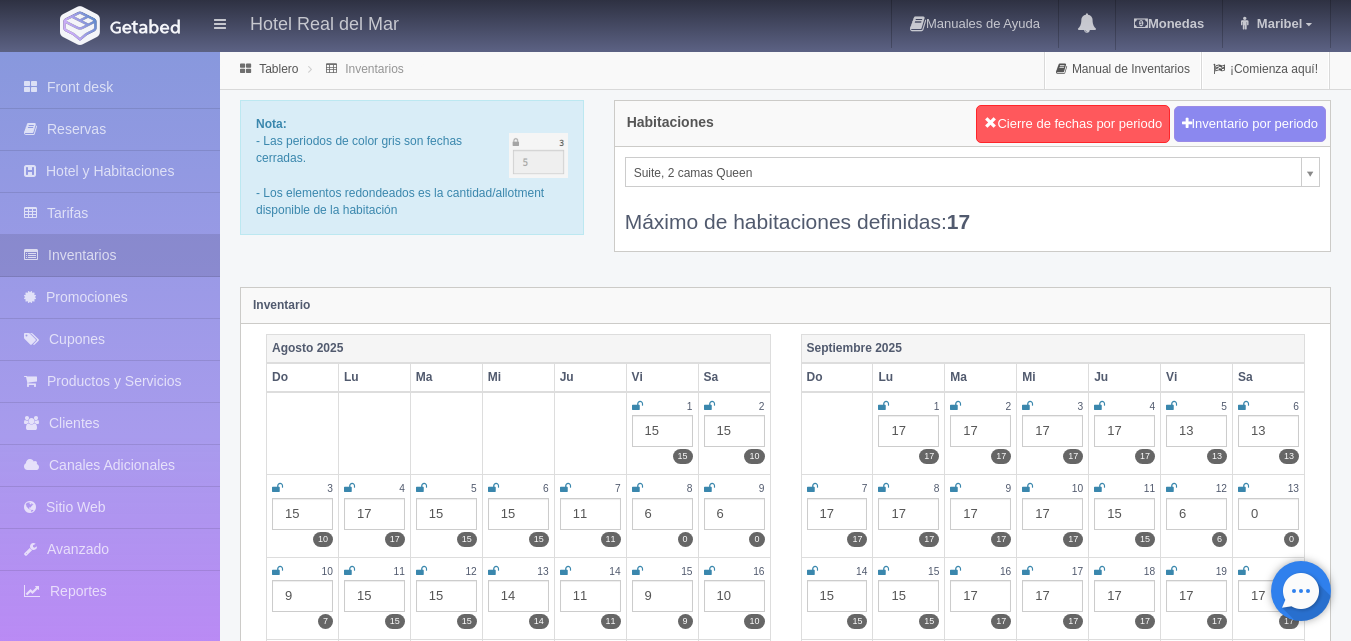 click at bounding box center [709, 406] 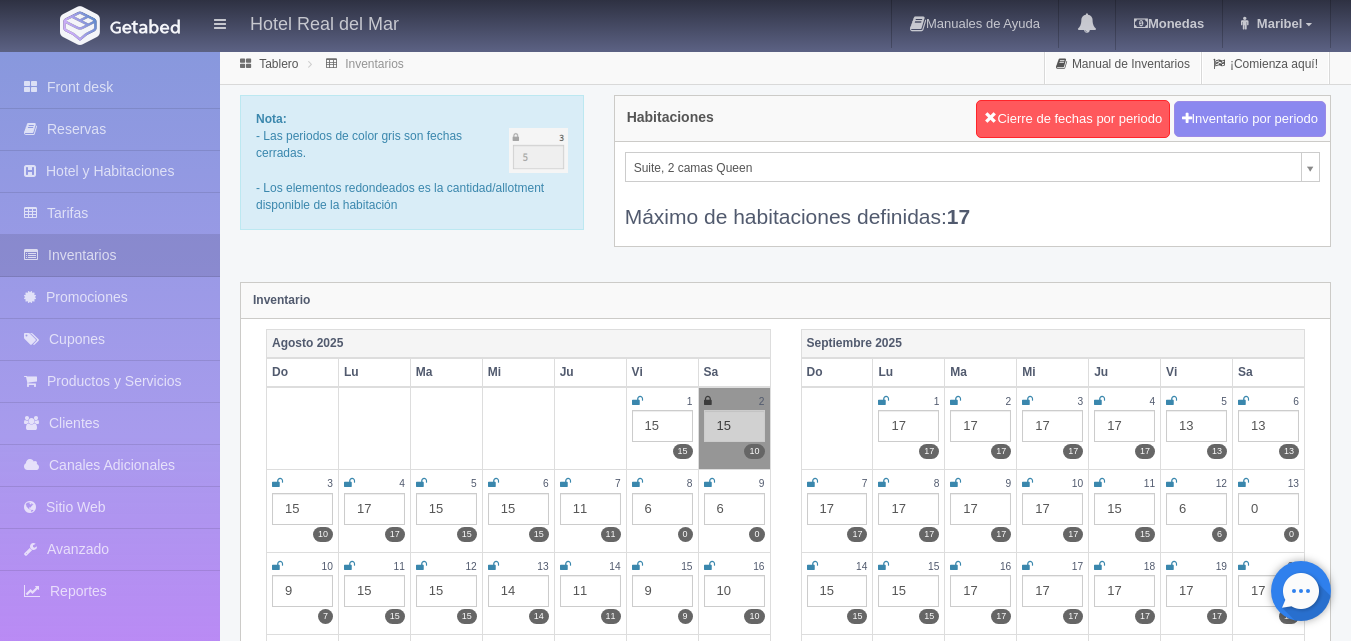 scroll, scrollTop: 0, scrollLeft: 0, axis: both 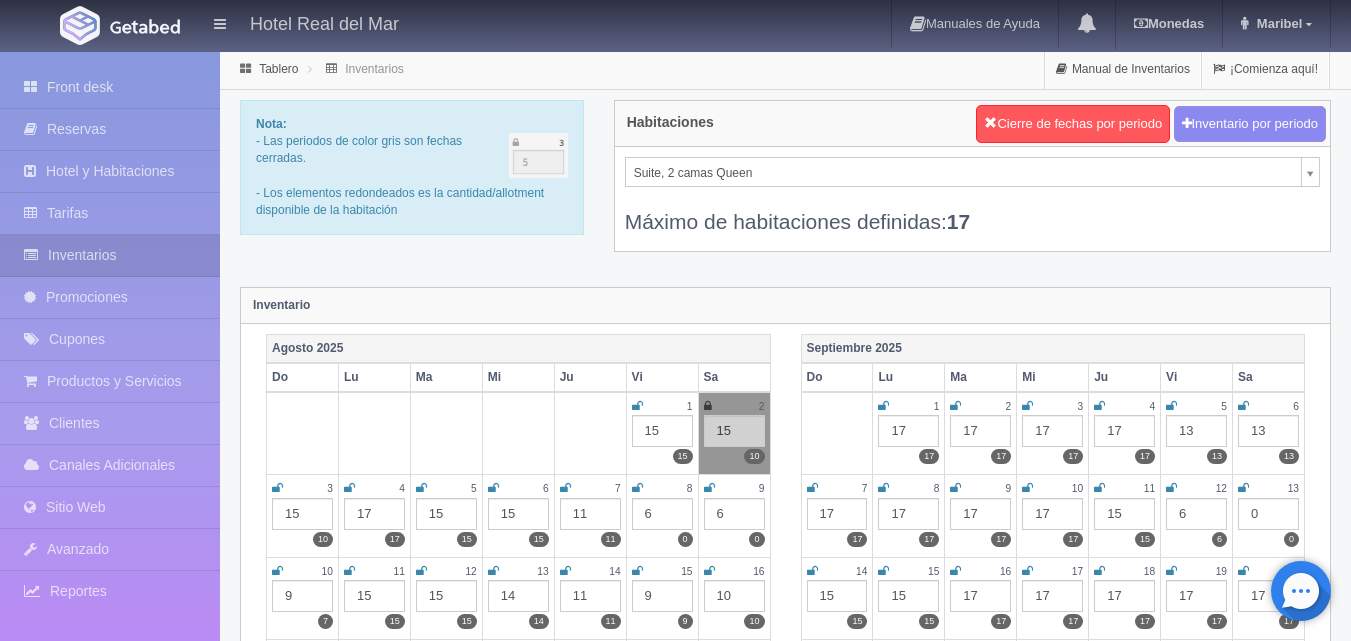 click on "Hotel Real del Mar
Manuales de Ayuda
Actualizaciones recientes
Monedas
Tipo de cambio/moneda USD
1 USD
=
19.498840							MXN
Modificar monedas
Maribel
Mi Perfil
Salir / Log Out
Procesando...
Front desk
Reservas
Hotel y Habitaciones
Tarifas
Inventarios" at bounding box center (675, 1777) 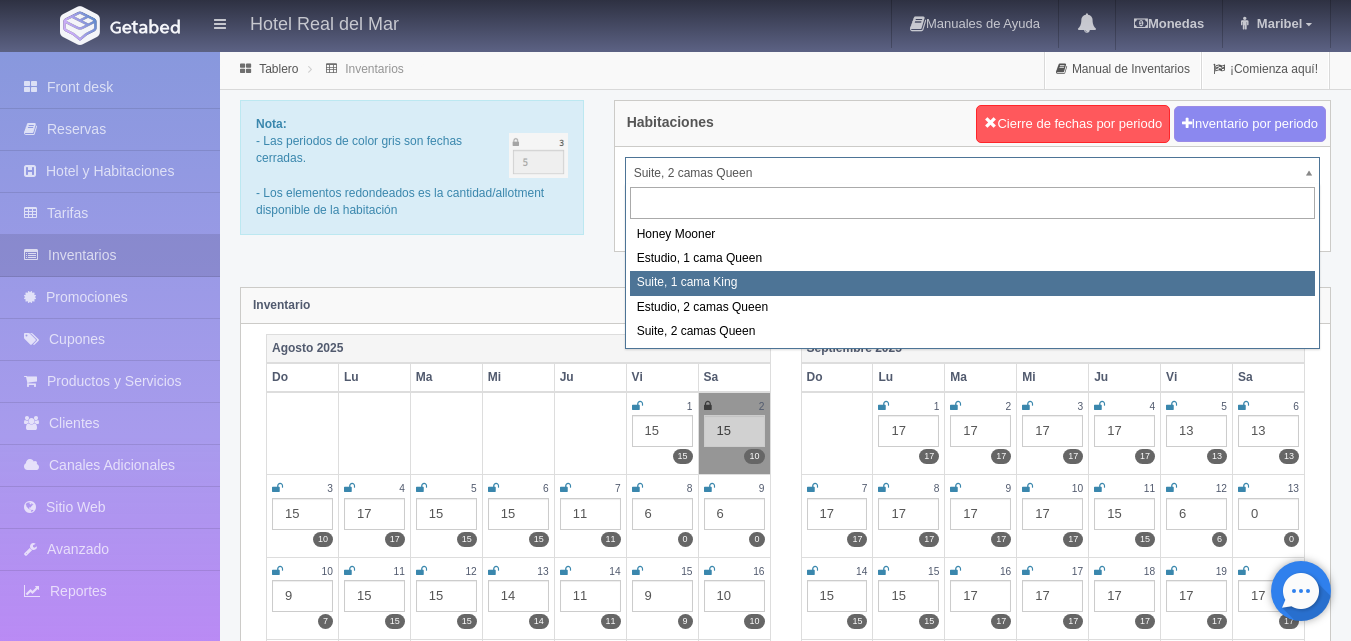 select on "2269" 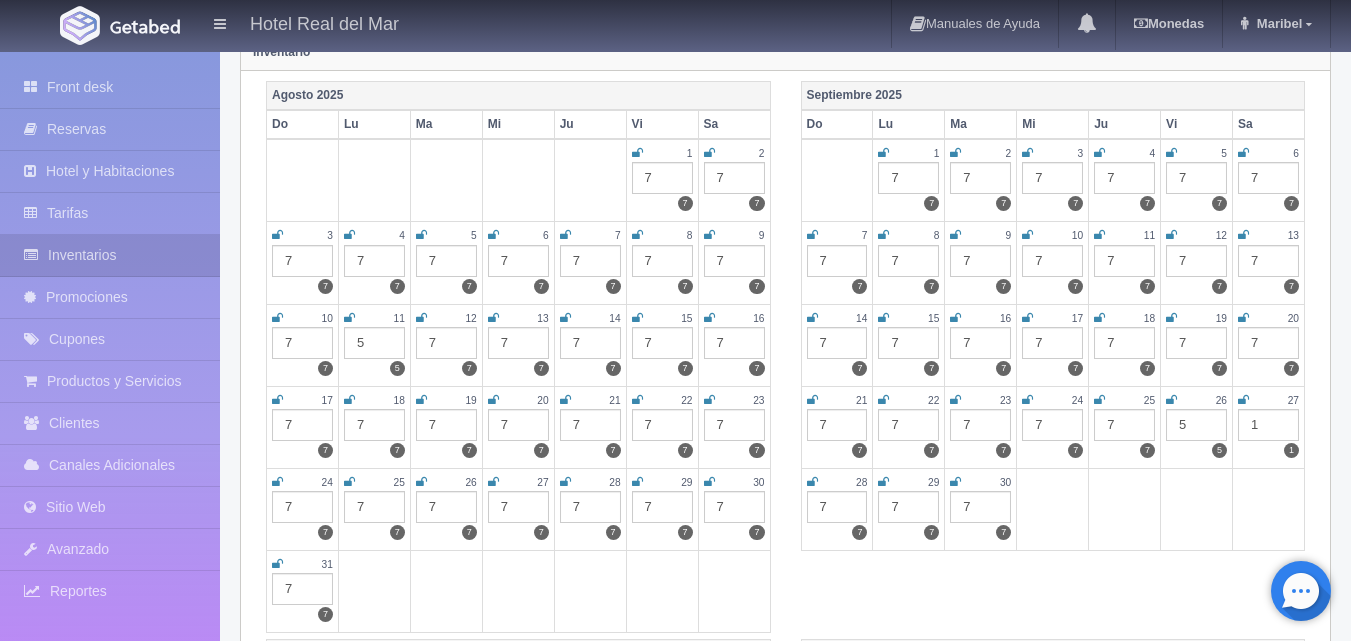 scroll, scrollTop: 300, scrollLeft: 0, axis: vertical 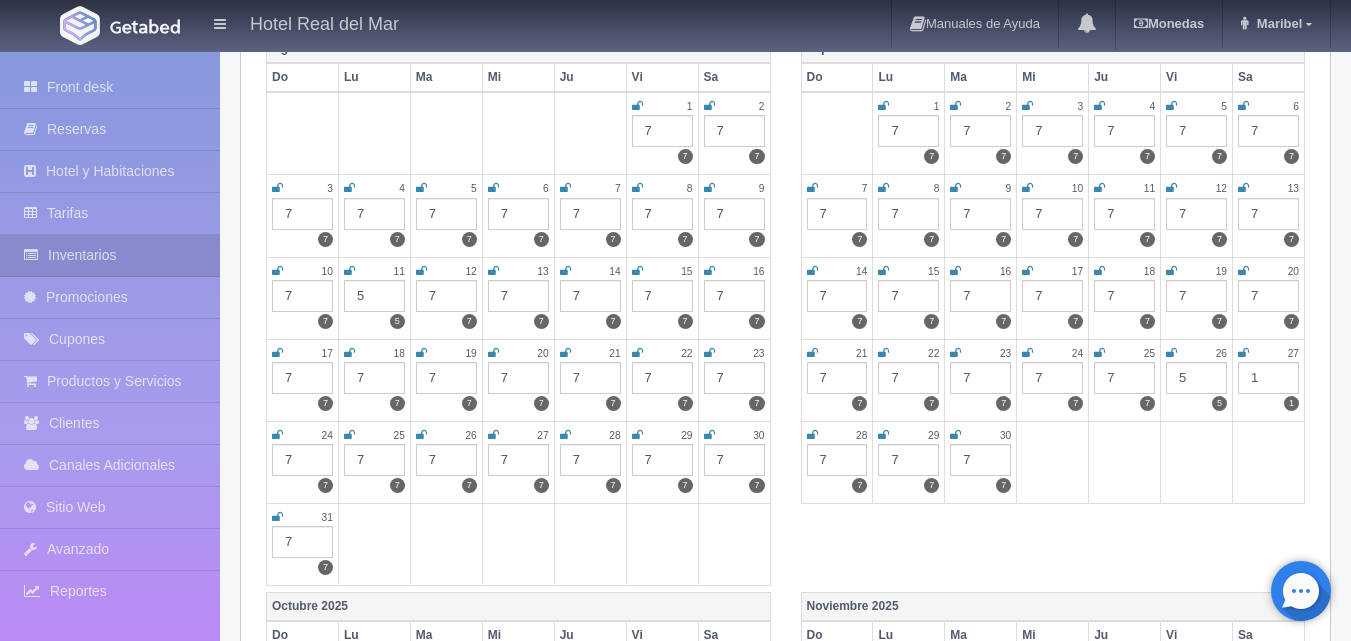 click on "7" at bounding box center (302, 214) 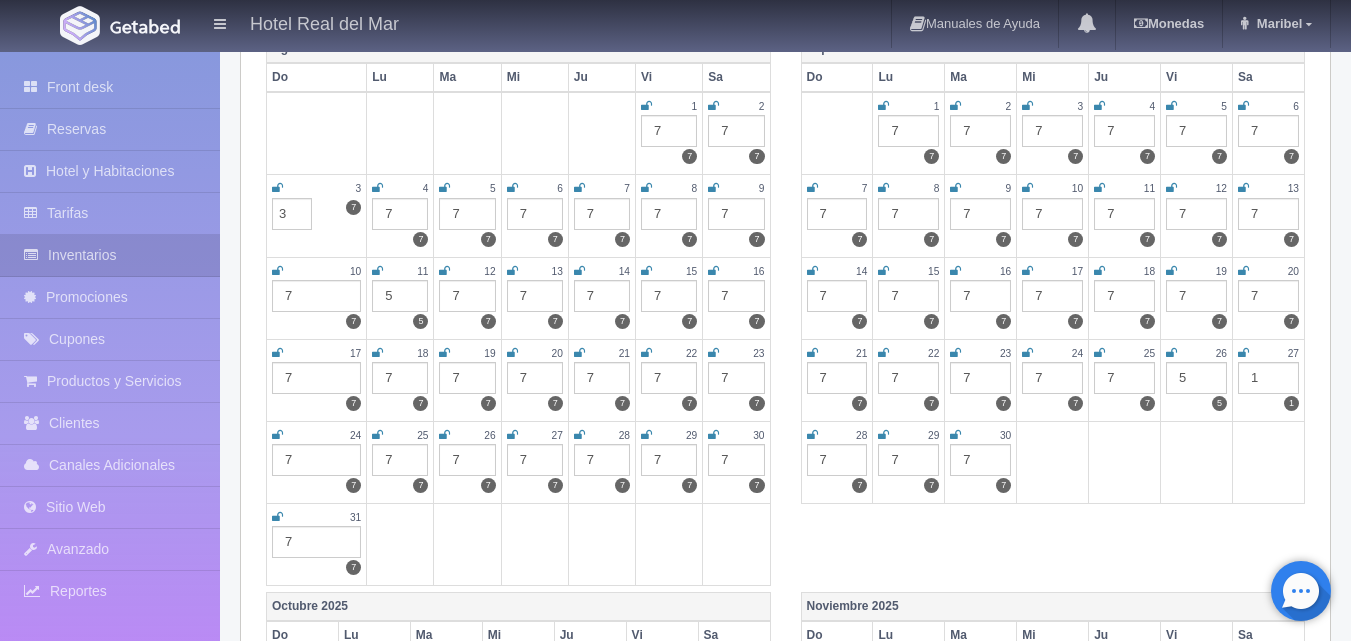 type on "3" 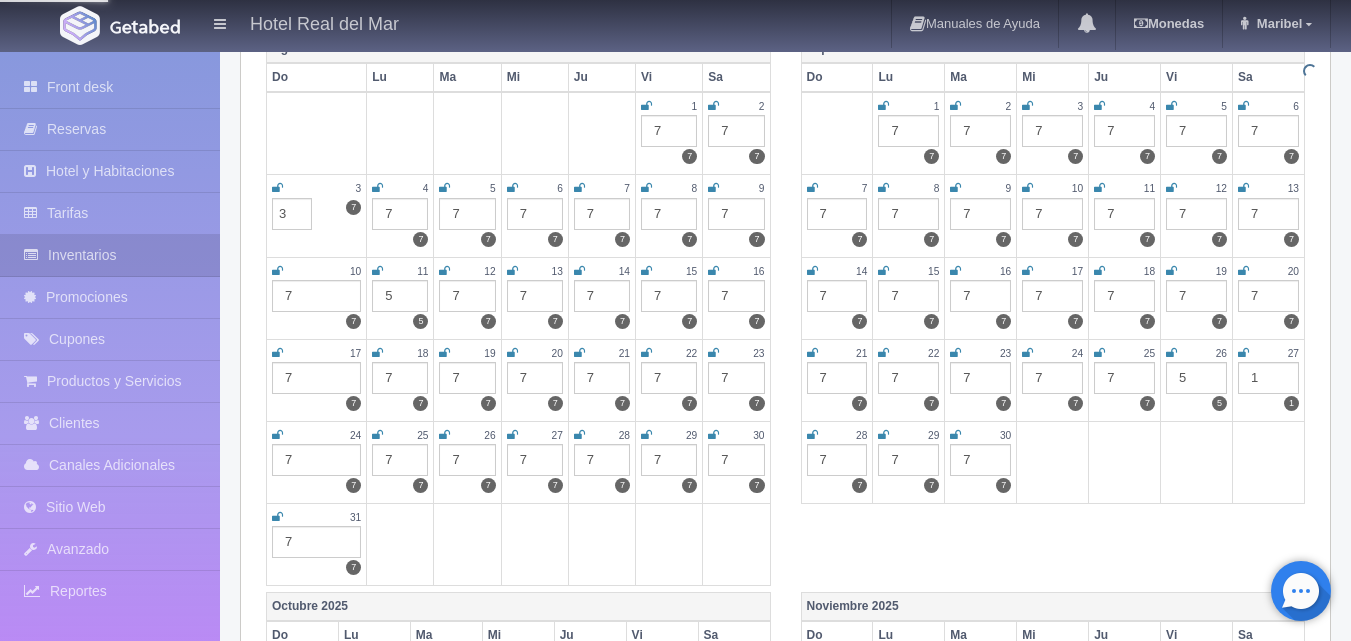 click on "7" at bounding box center [400, 214] 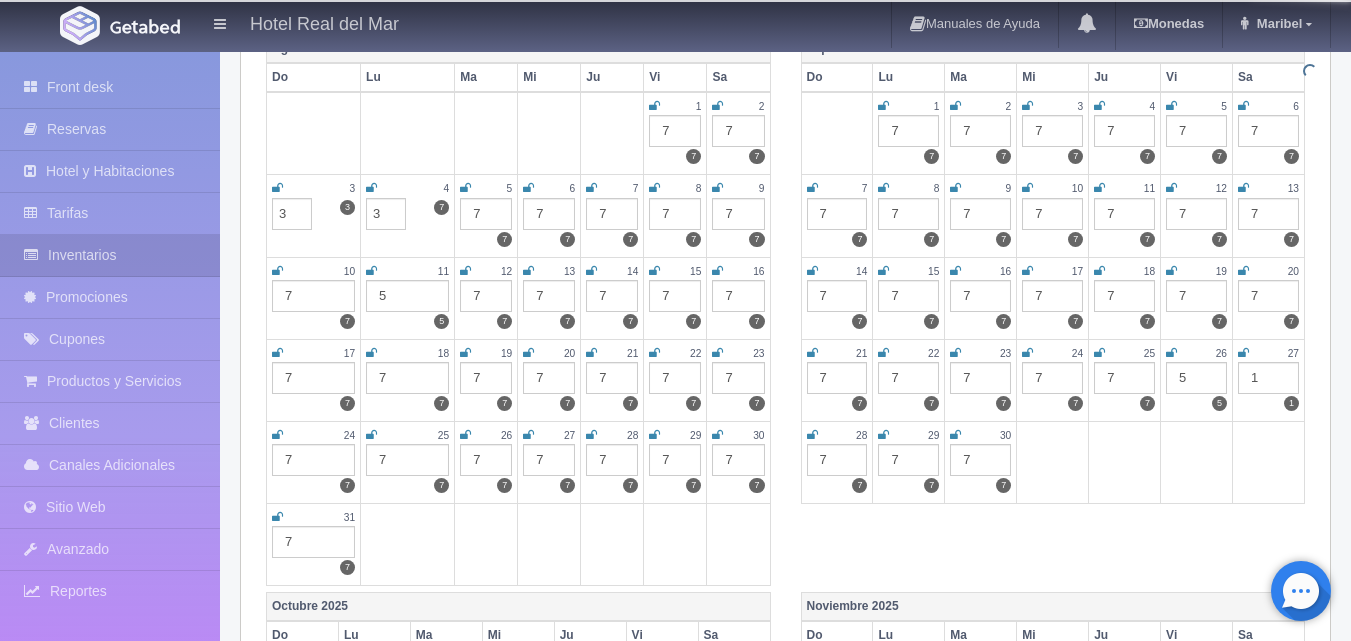 type on "3" 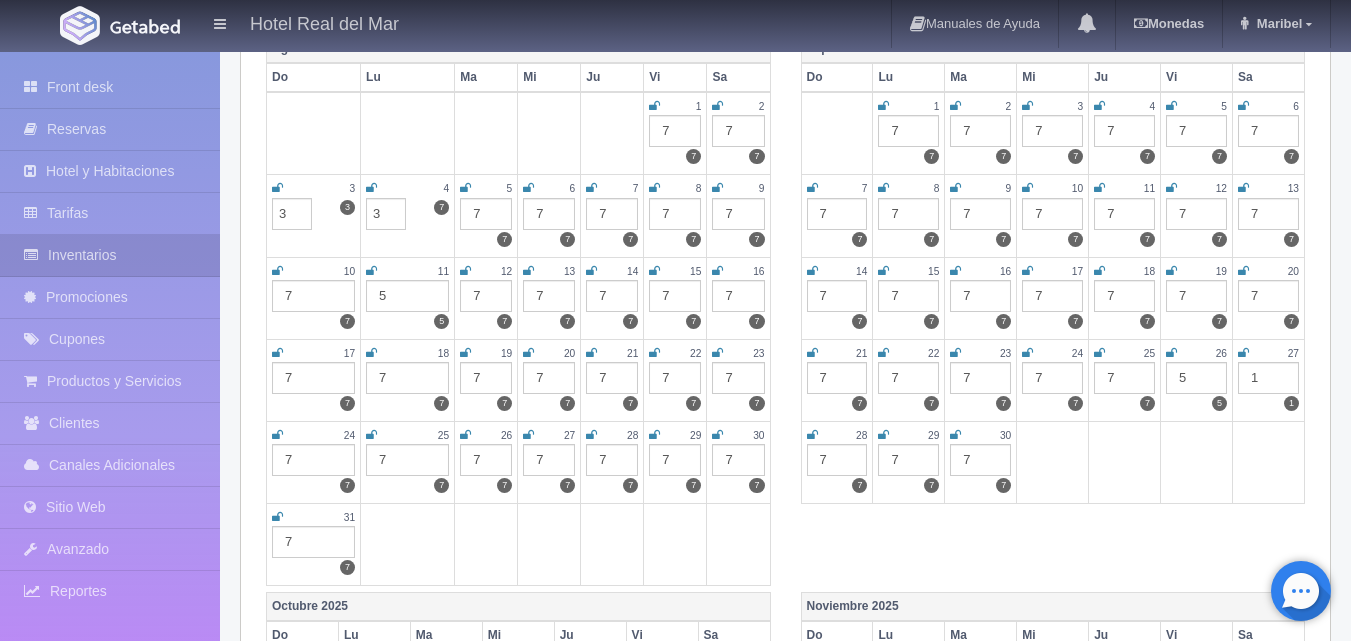click on "7" at bounding box center (486, 214) 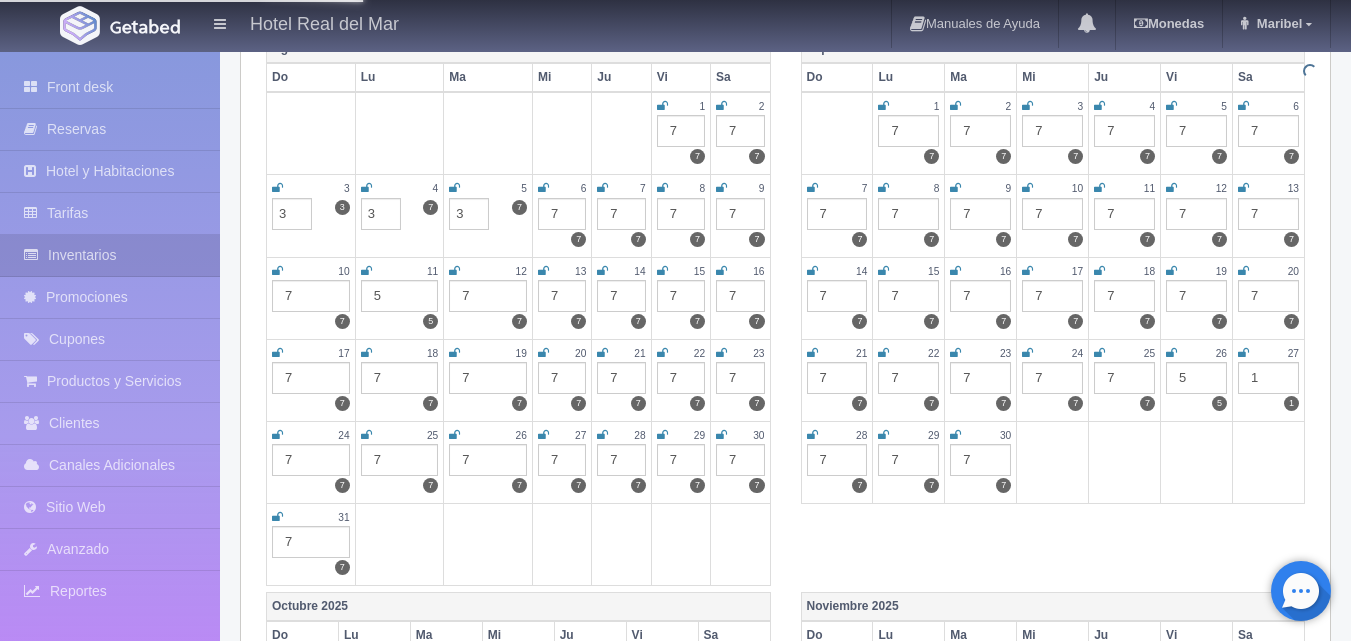 type on "3" 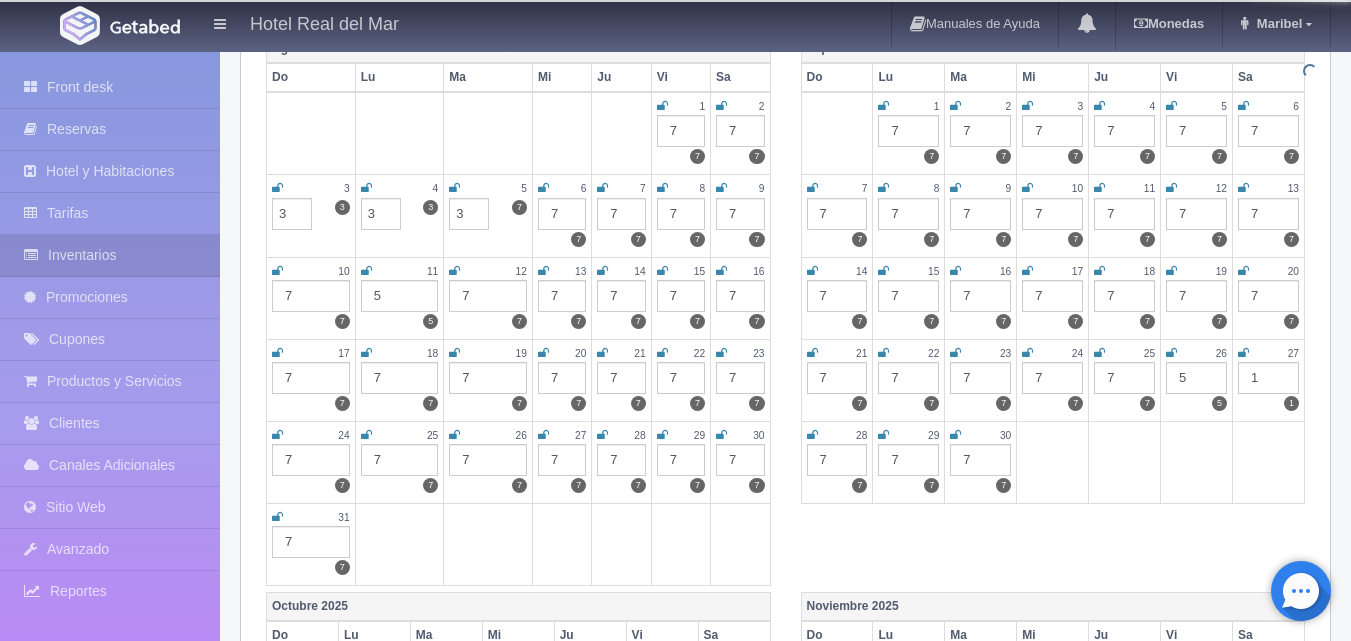 click on "7" at bounding box center (562, 214) 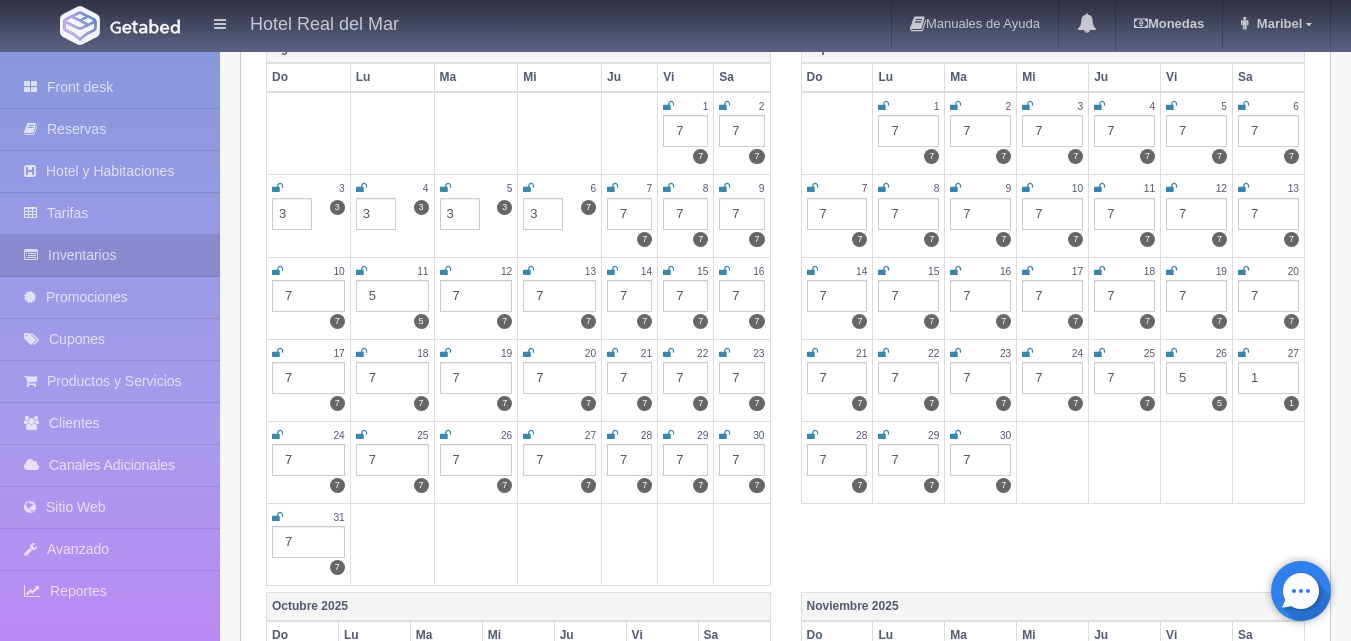 type on "3" 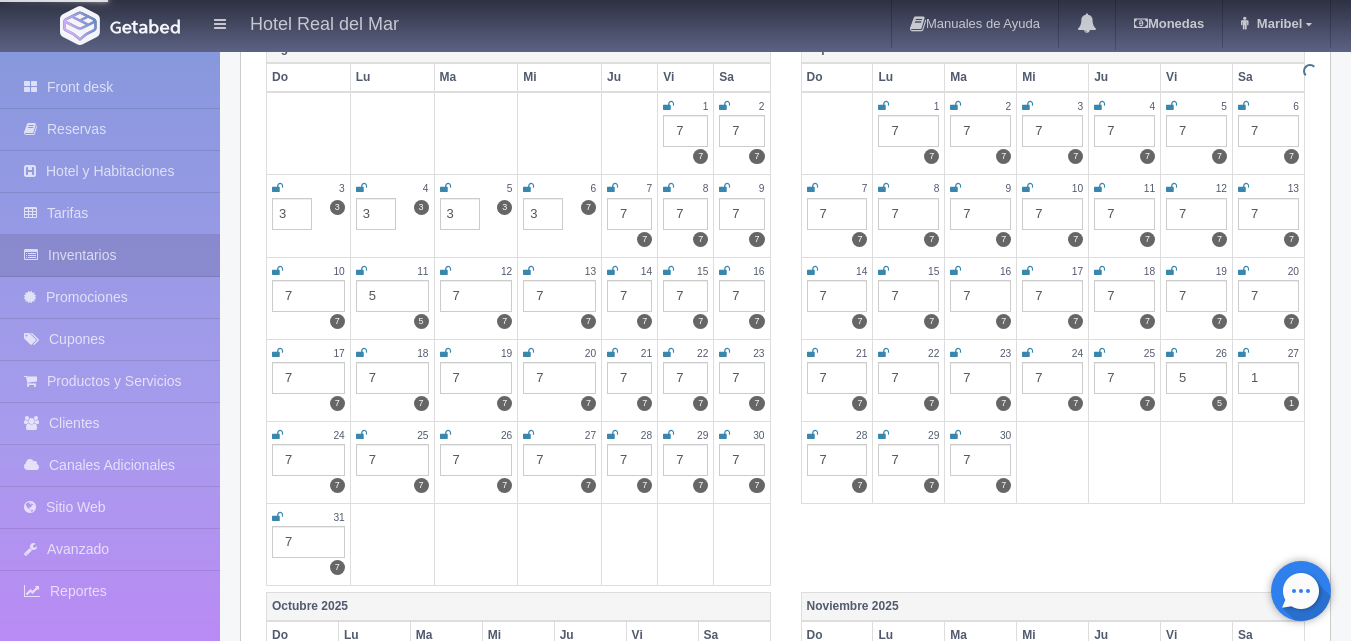 click on "7" at bounding box center [629, 214] 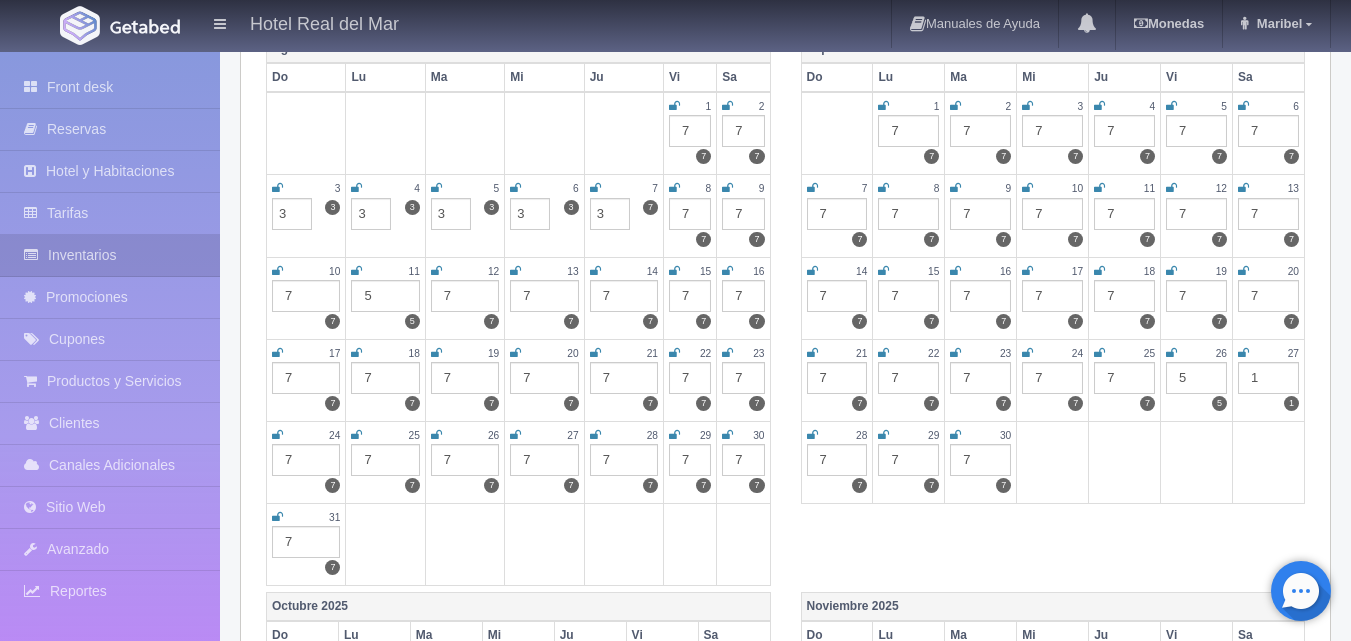 type on "3" 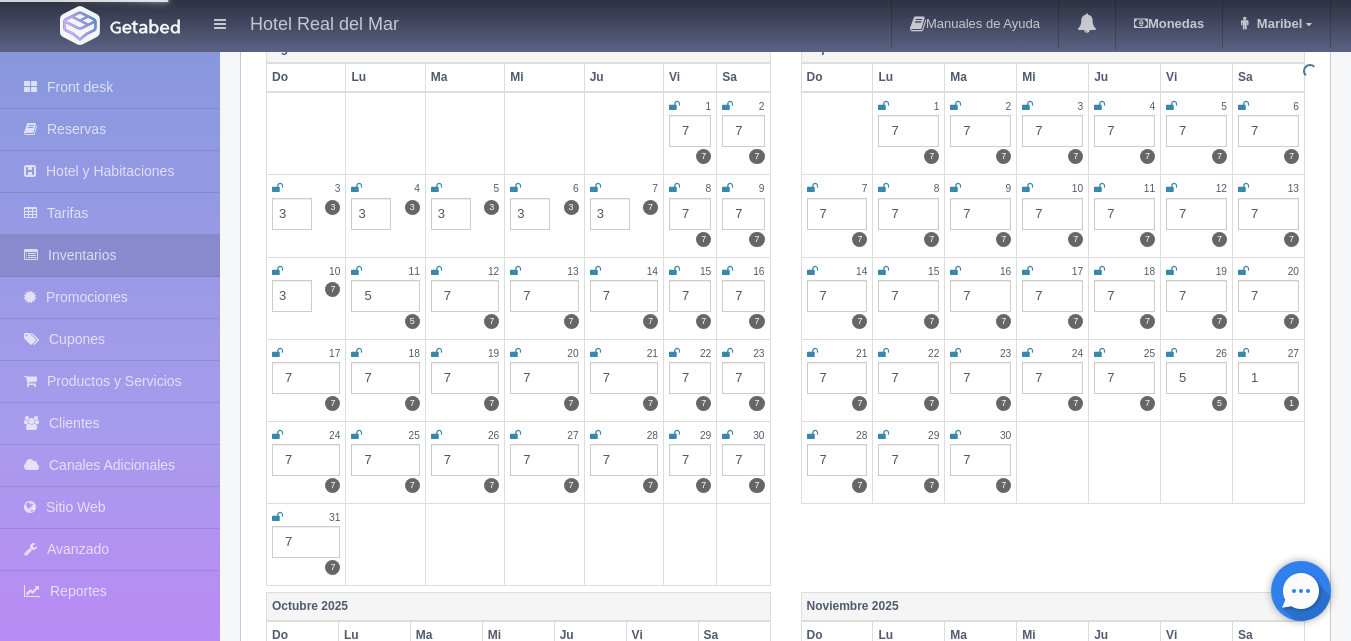 type on "3" 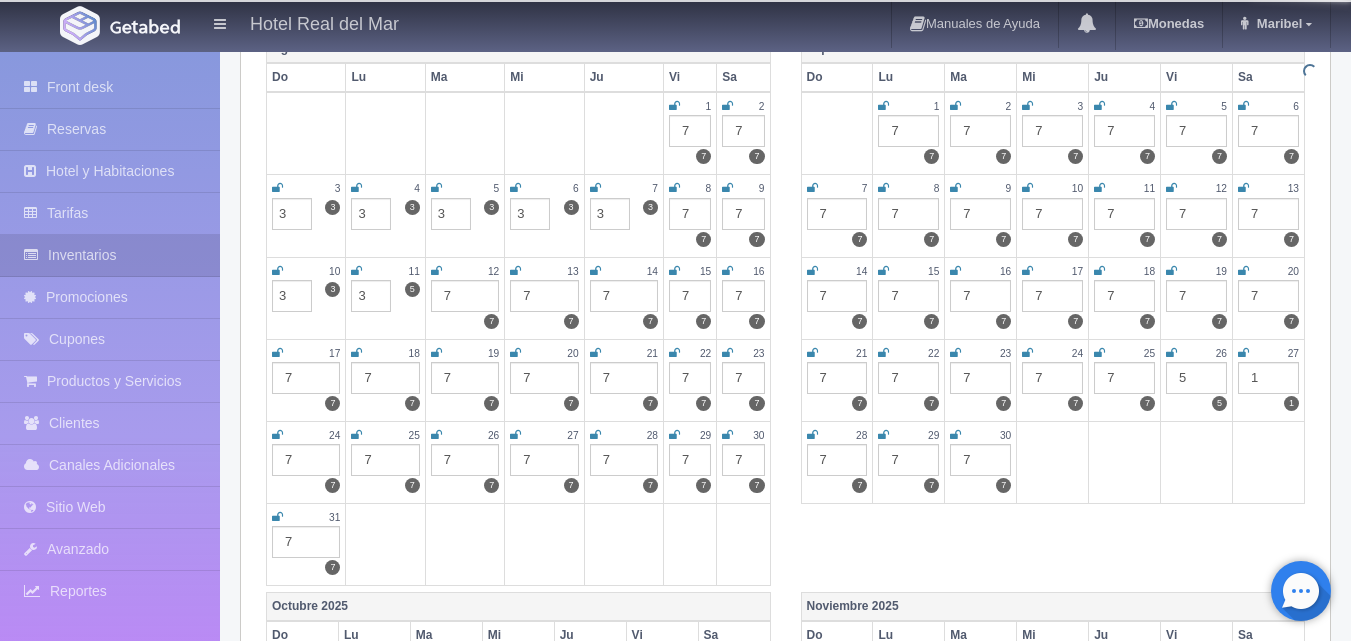 type on "3" 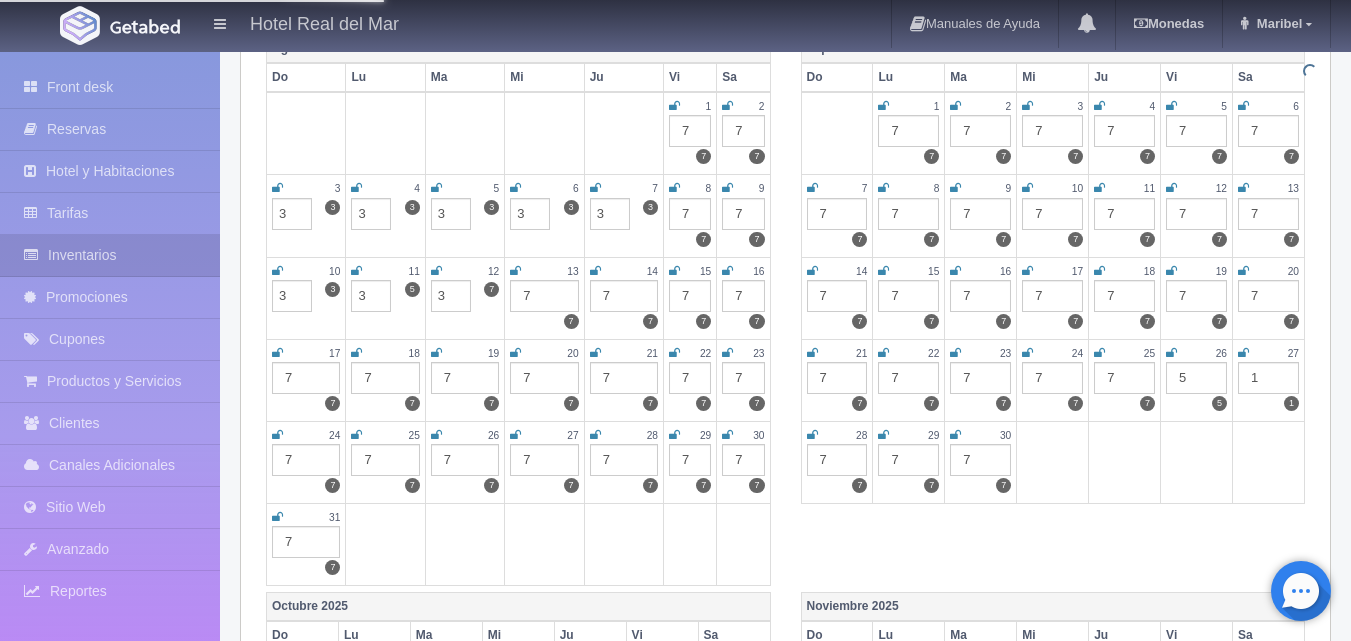 type on "3" 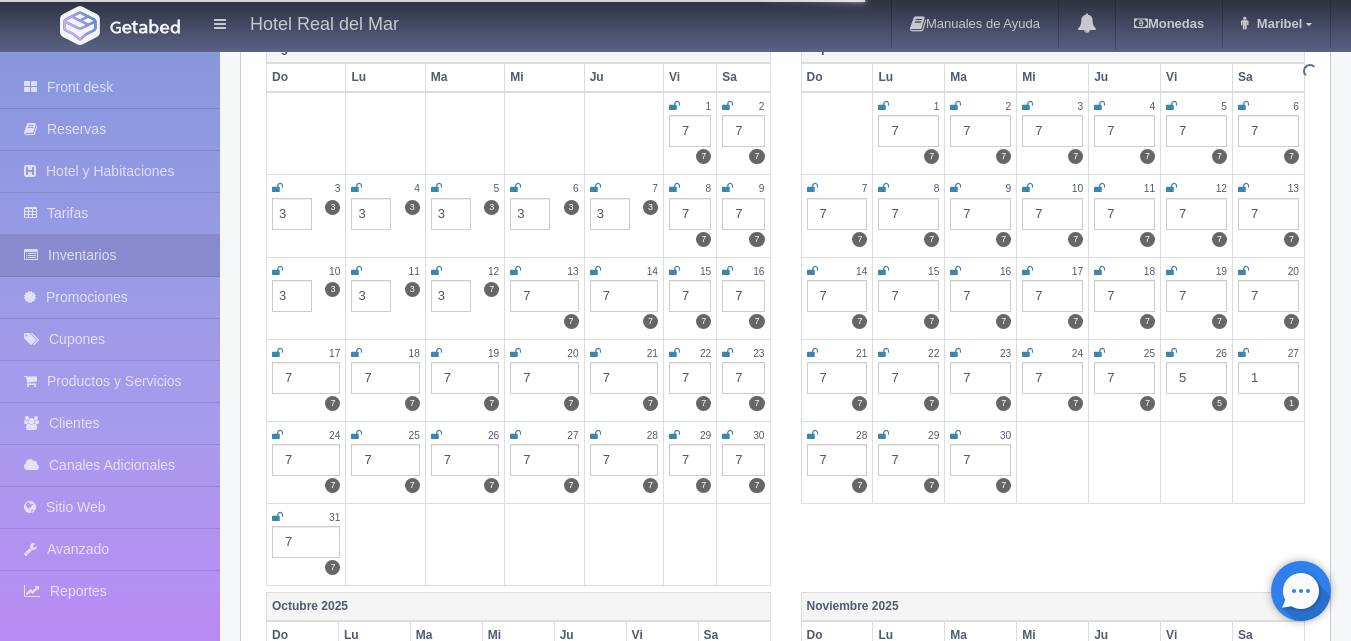 click on "7" at bounding box center [544, 296] 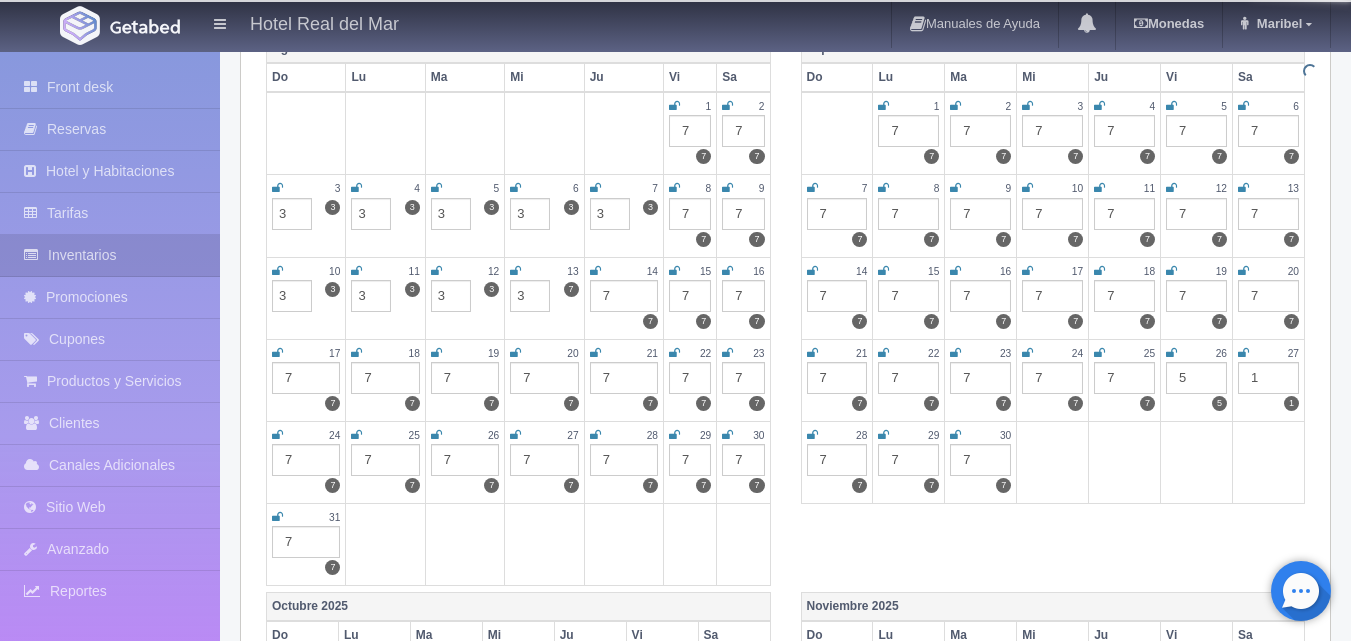 type on "3" 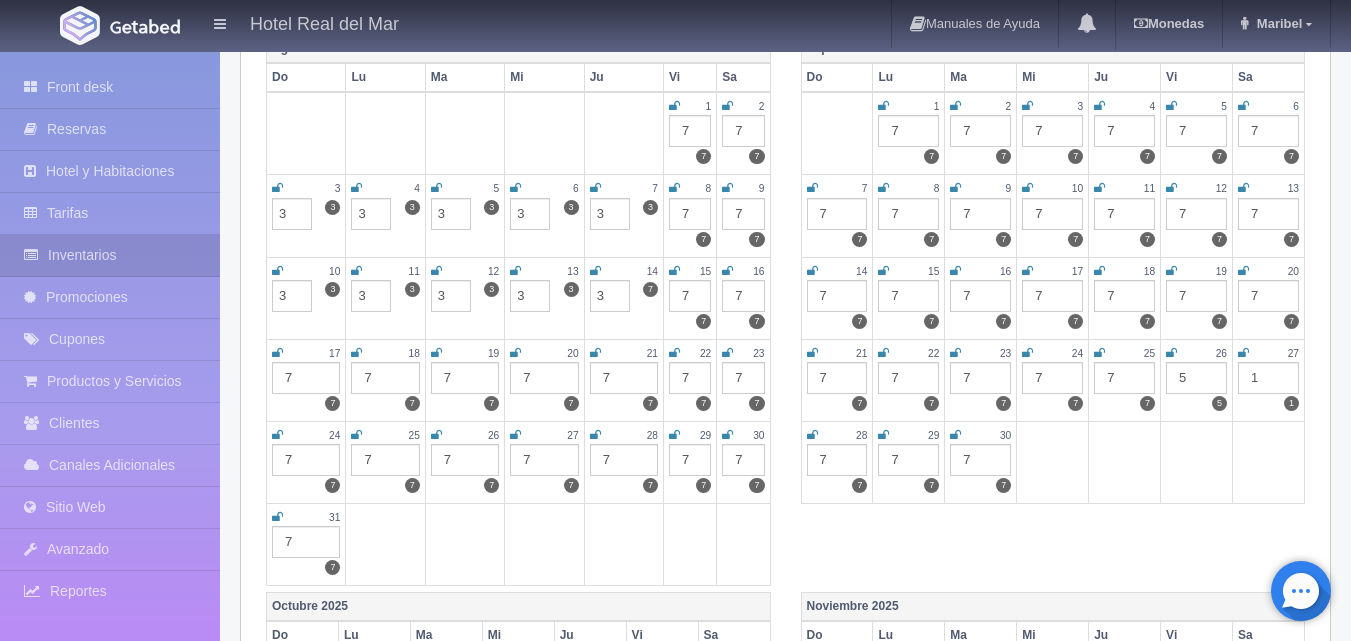 type on "3" 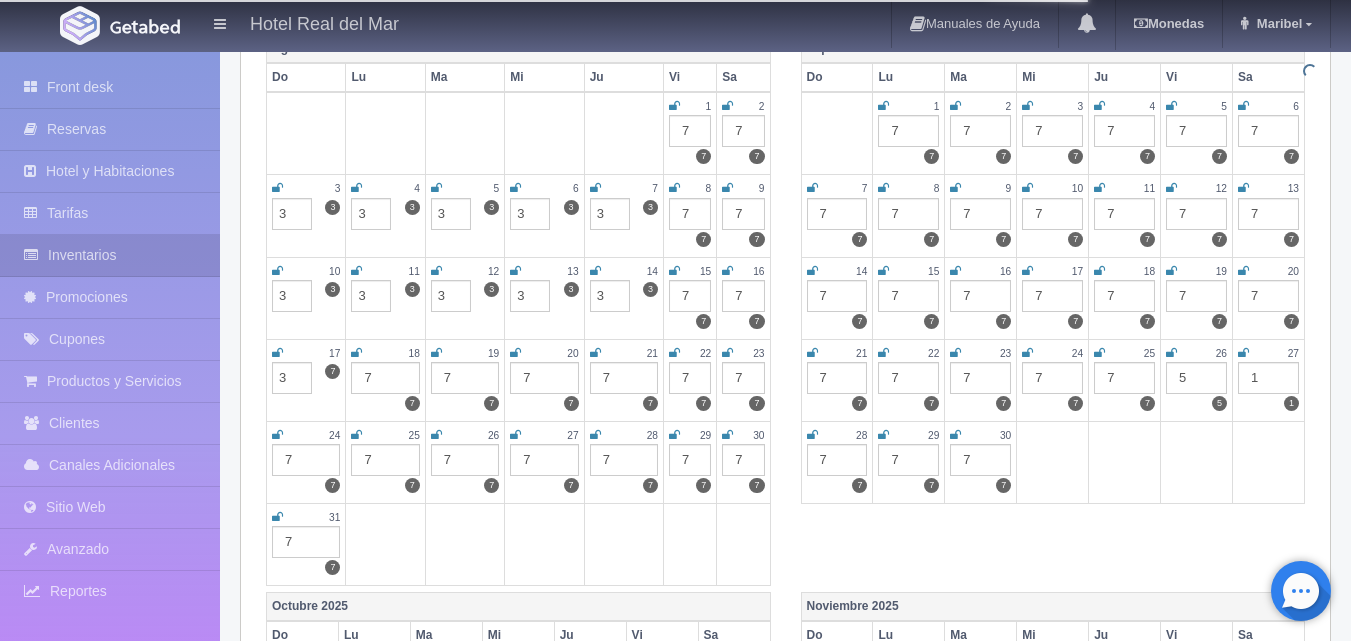 type on "3" 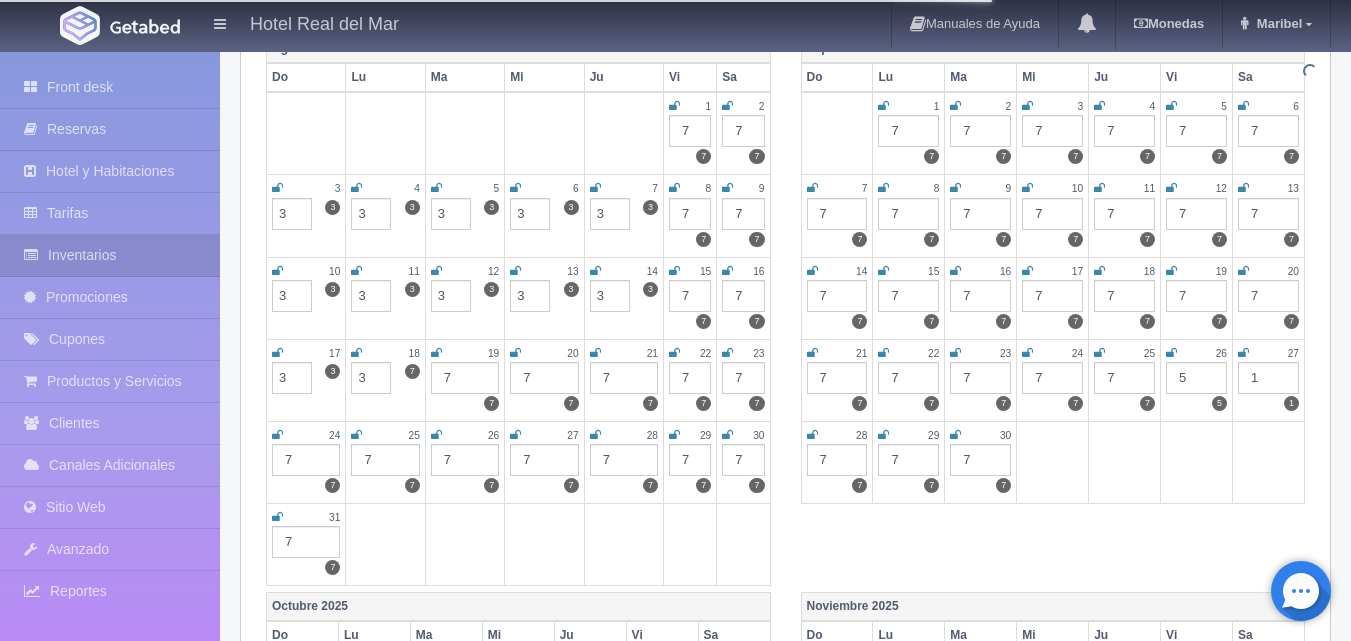 type on "3" 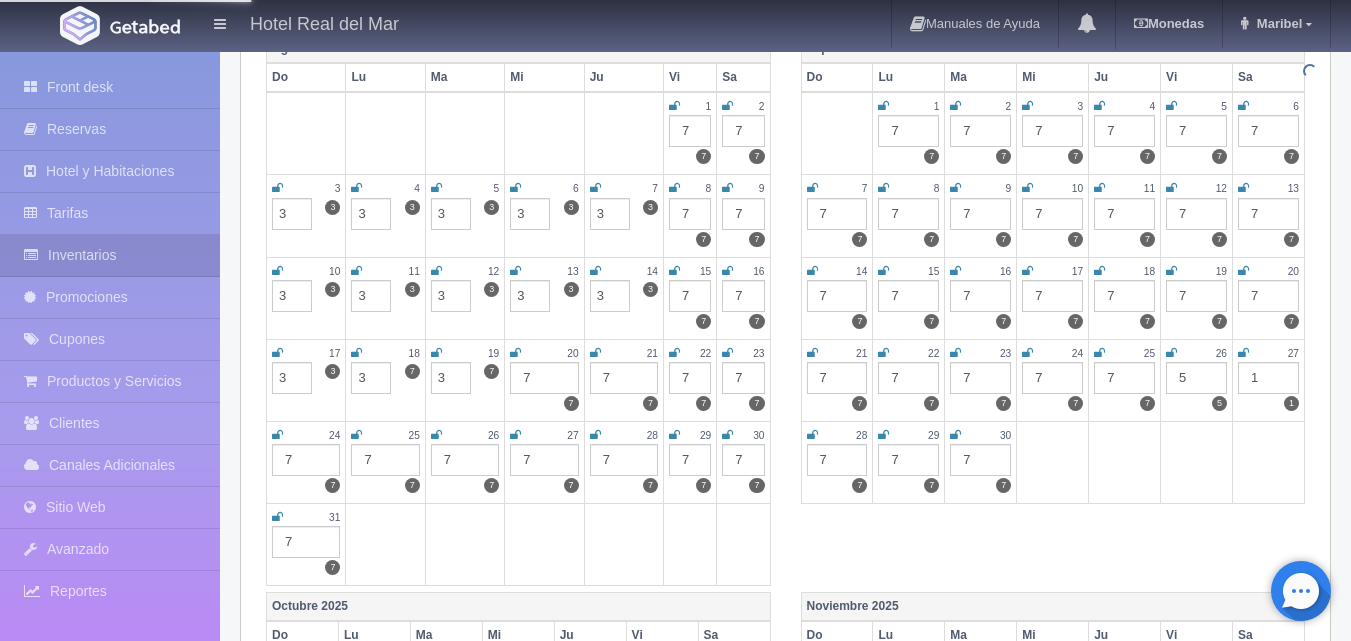 type on "3" 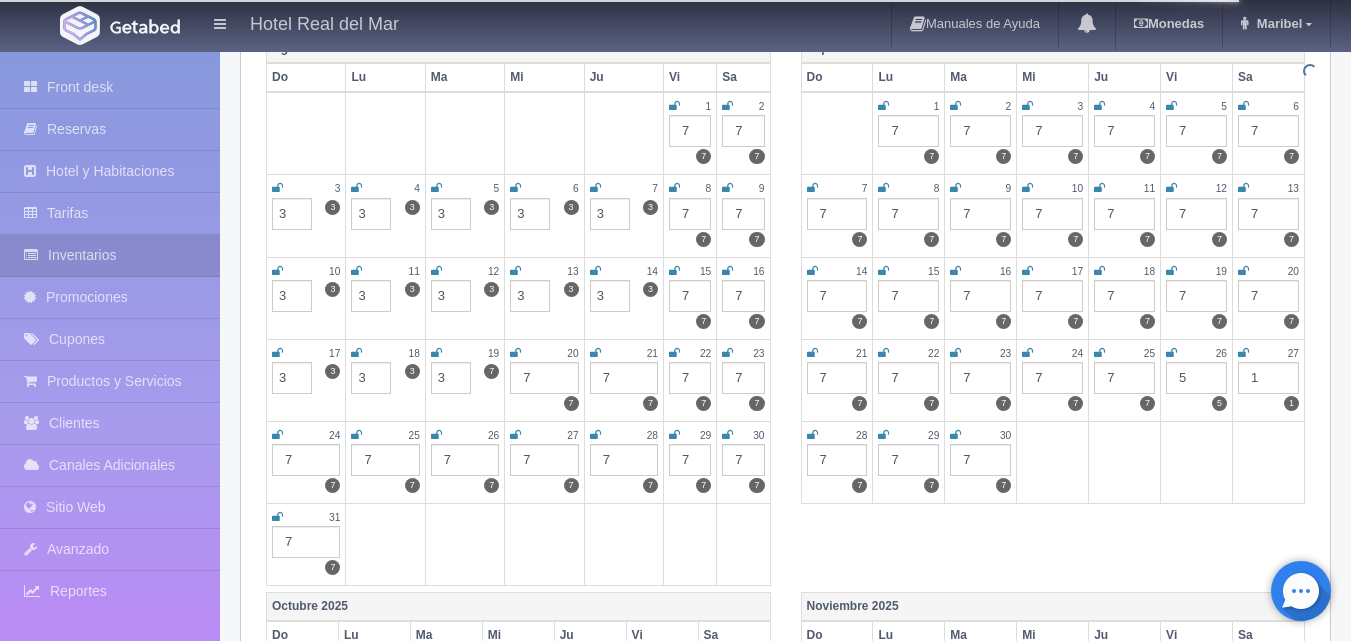 click on "7" at bounding box center (544, 378) 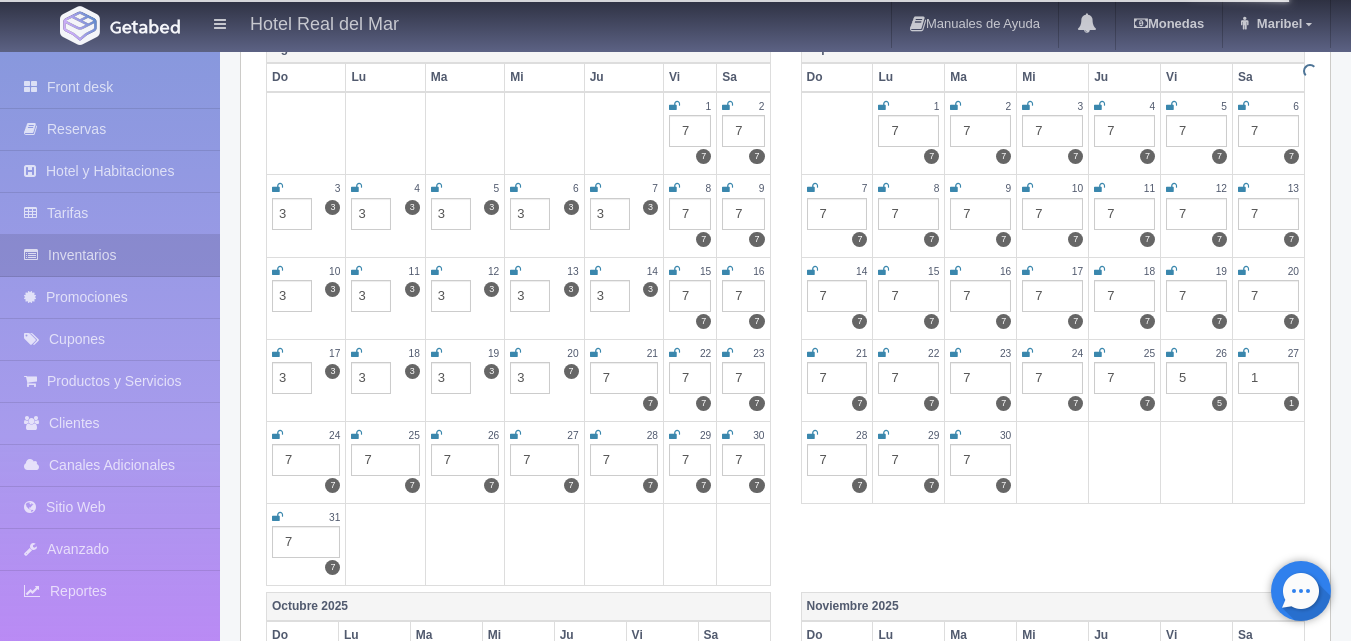 type on "3" 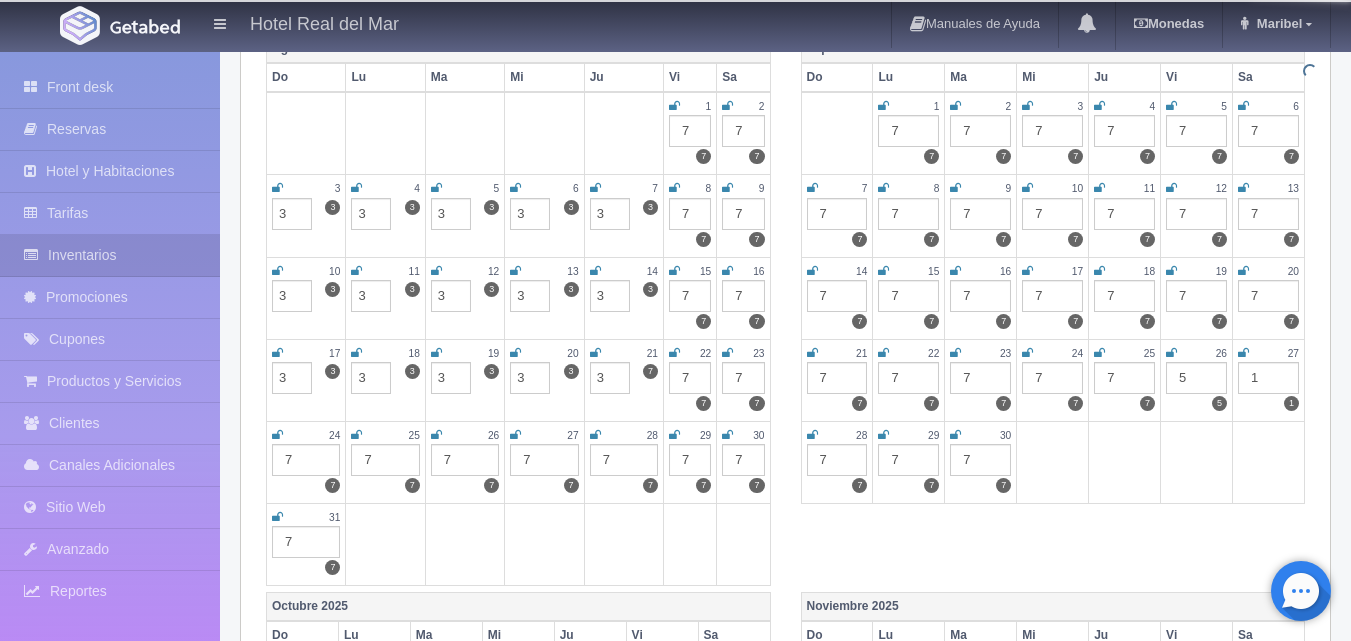 type on "3" 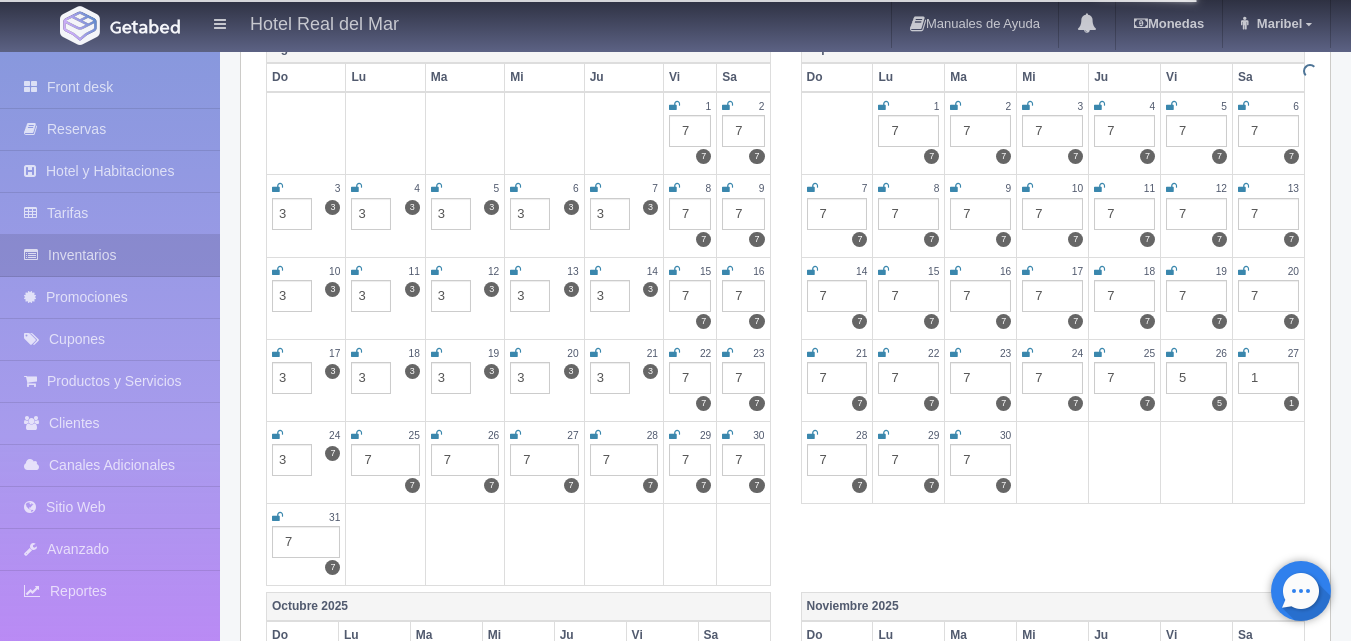type on "3" 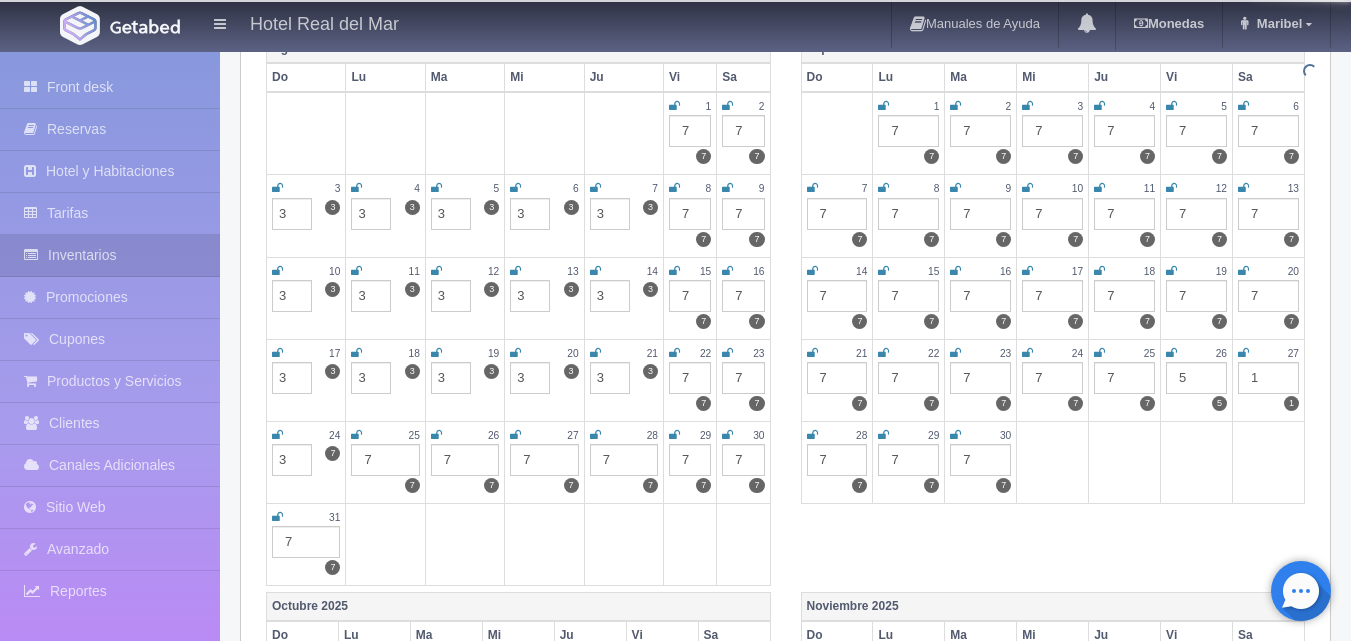 click on "7" at bounding box center [385, 460] 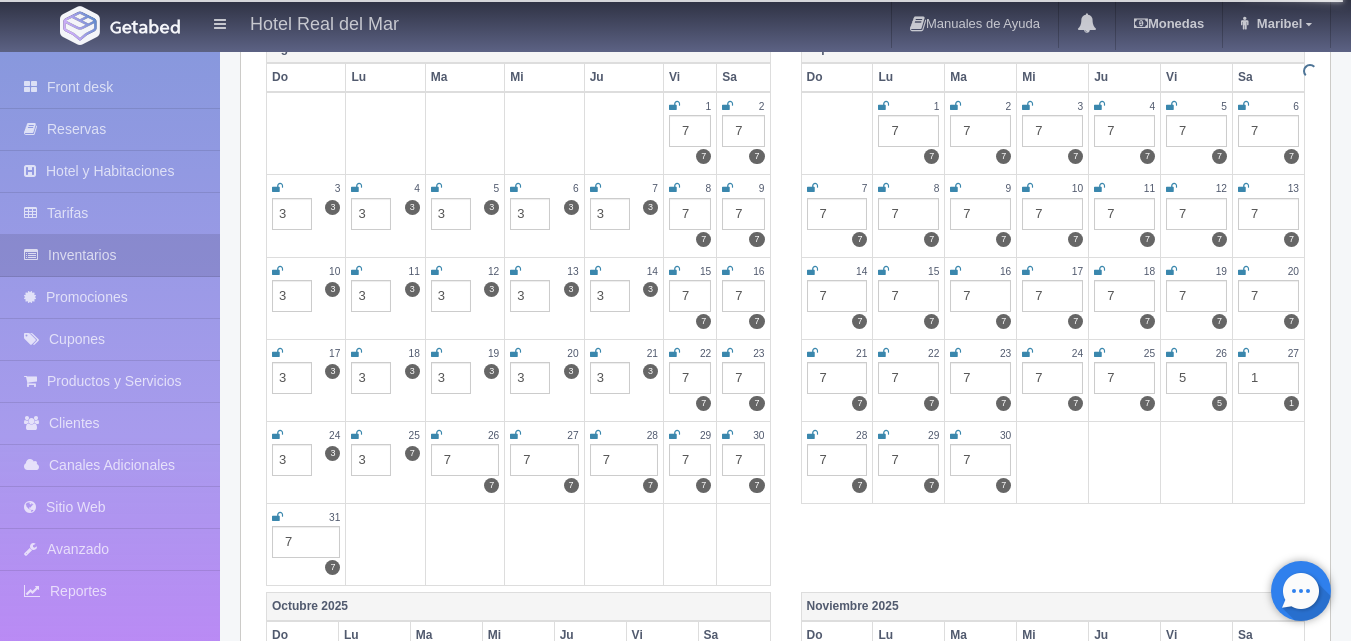 type on "3" 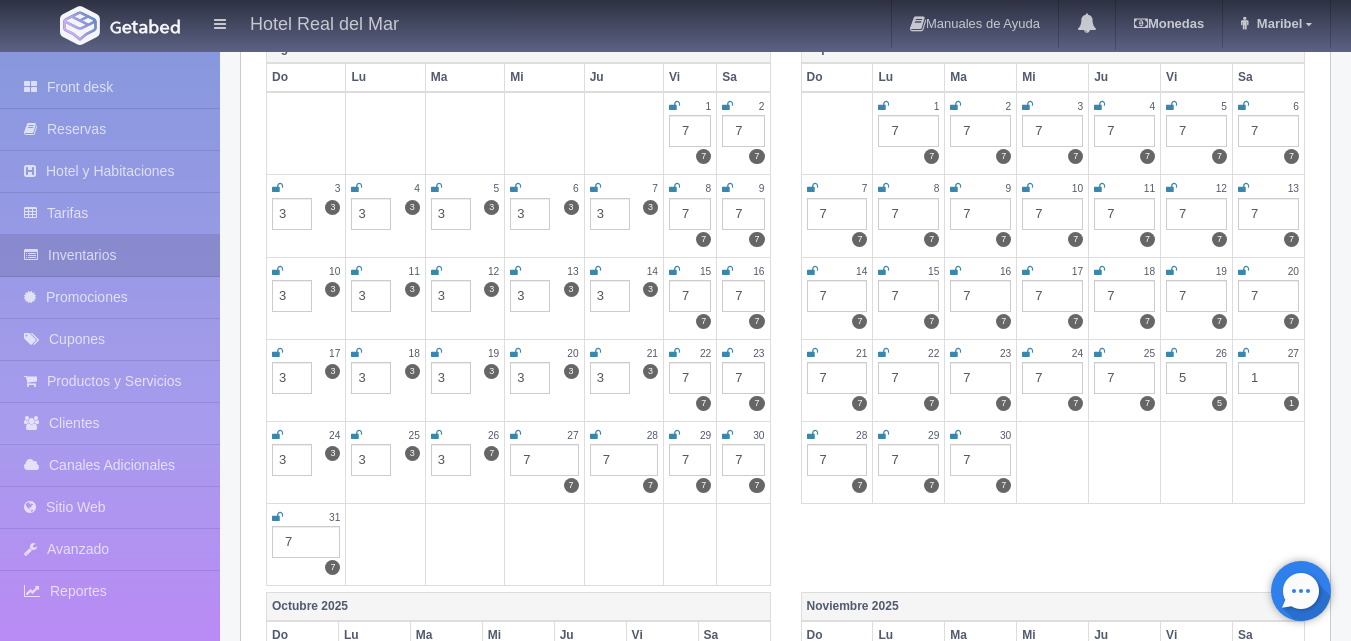 type on "3" 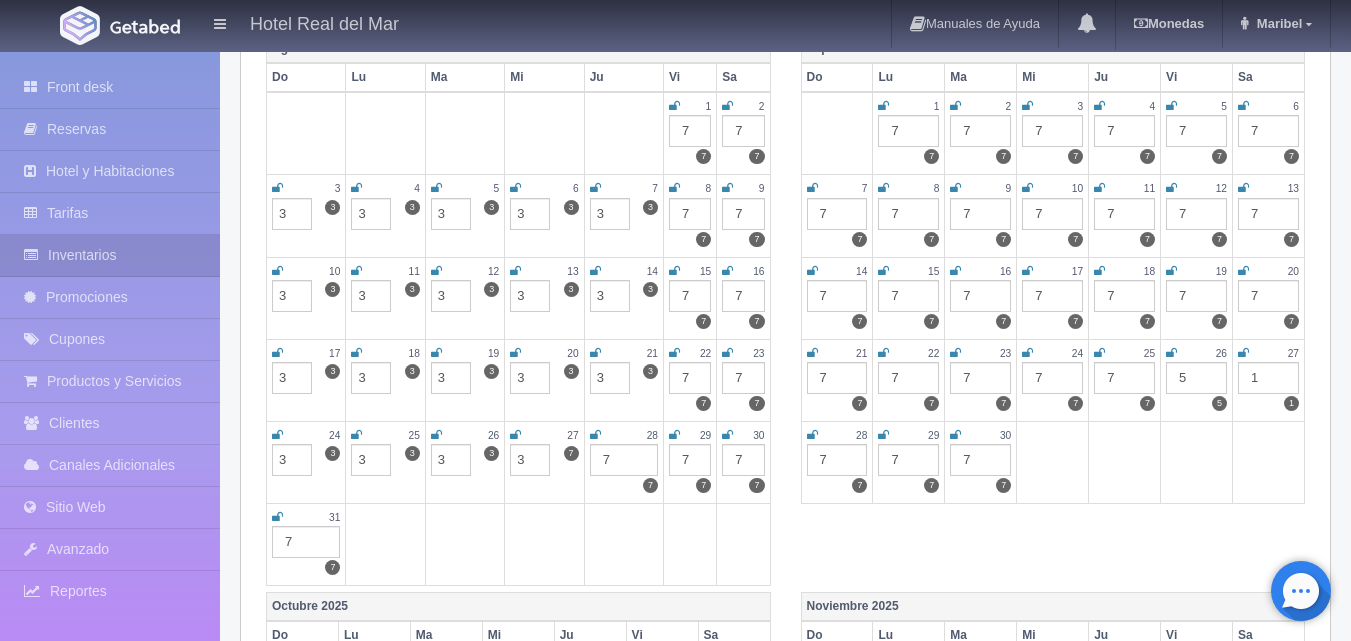 type on "3" 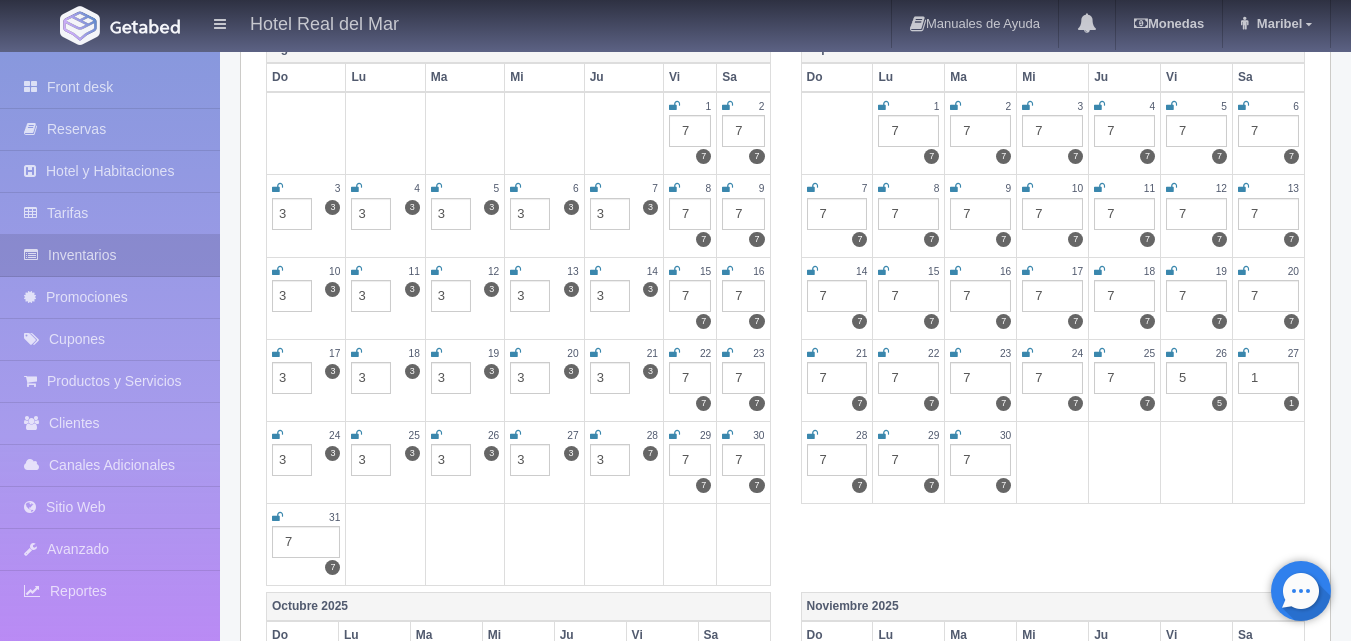 type on "3" 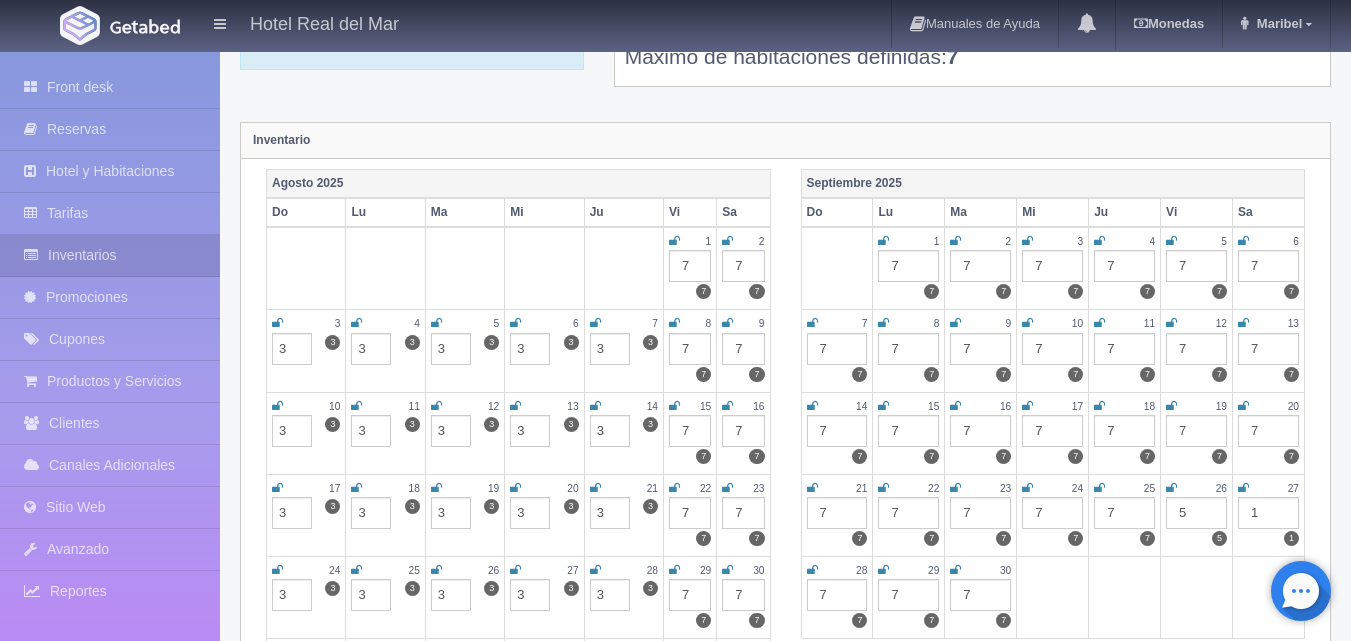 scroll, scrollTop: 200, scrollLeft: 0, axis: vertical 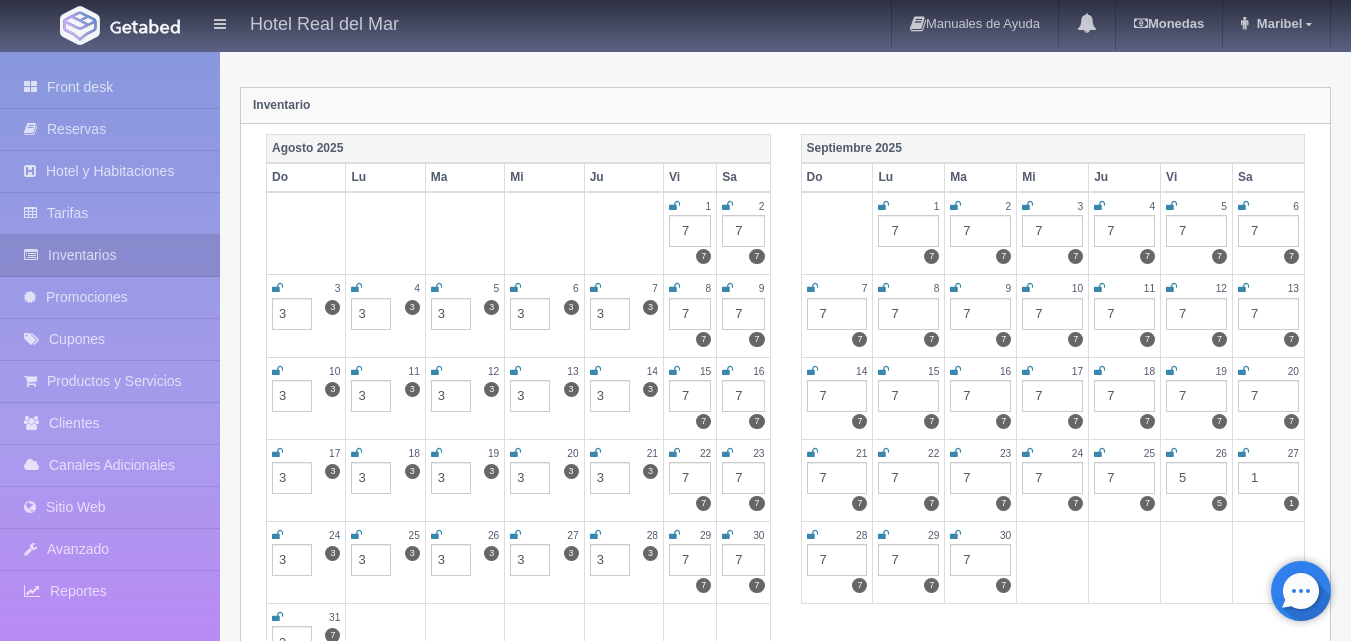 type on "3" 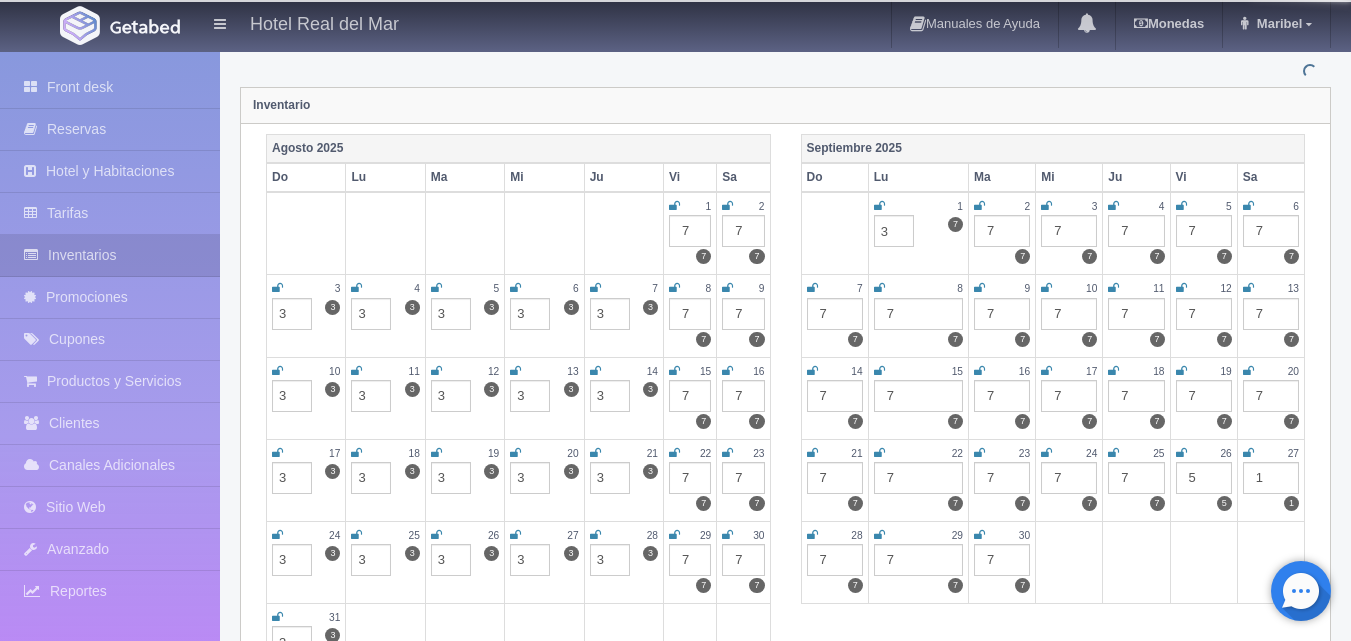 type on "3" 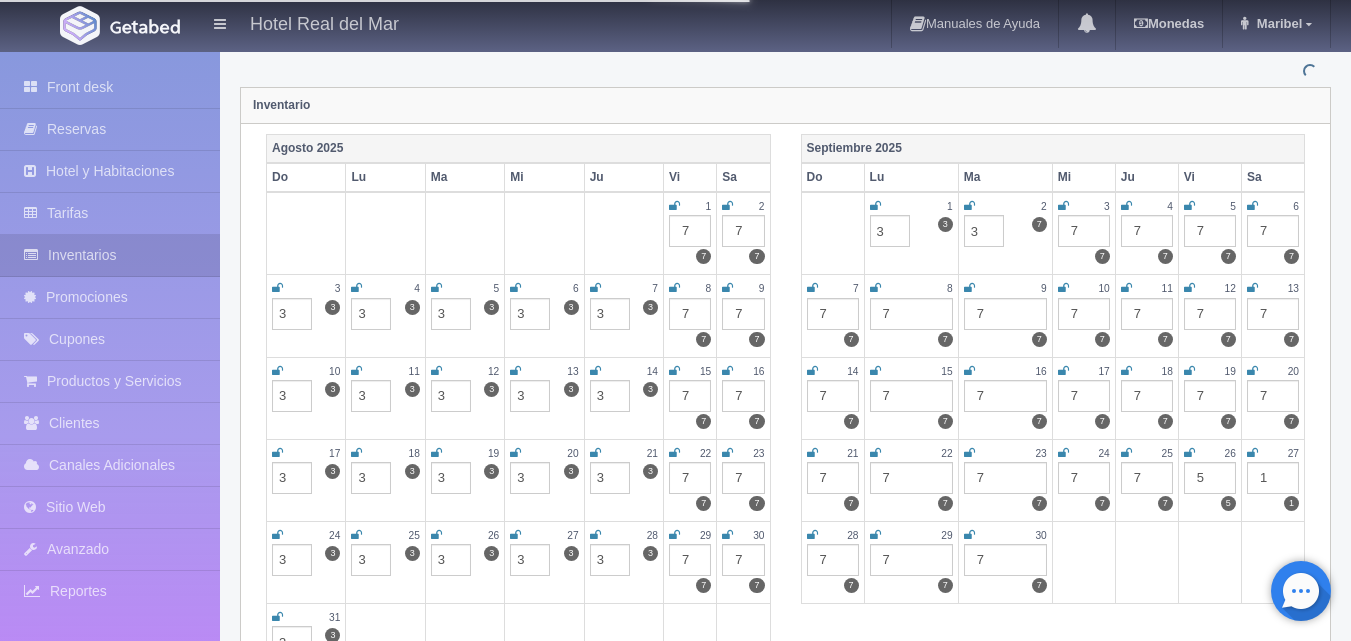 type on "3" 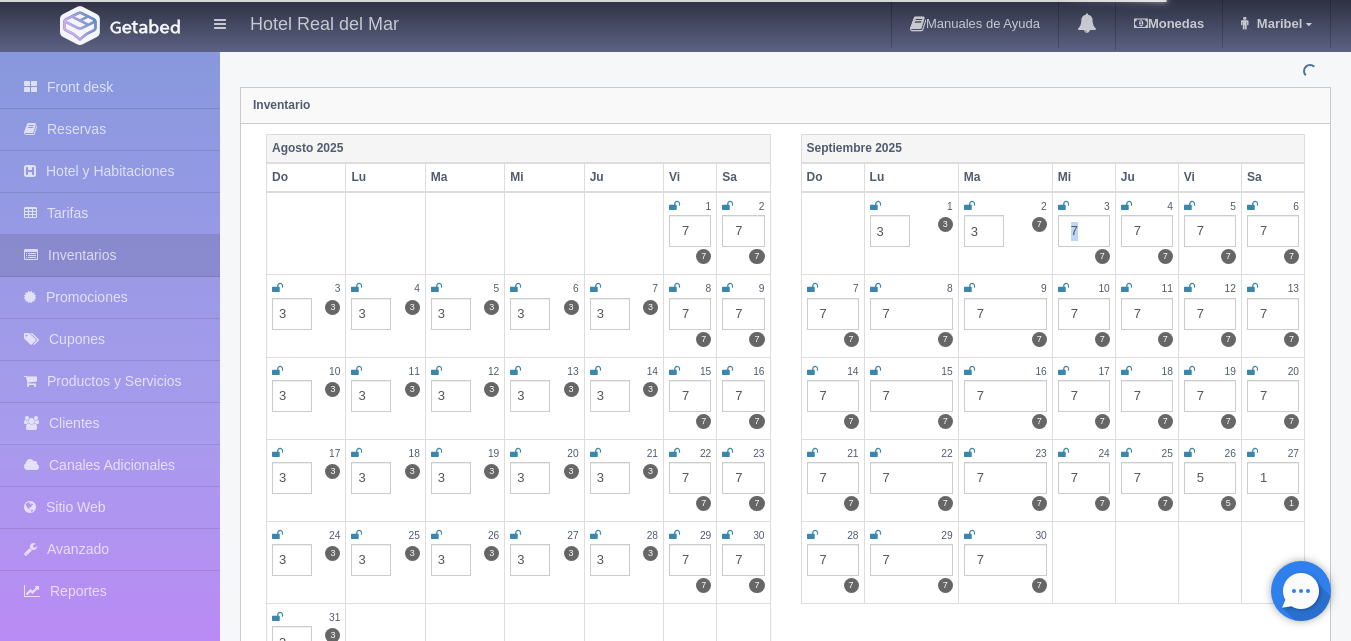 click on "7" at bounding box center [1084, 231] 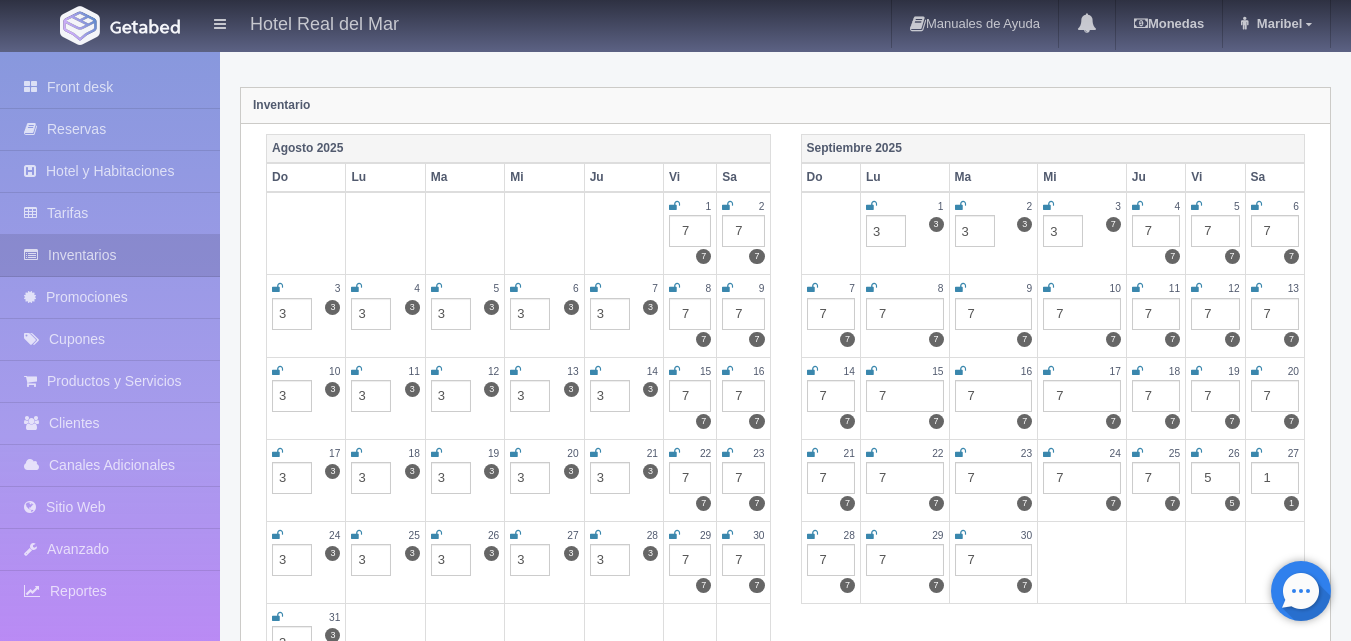 type on "3" 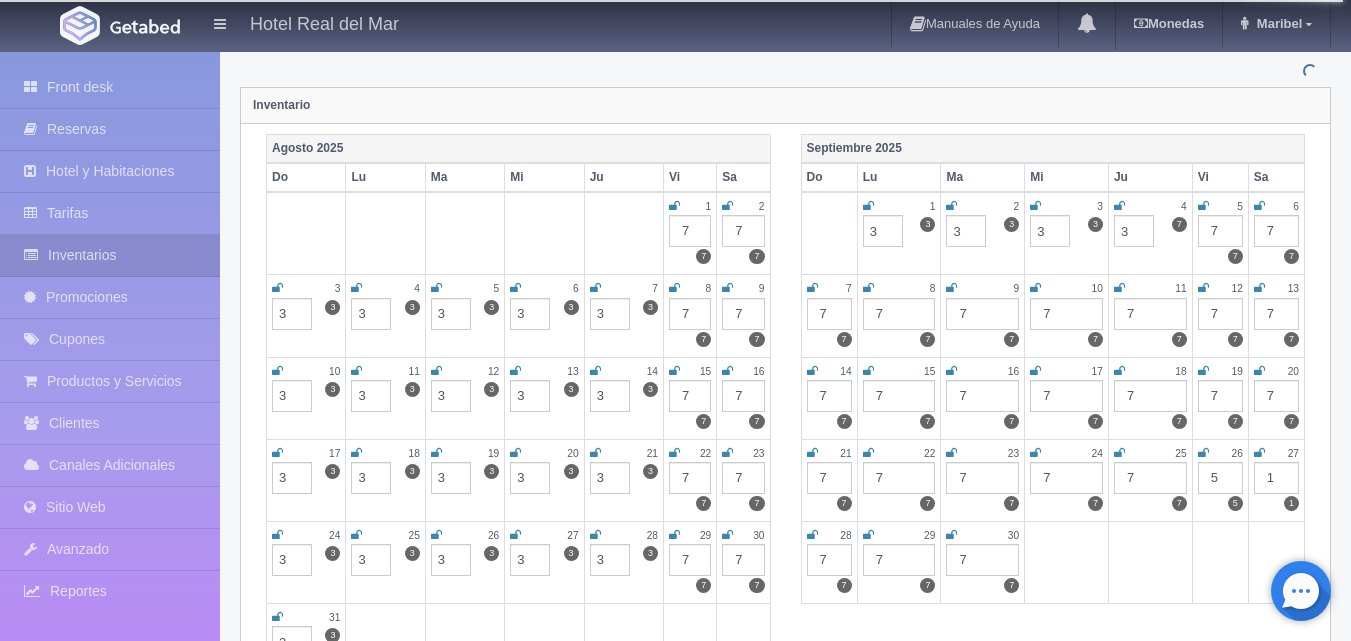 type on "3" 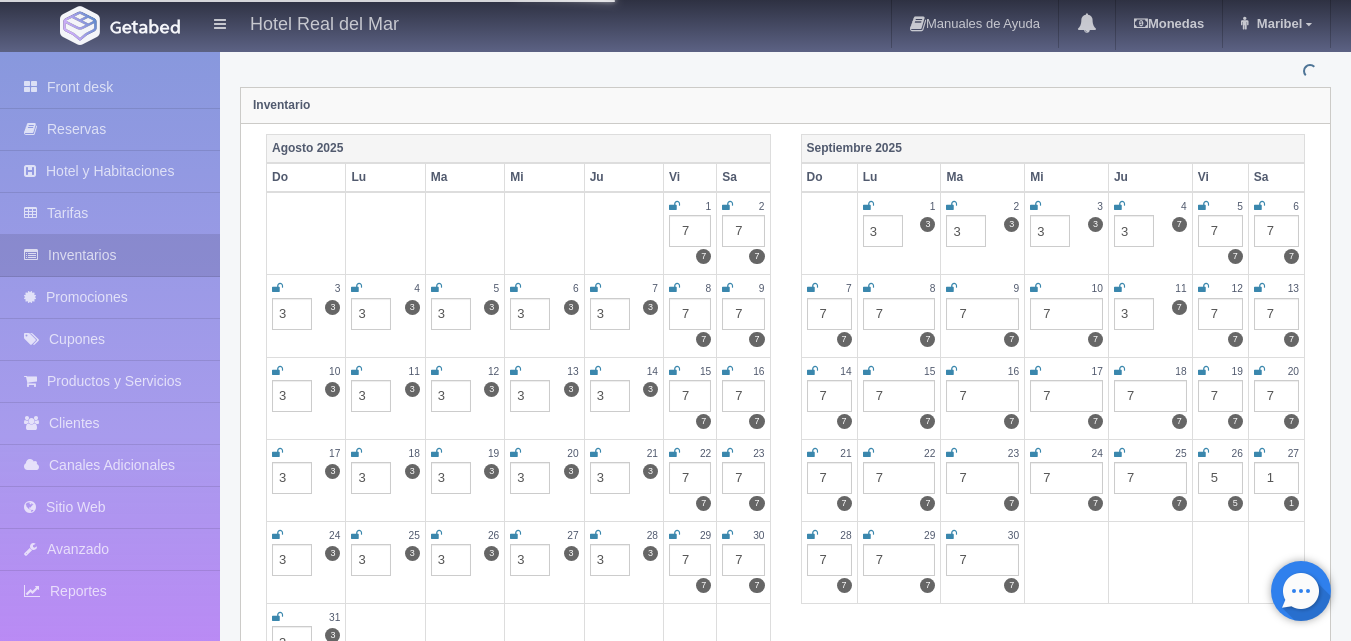 type on "3" 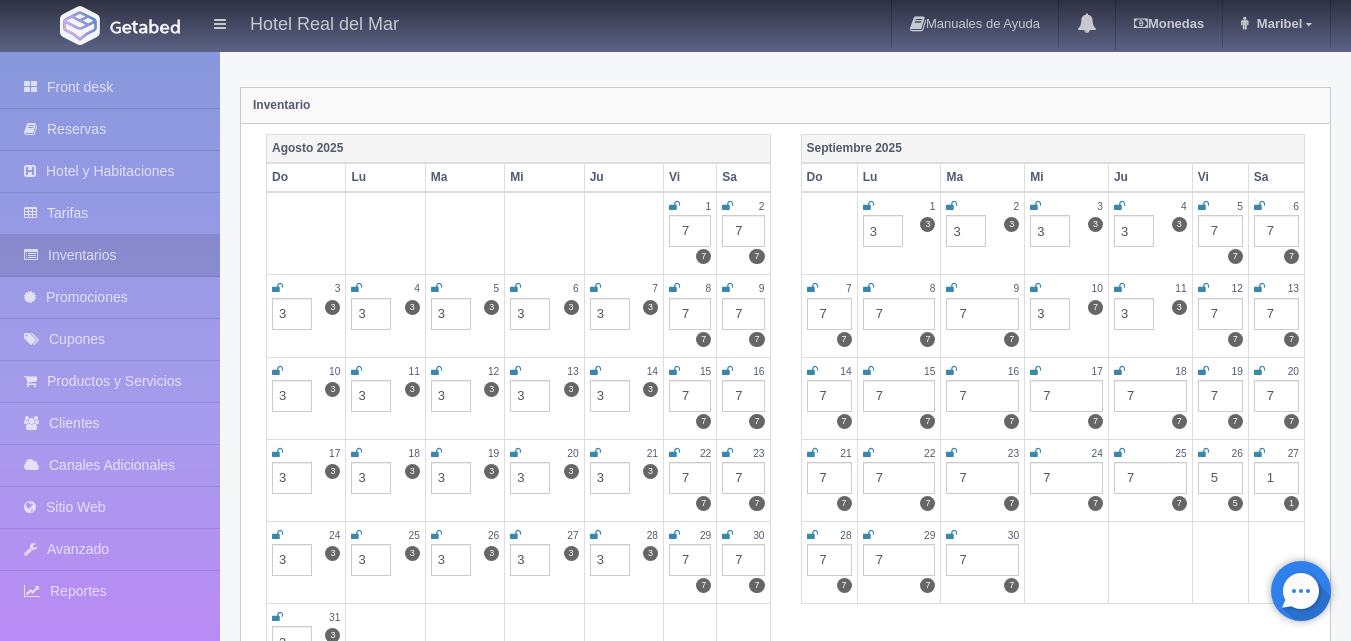 type on "3" 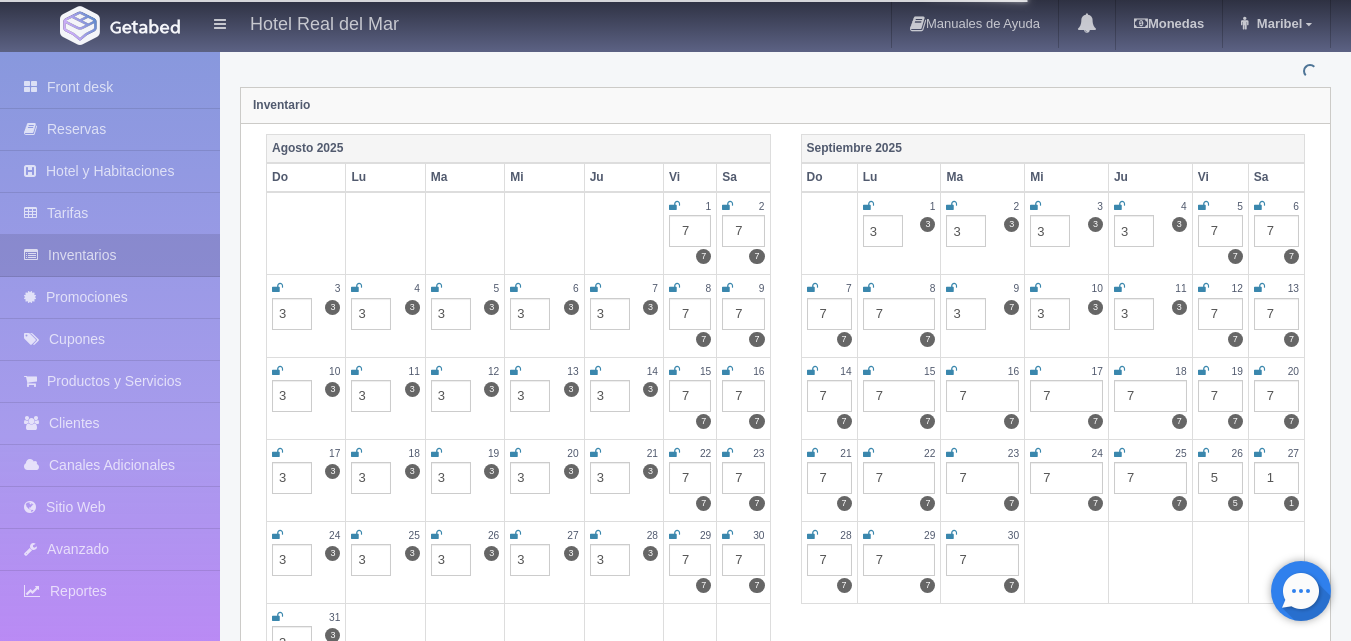 type on "3" 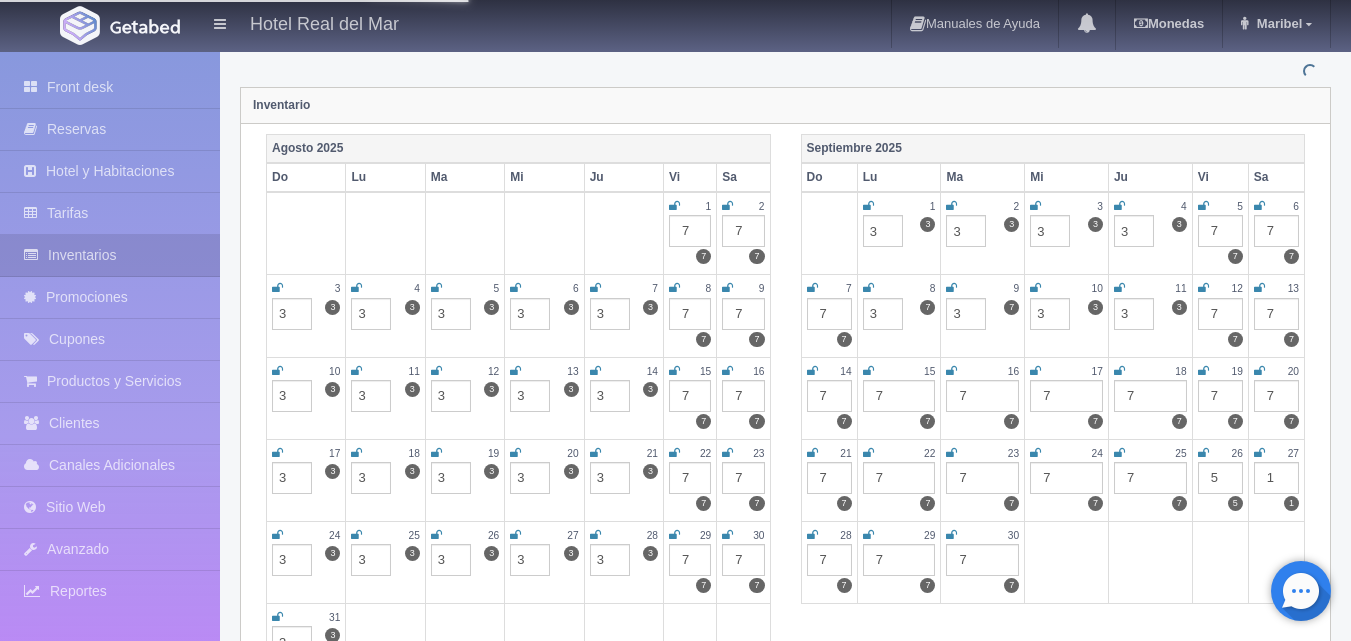 type on "3" 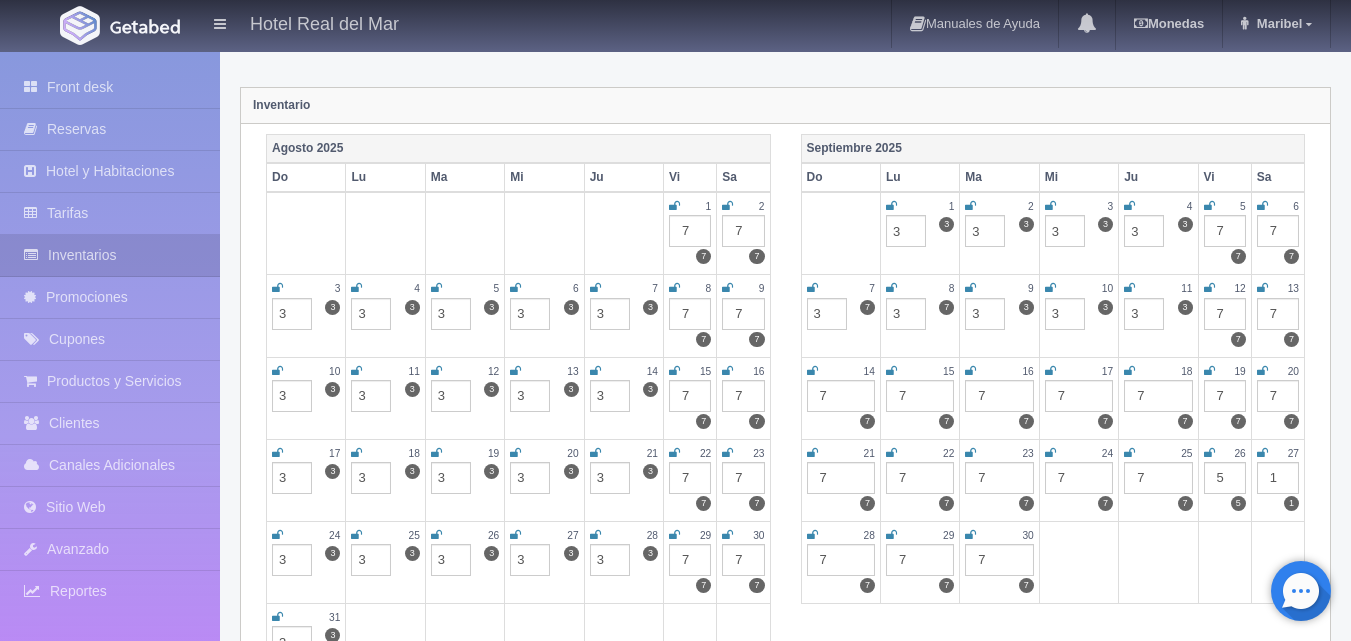 type on "3" 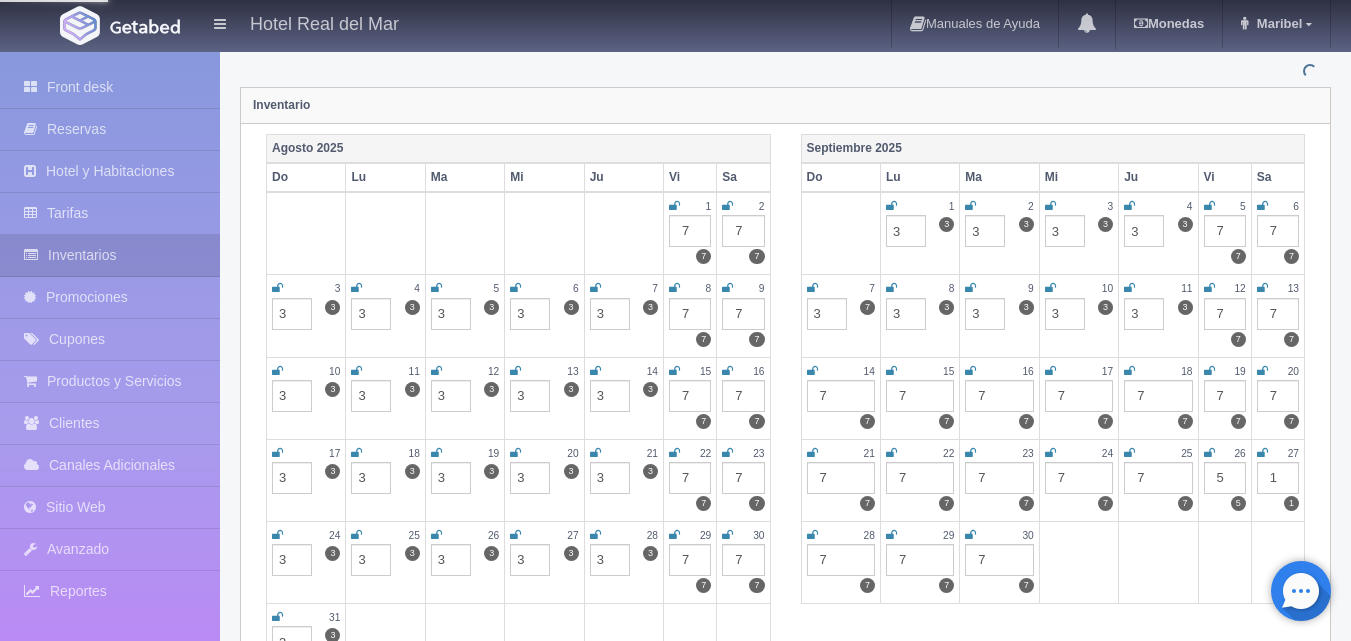 click on "7" at bounding box center [841, 396] 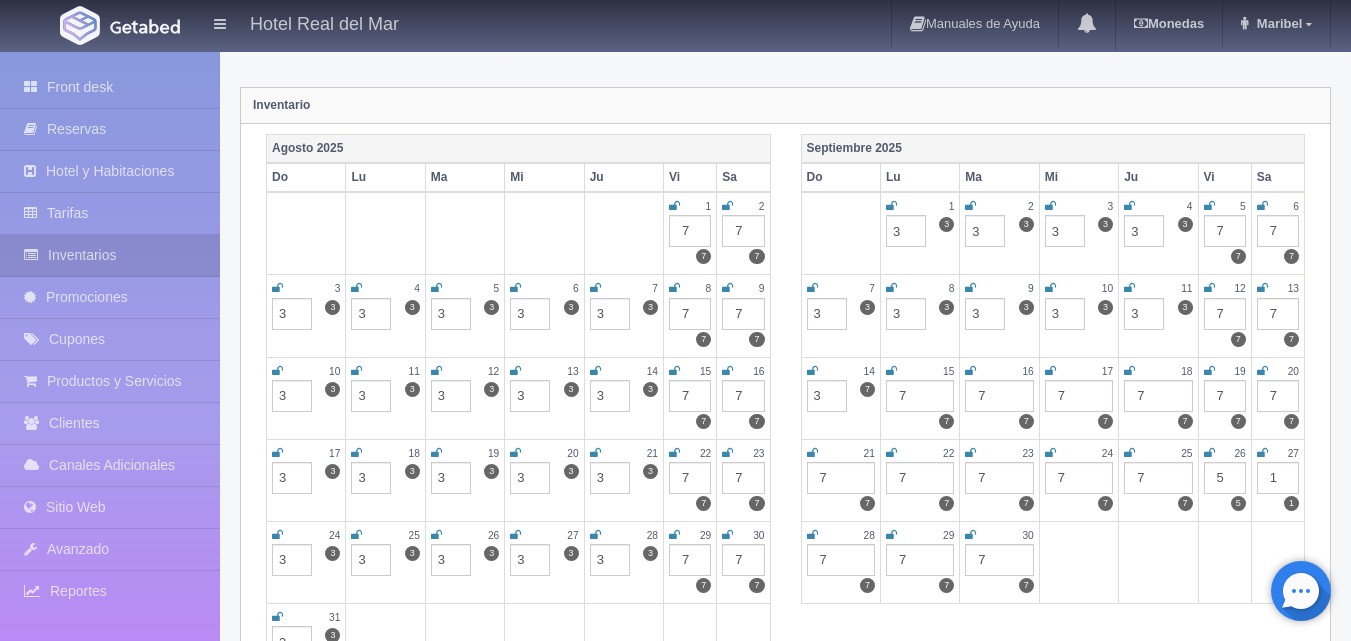 type on "3" 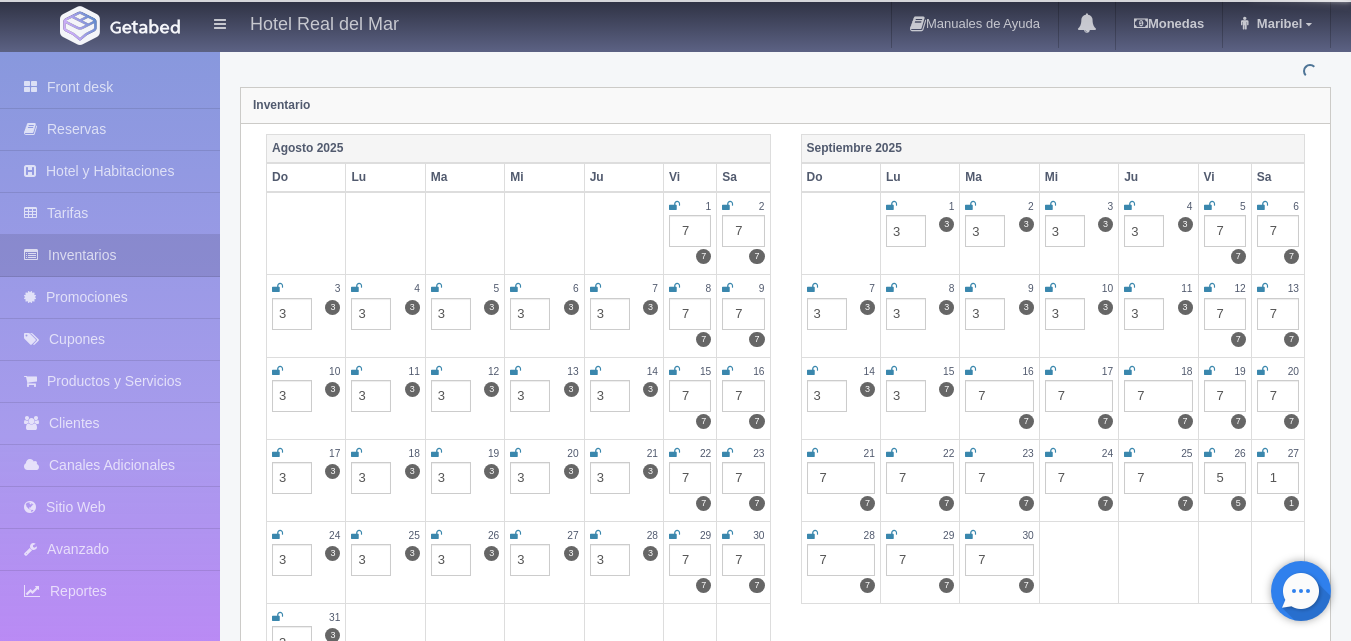 type on "3" 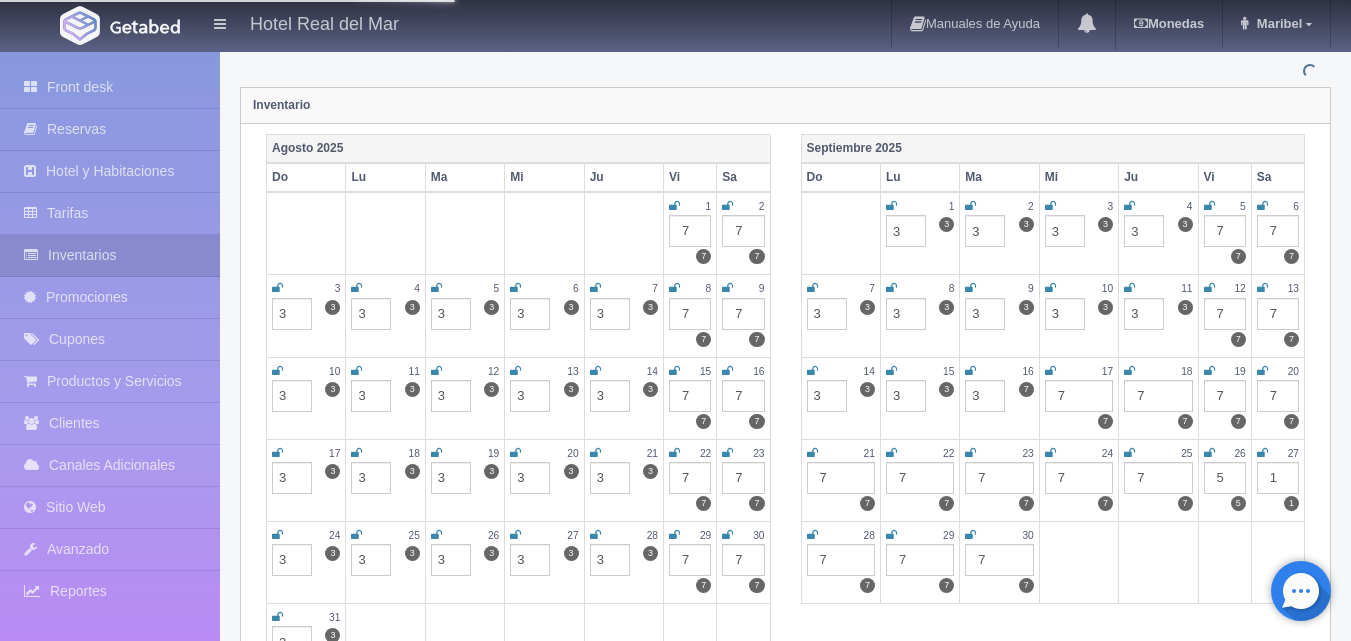 type on "3" 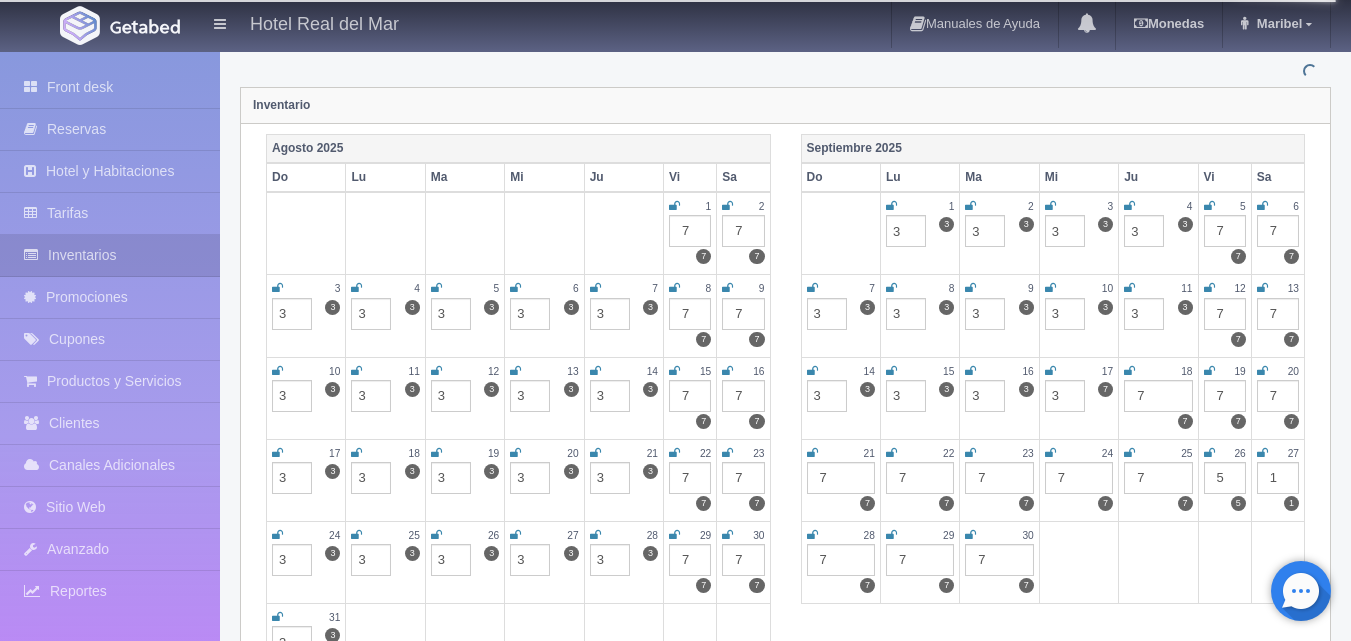 type on "3" 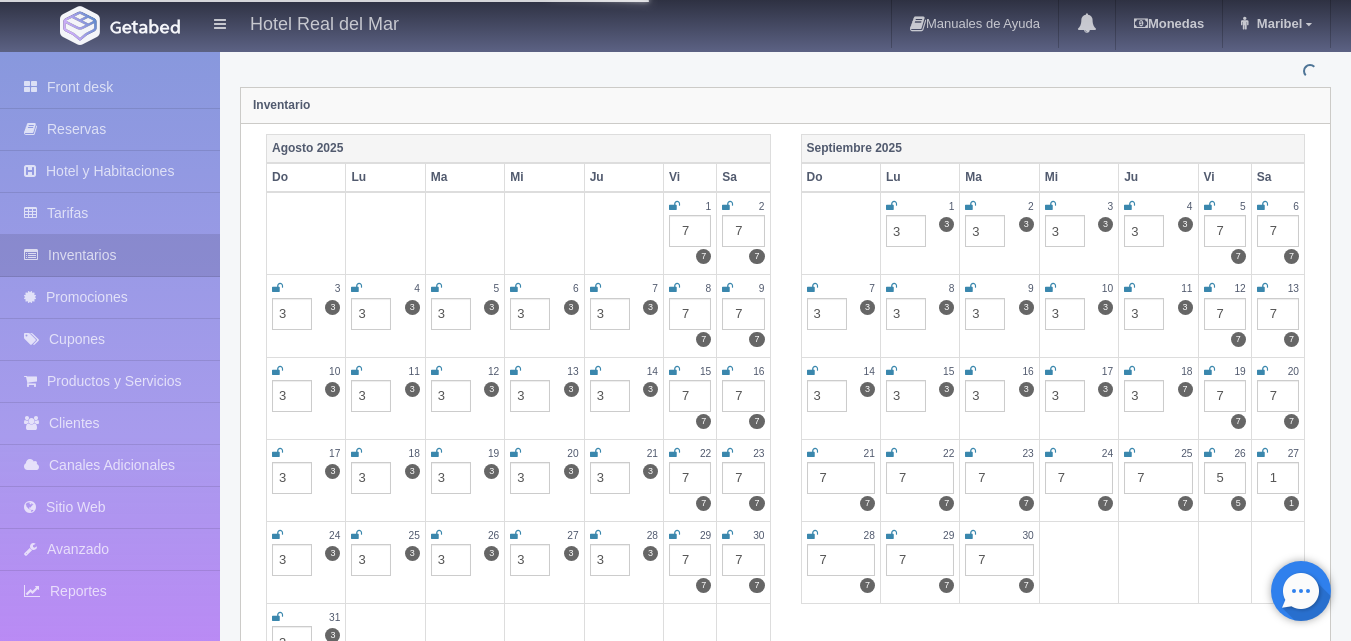type on "3" 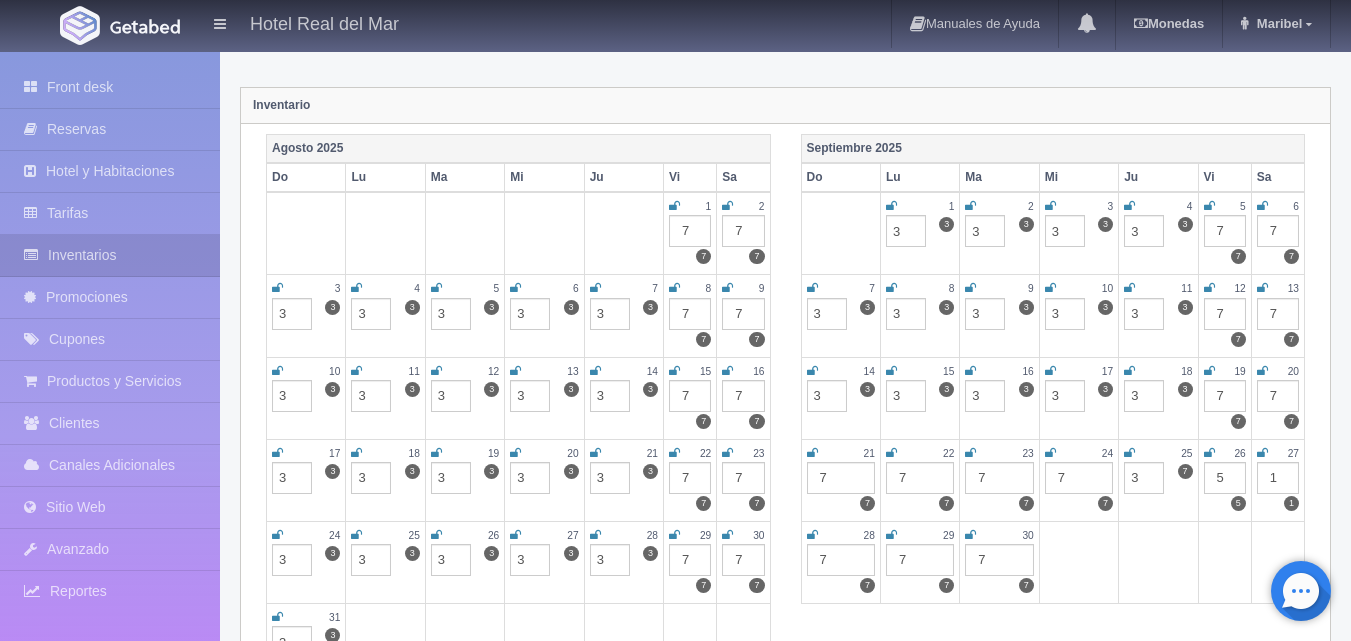 type on "3" 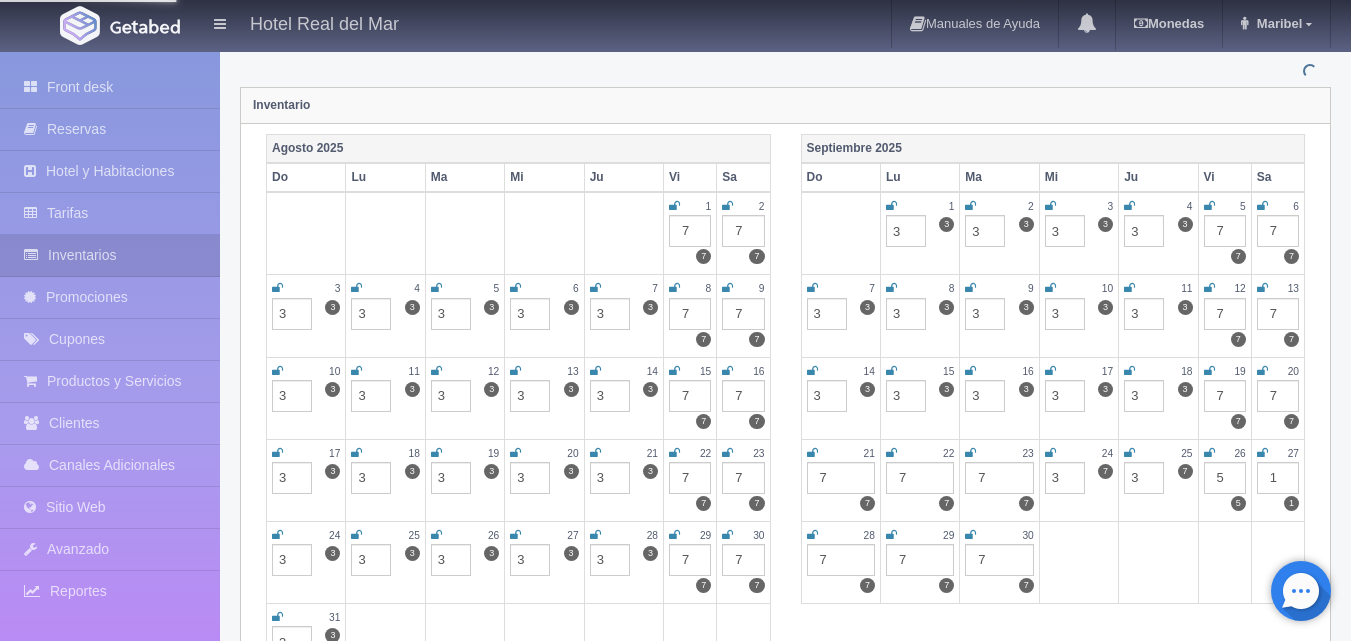 type on "3" 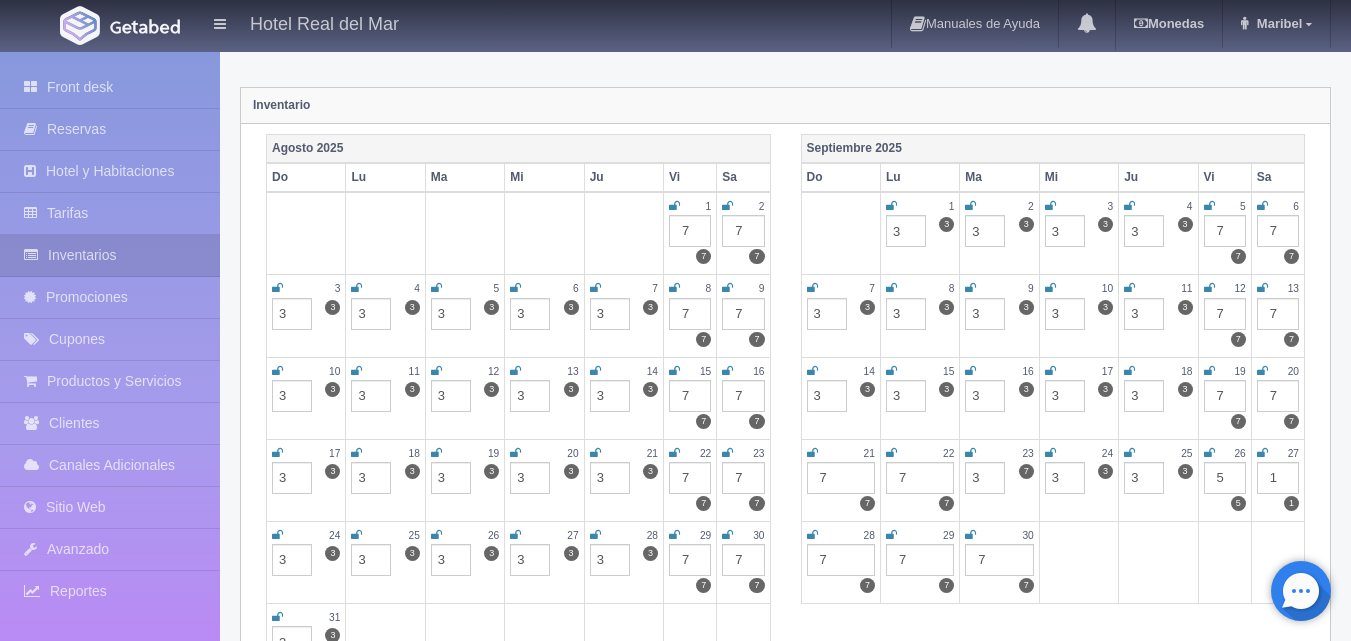 type on "3" 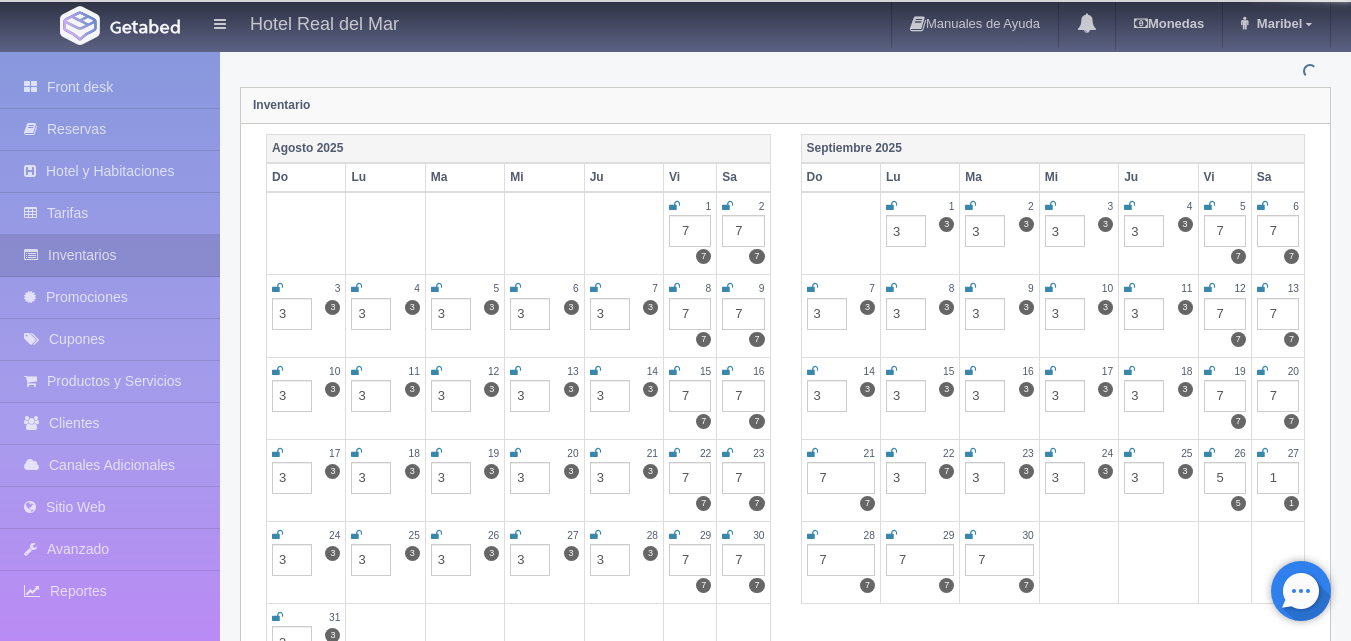 type on "3" 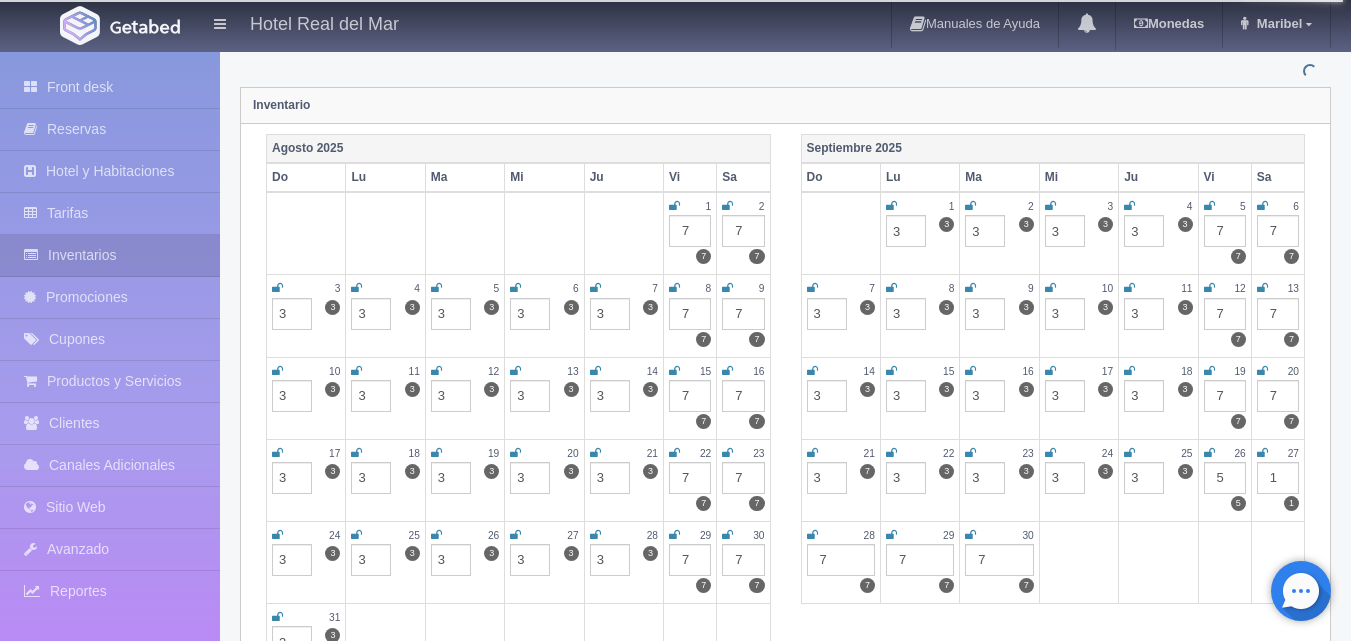 type on "3" 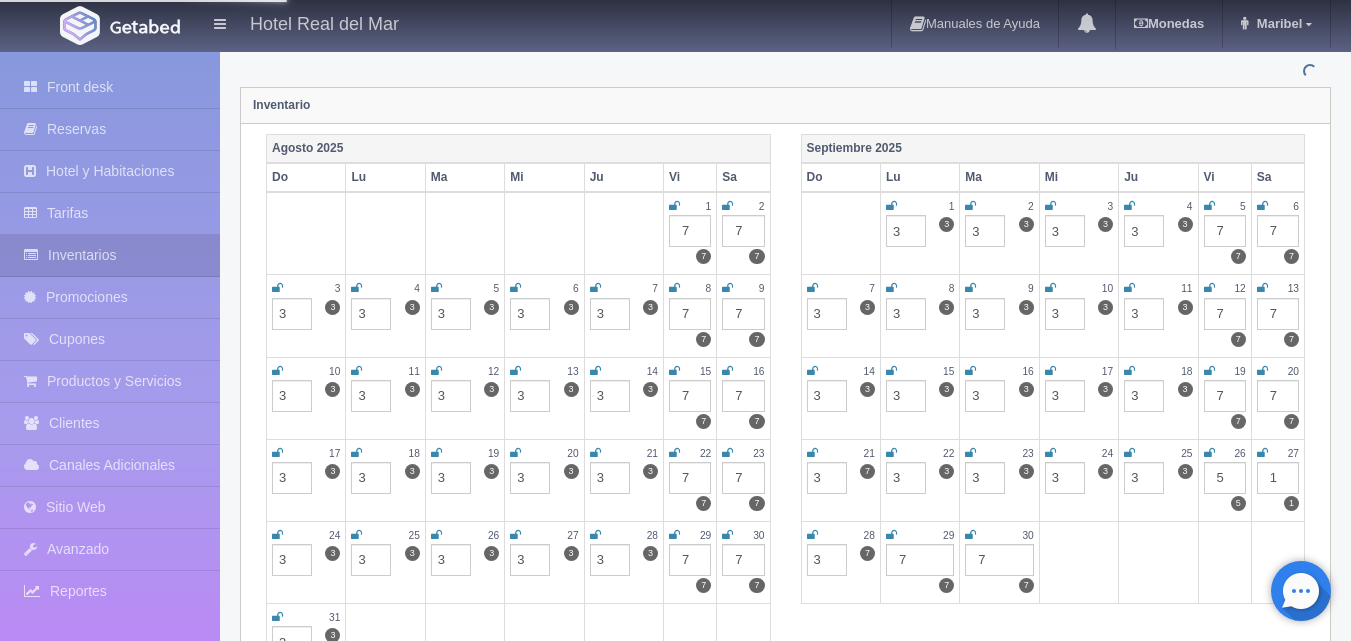 type on "3" 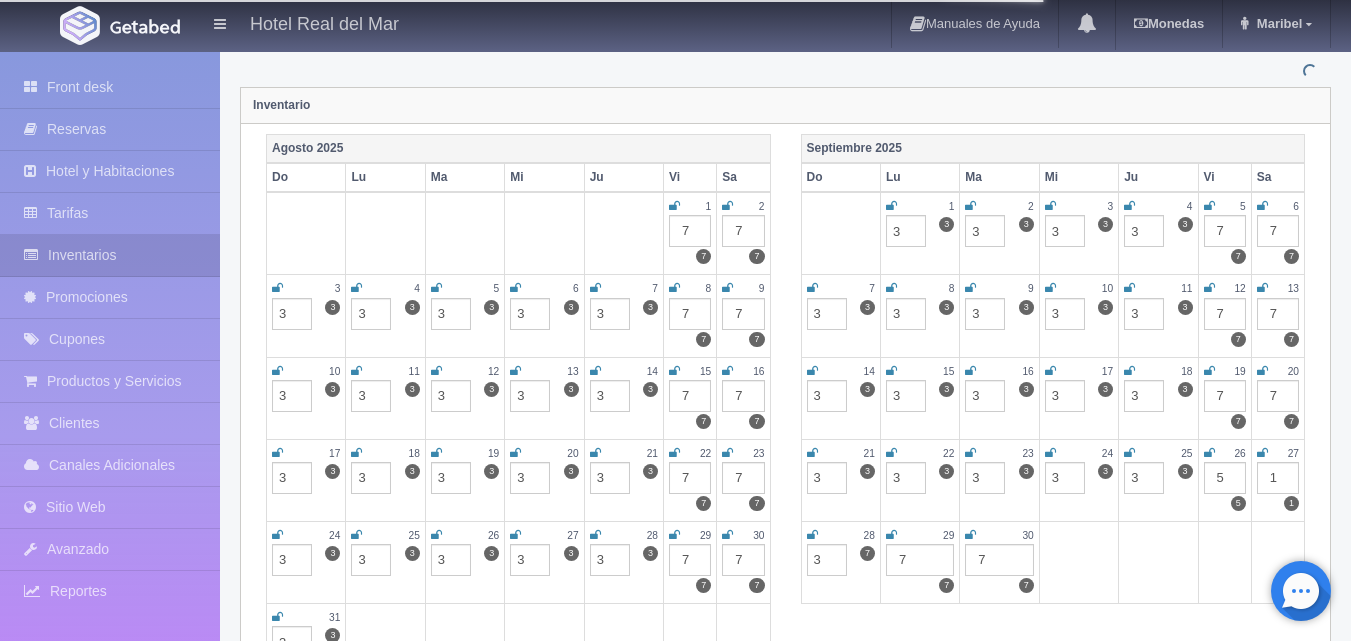 click on "7" at bounding box center (920, 560) 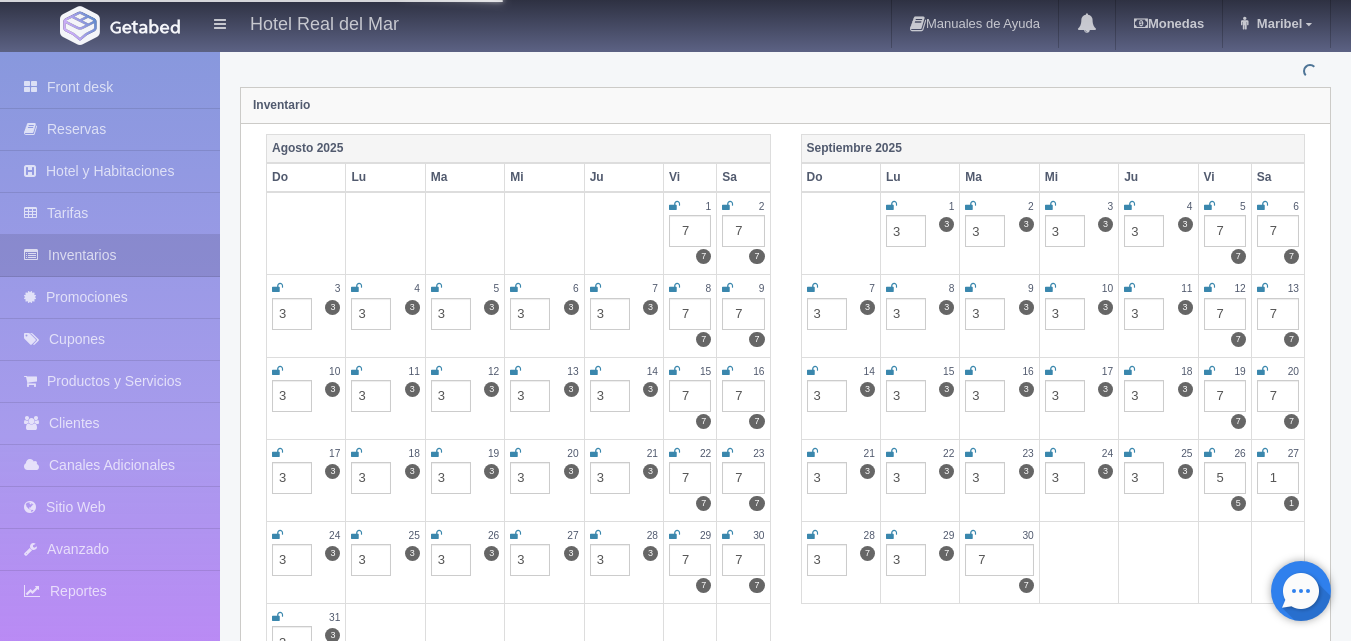 type on "3" 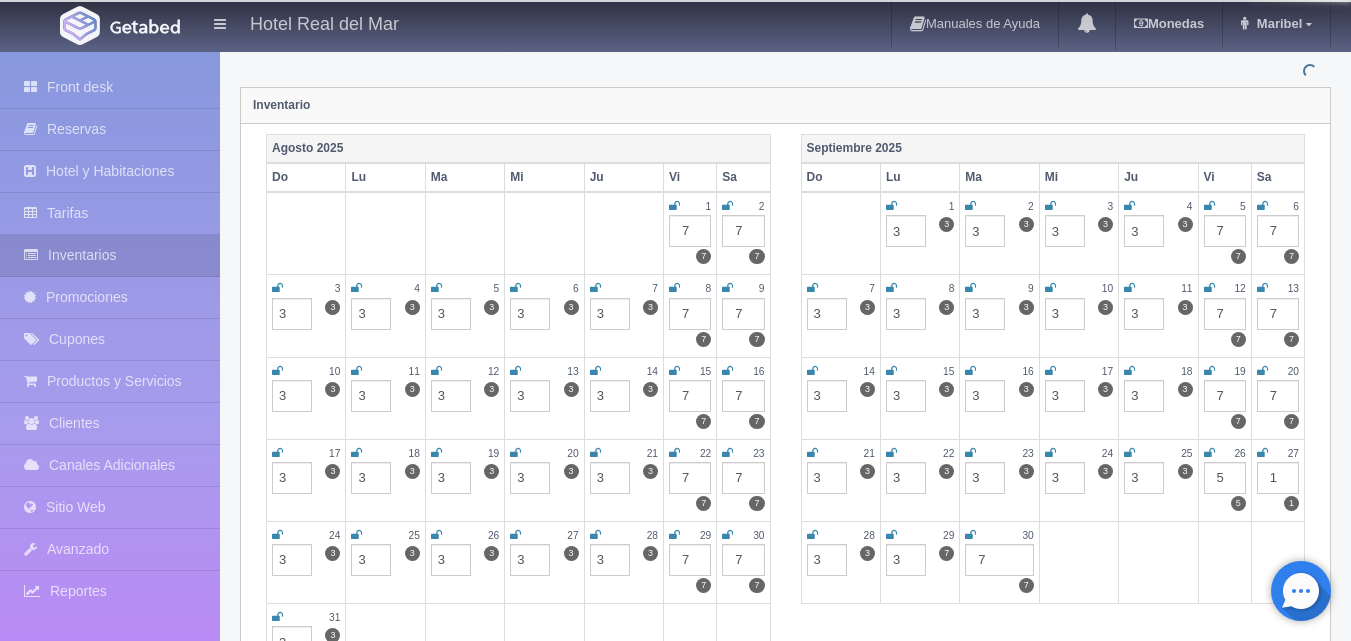 click on "7" at bounding box center (999, 560) 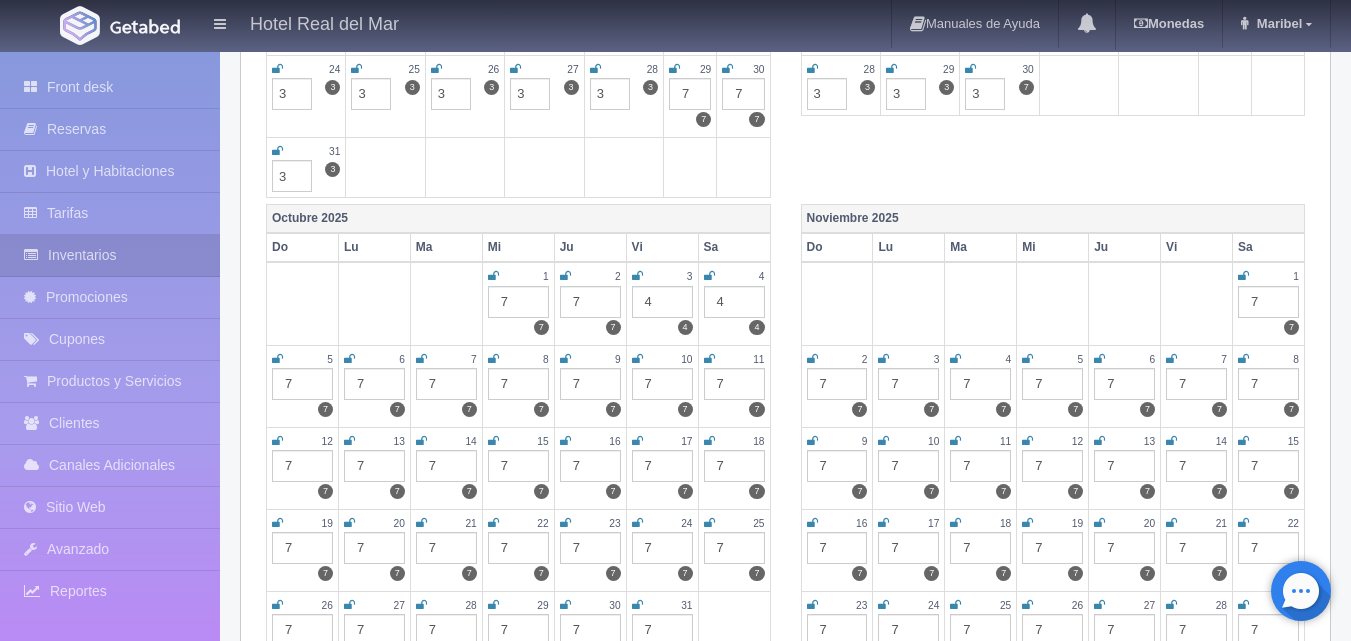 scroll, scrollTop: 700, scrollLeft: 0, axis: vertical 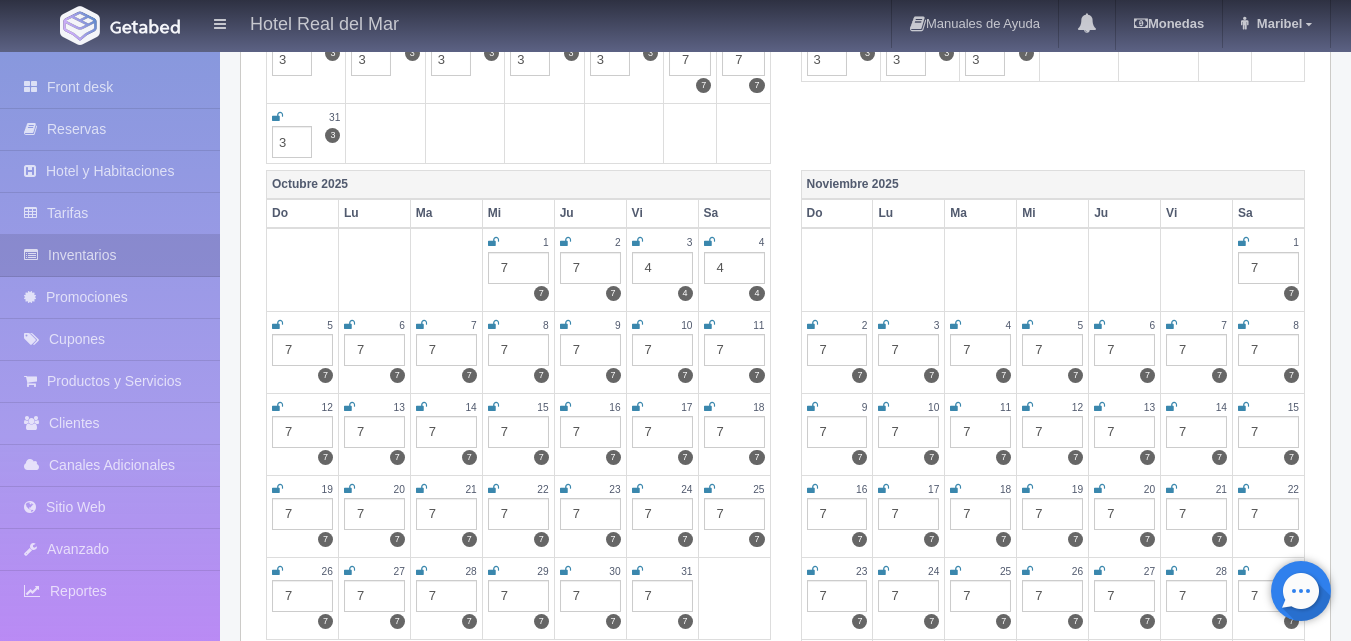 type on "3" 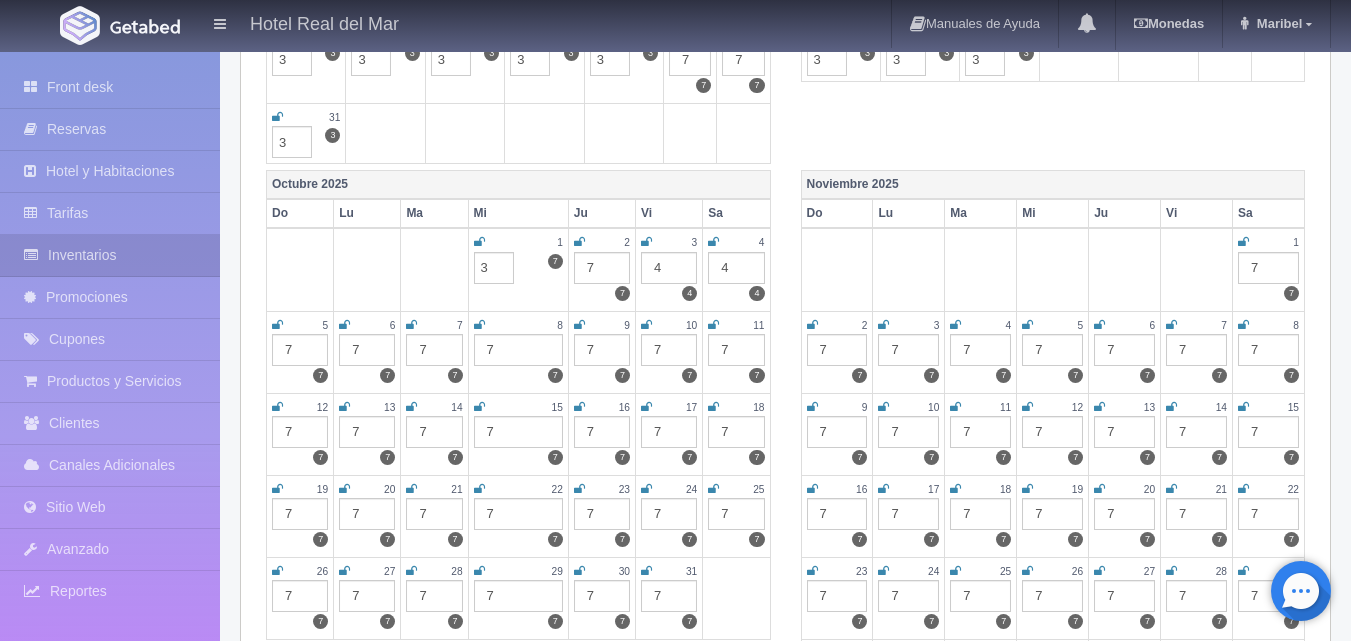 type on "3" 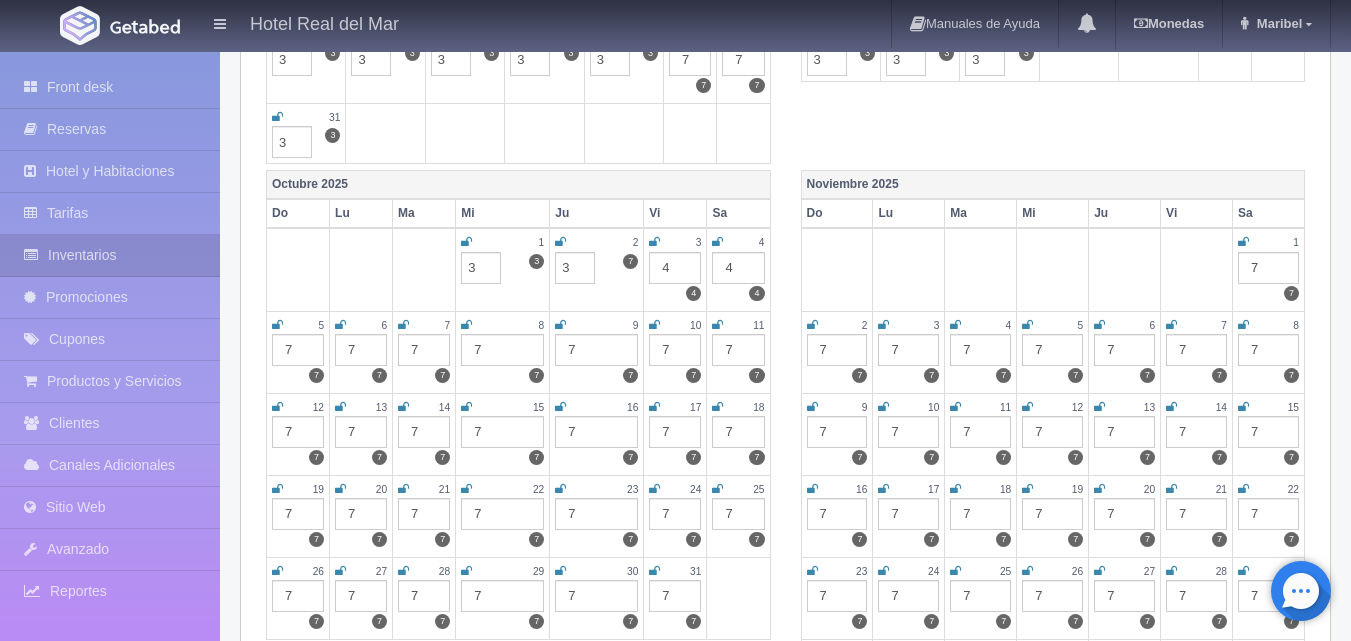 type on "3" 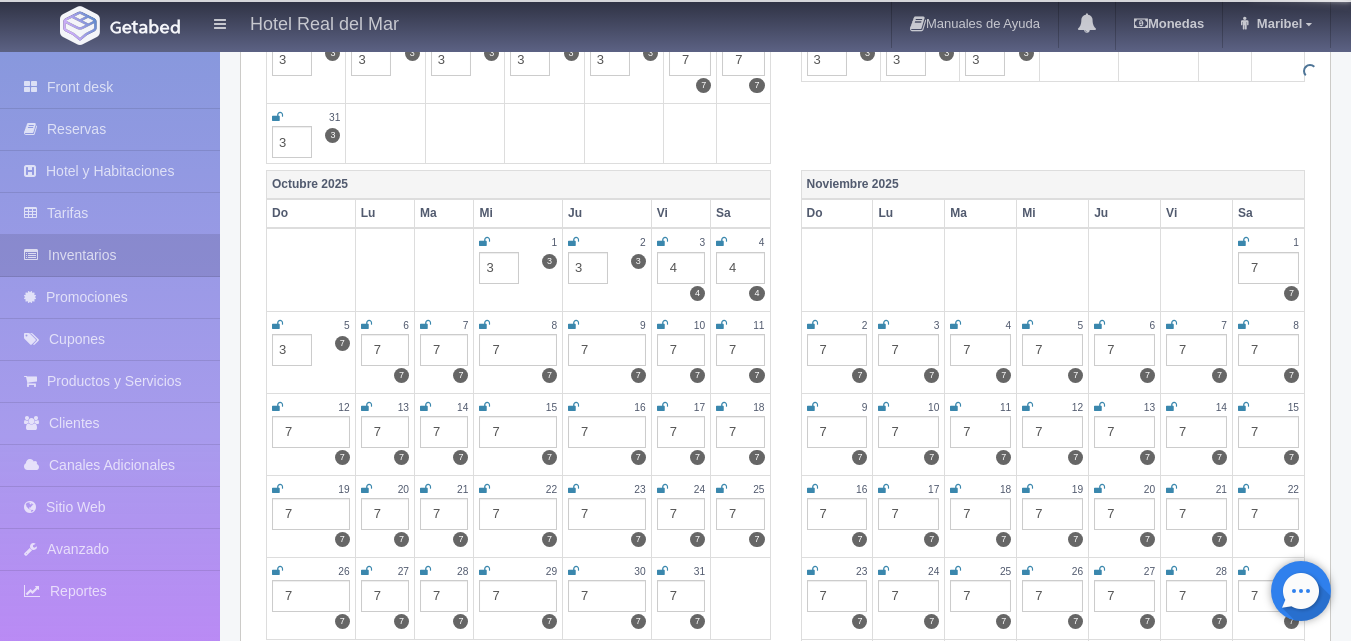 type on "3" 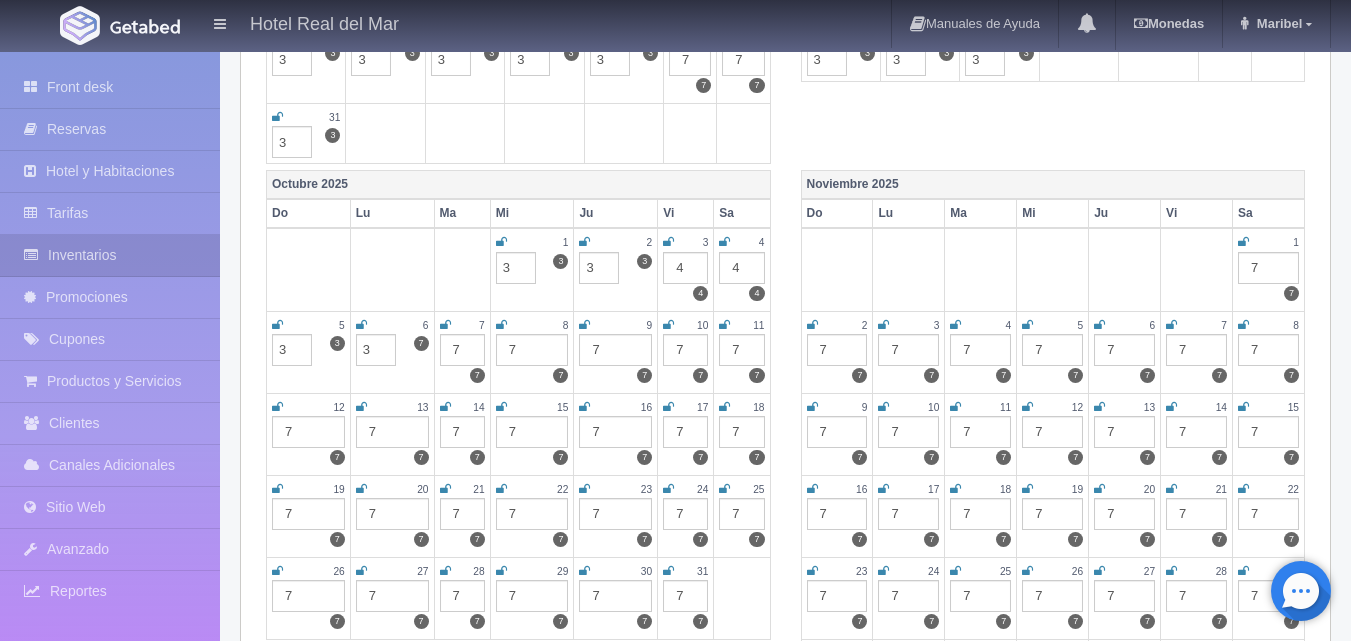 type on "3" 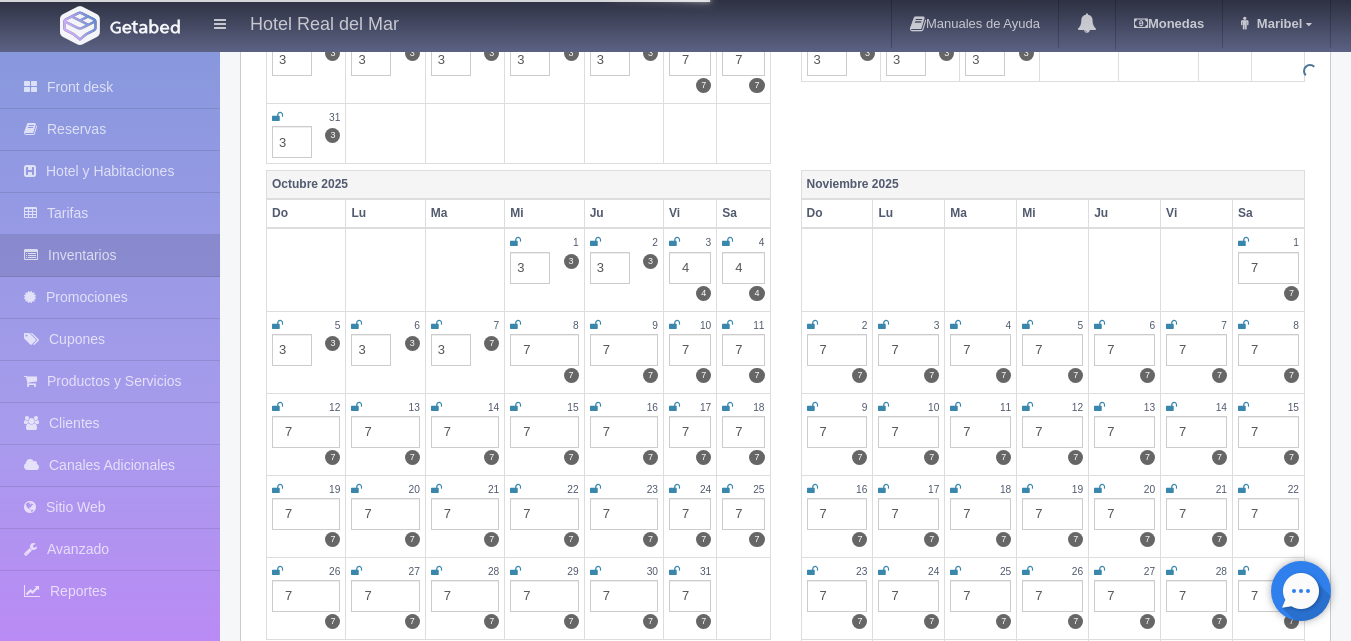 type on "3" 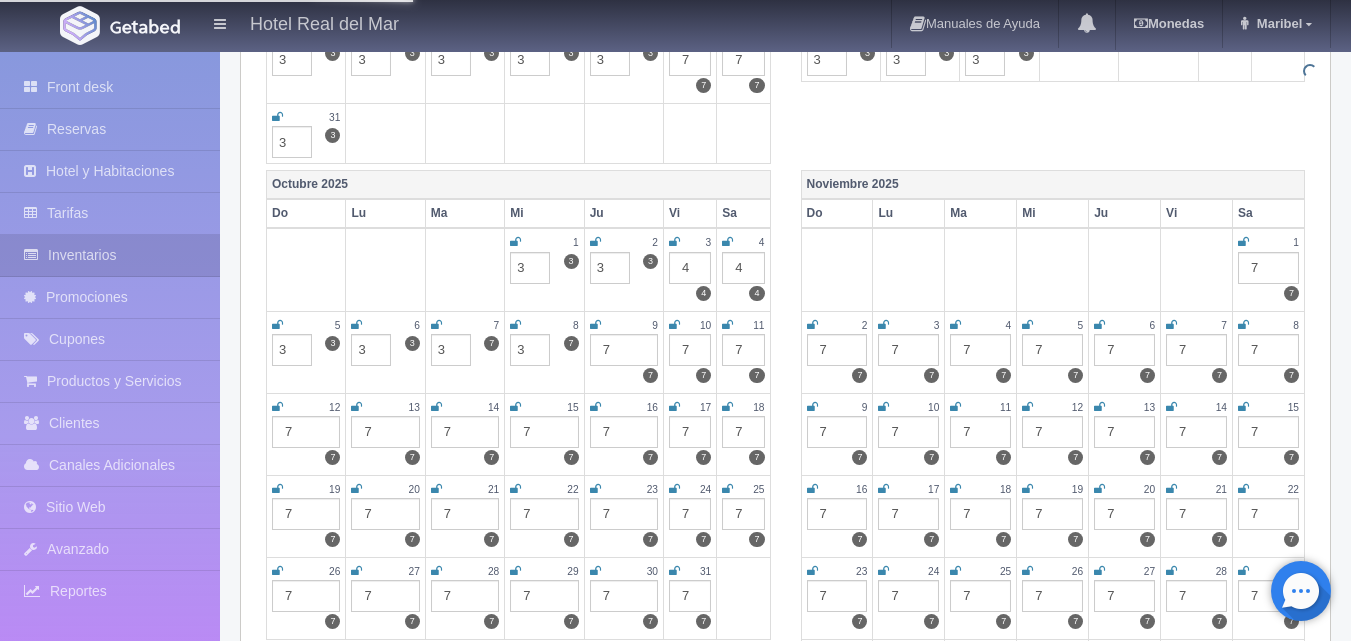type on "3" 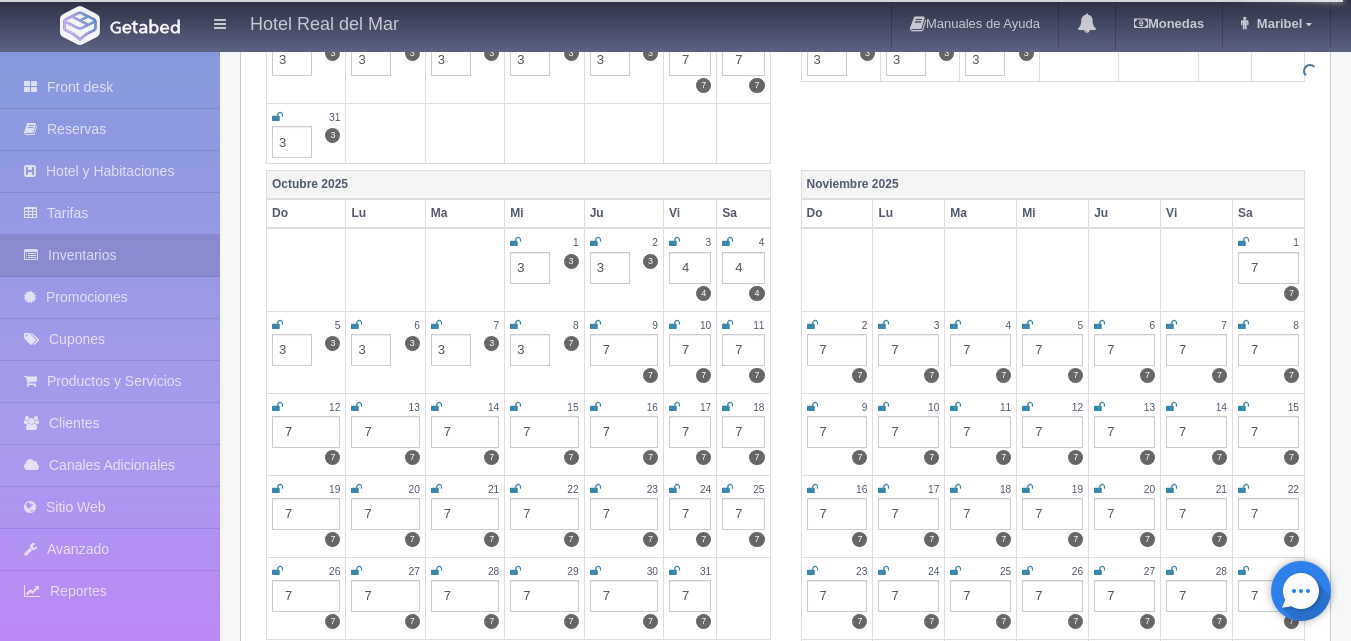 click on "7" at bounding box center (624, 350) 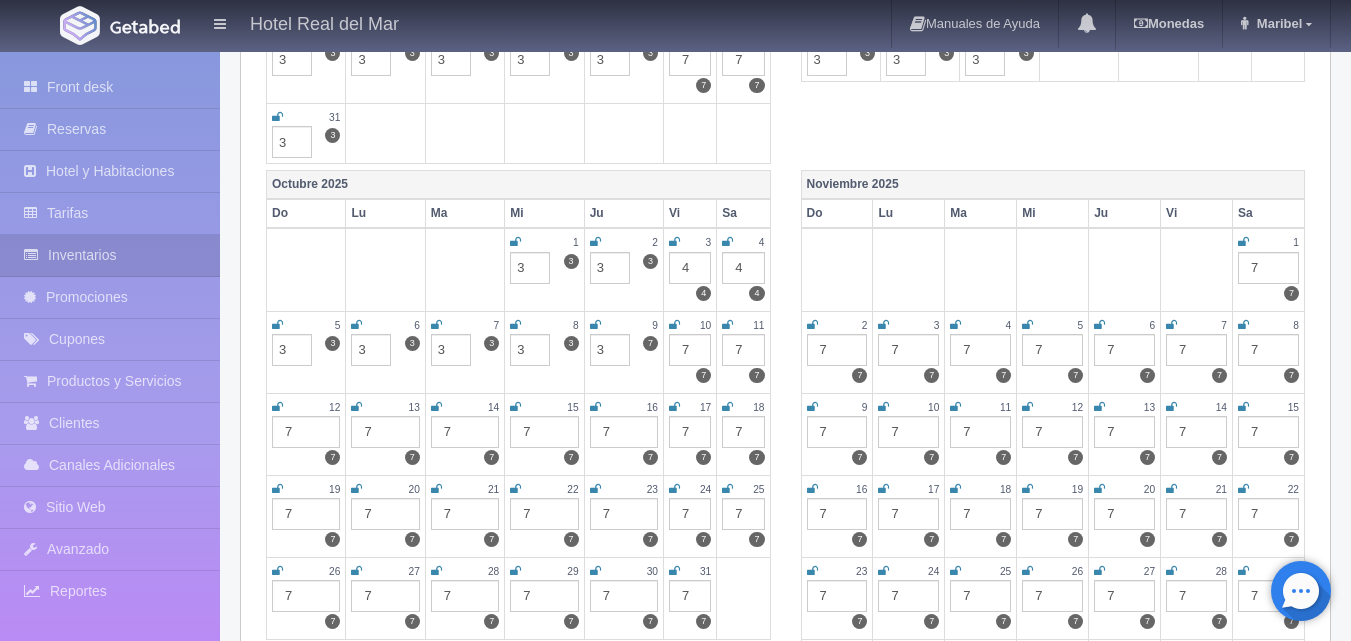 type on "3" 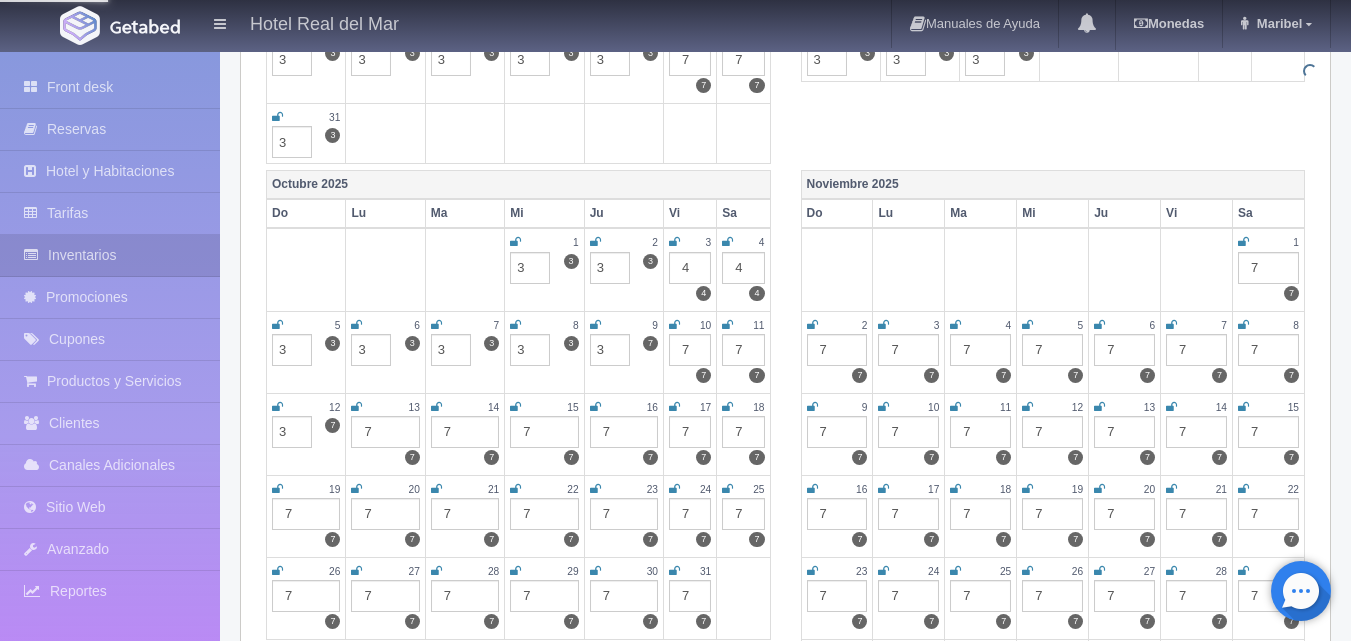 type on "3" 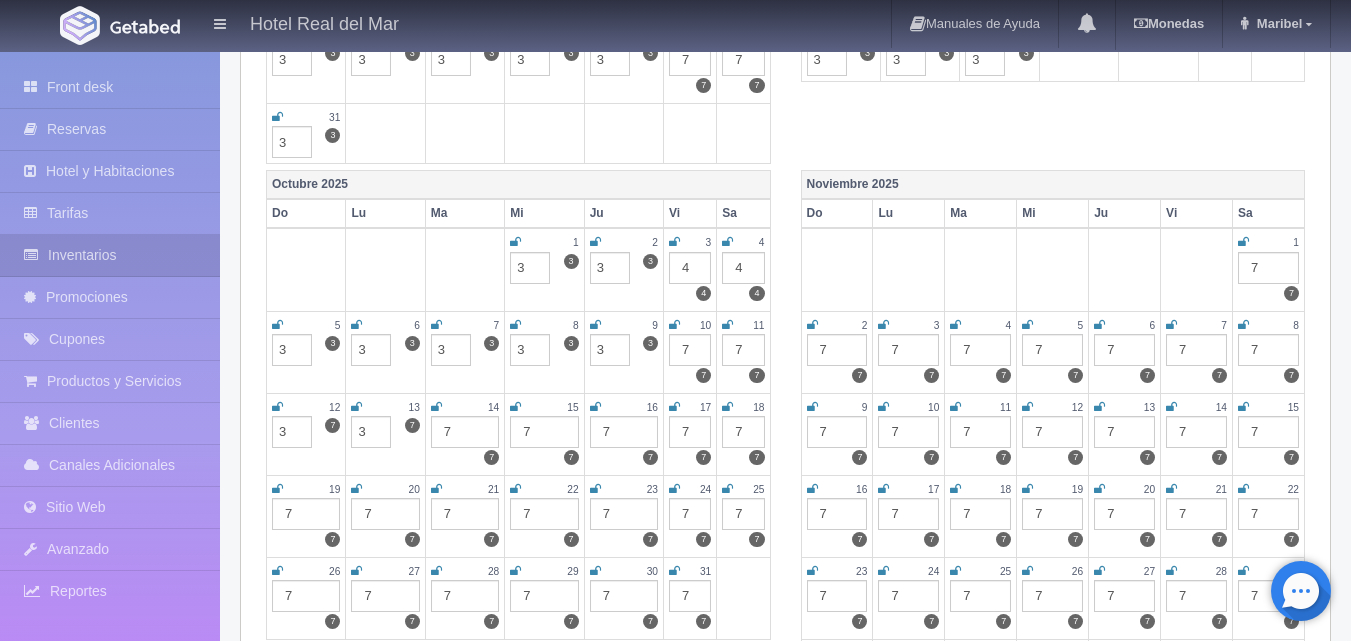 type on "3" 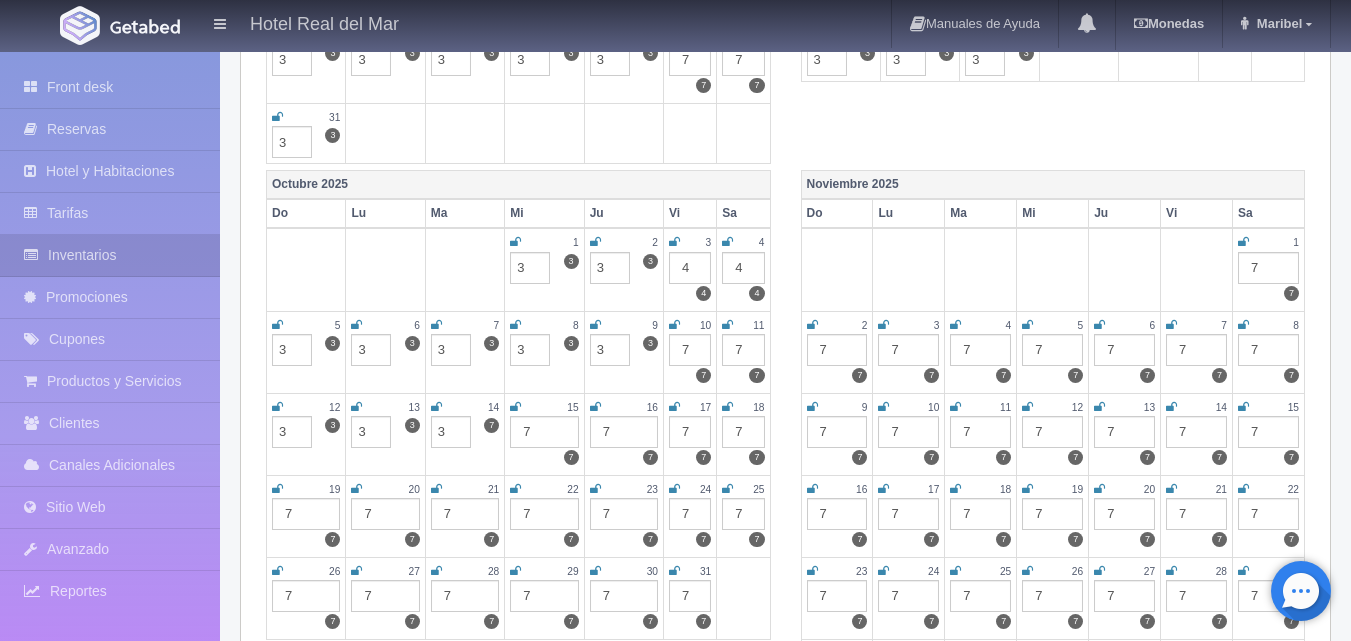 type on "3" 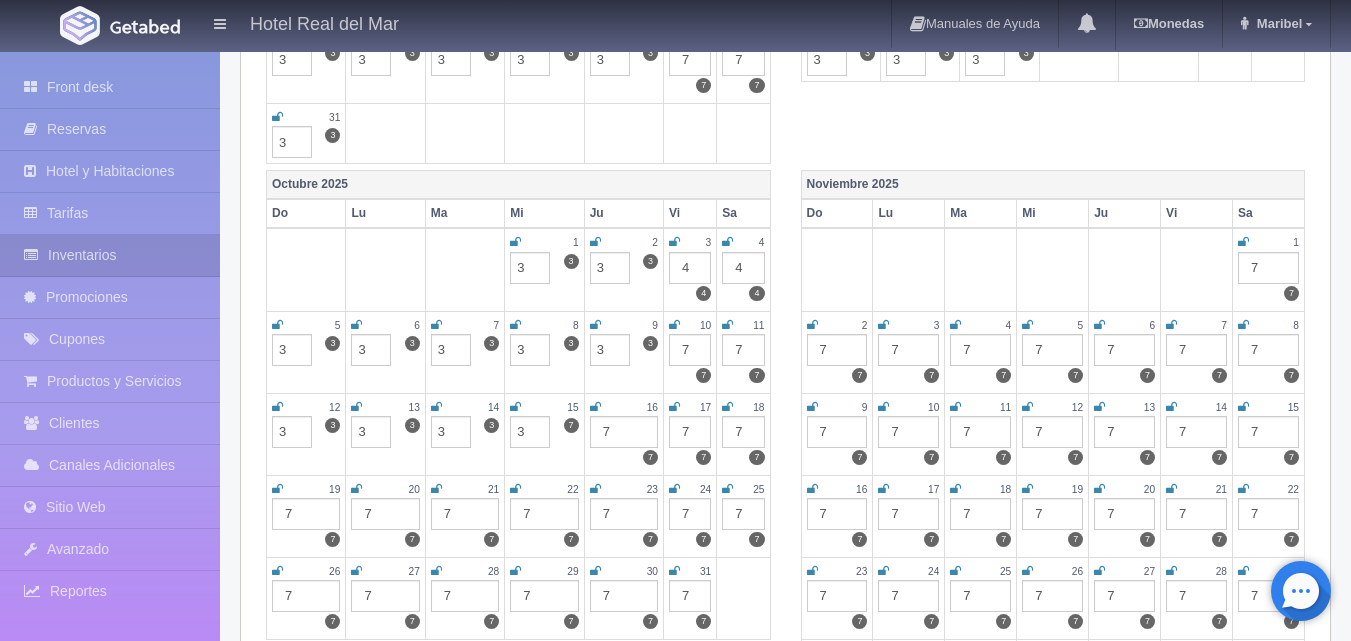 type on "3" 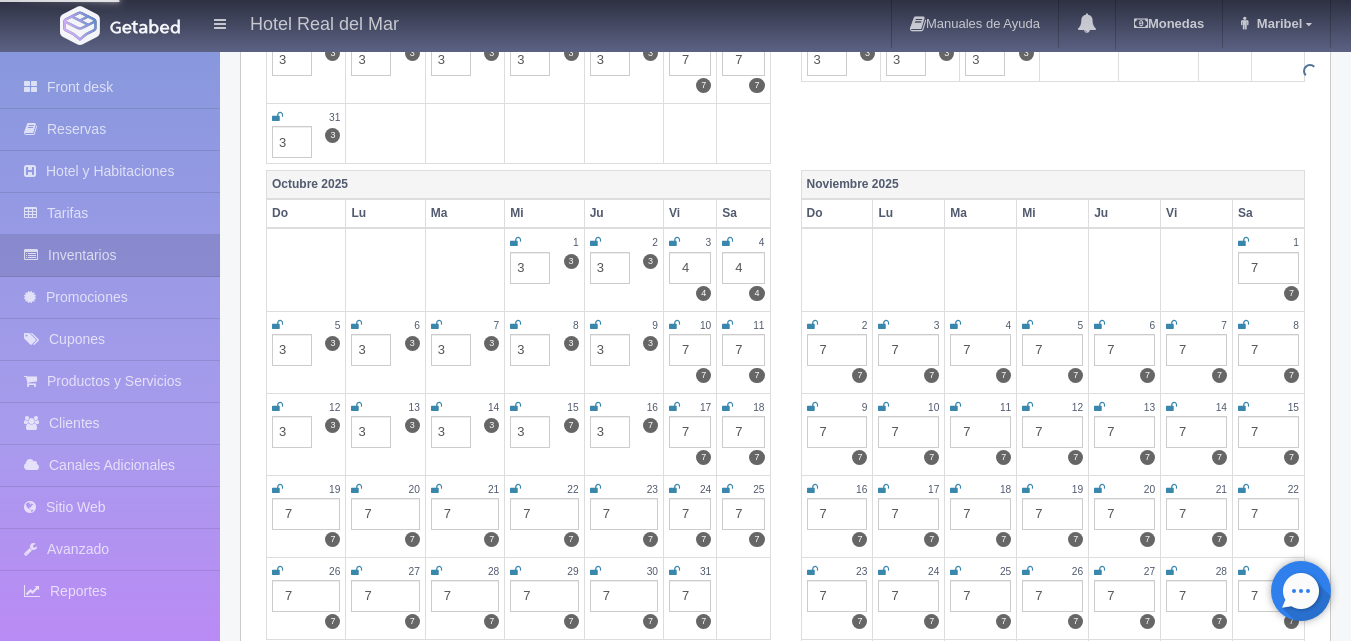 type on "3" 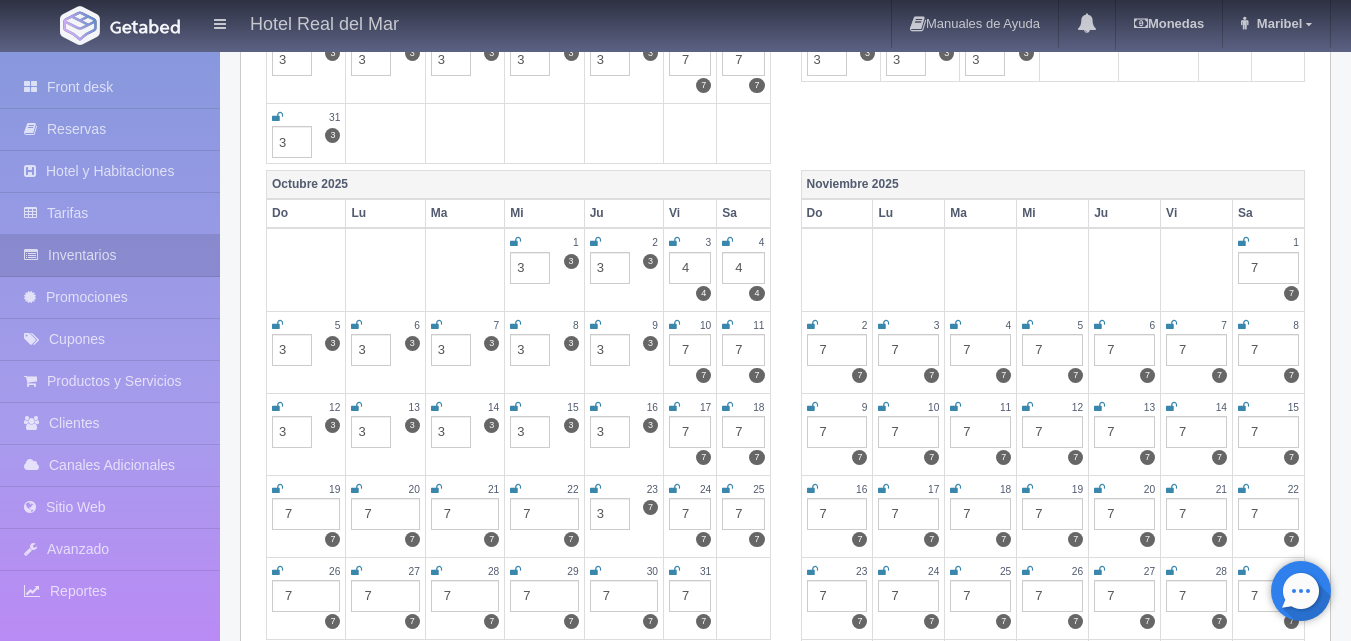 type on "3" 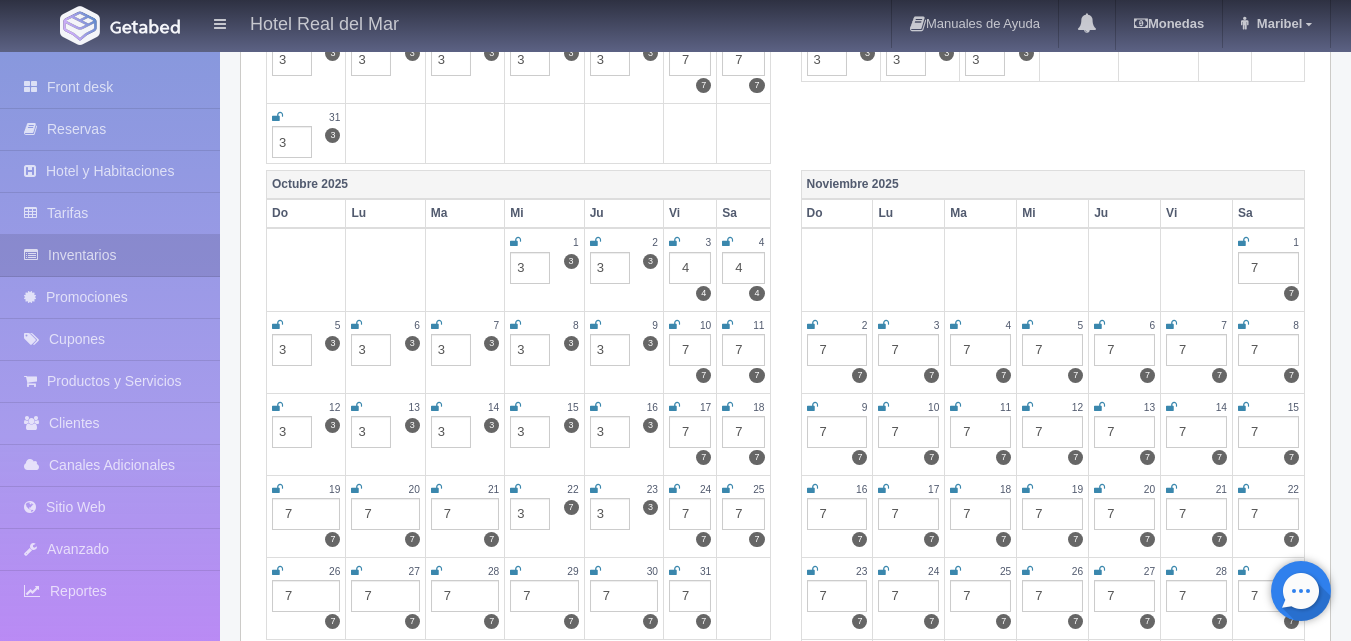 type on "3" 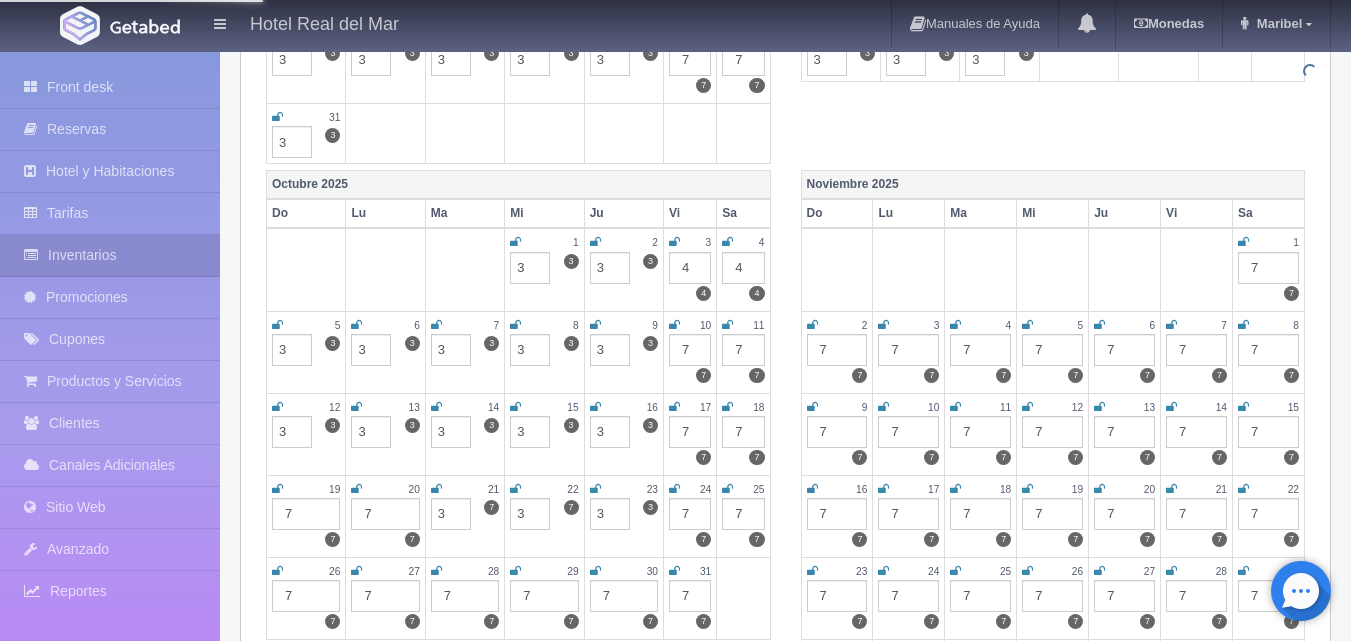 type on "3" 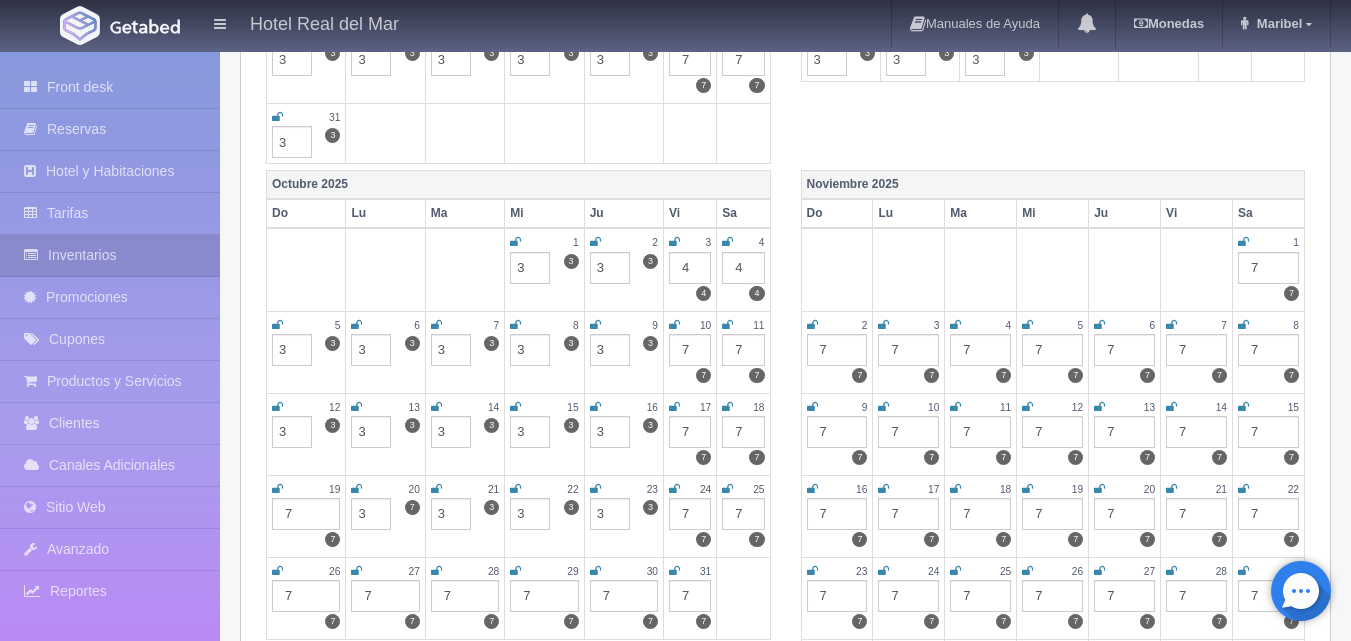 type on "3" 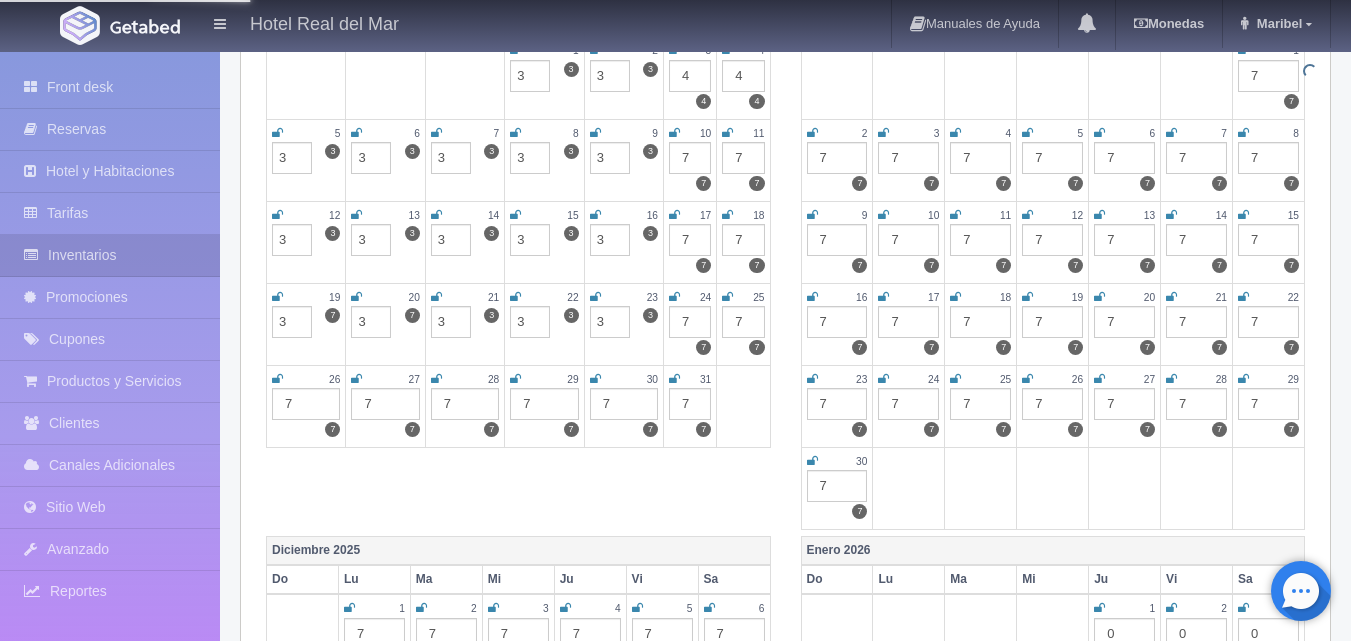 scroll, scrollTop: 900, scrollLeft: 0, axis: vertical 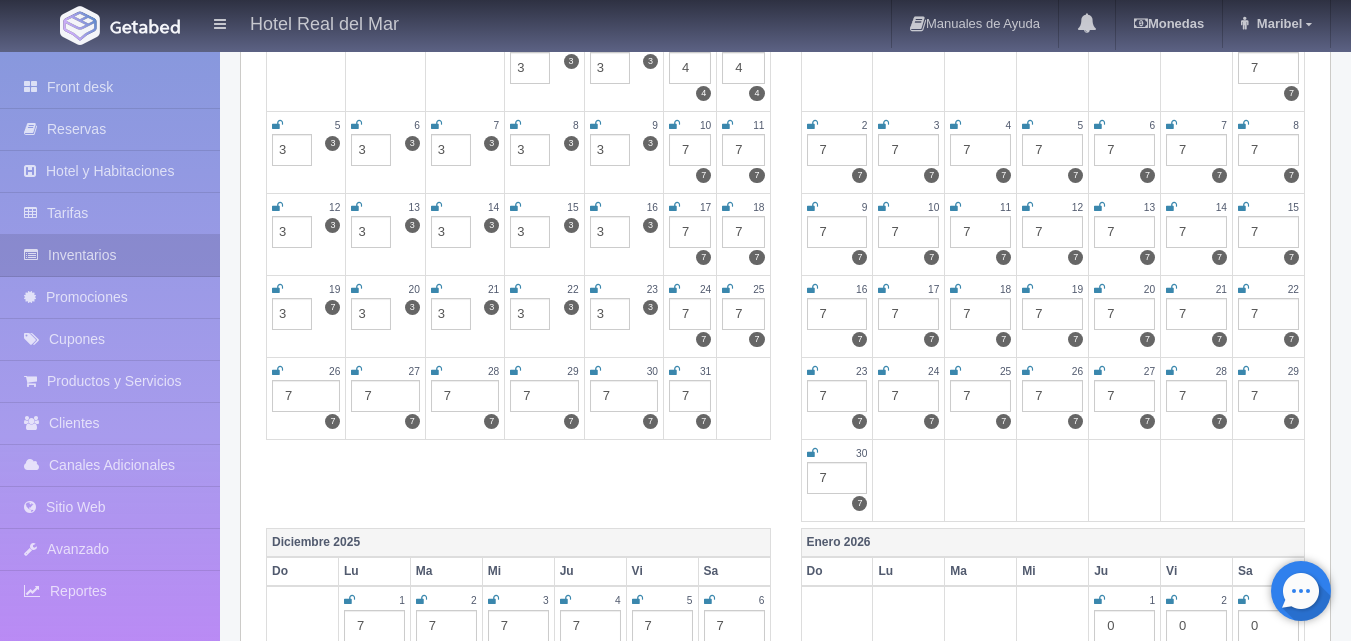 type on "3" 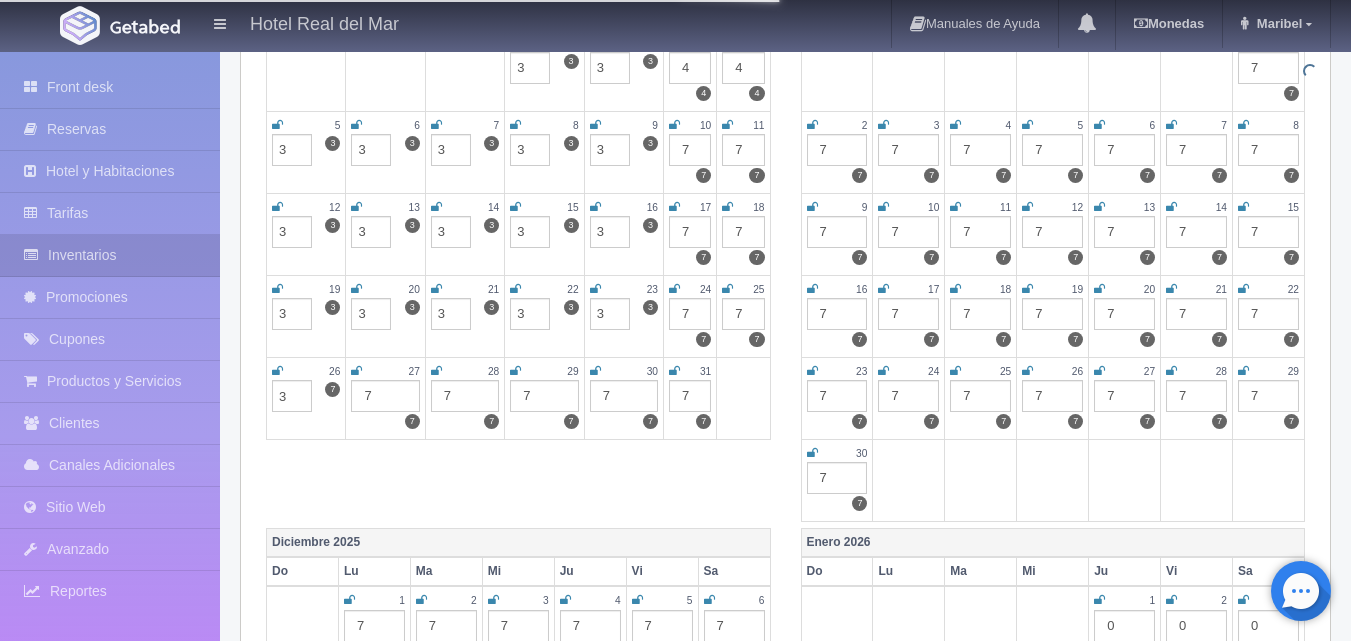 type on "3" 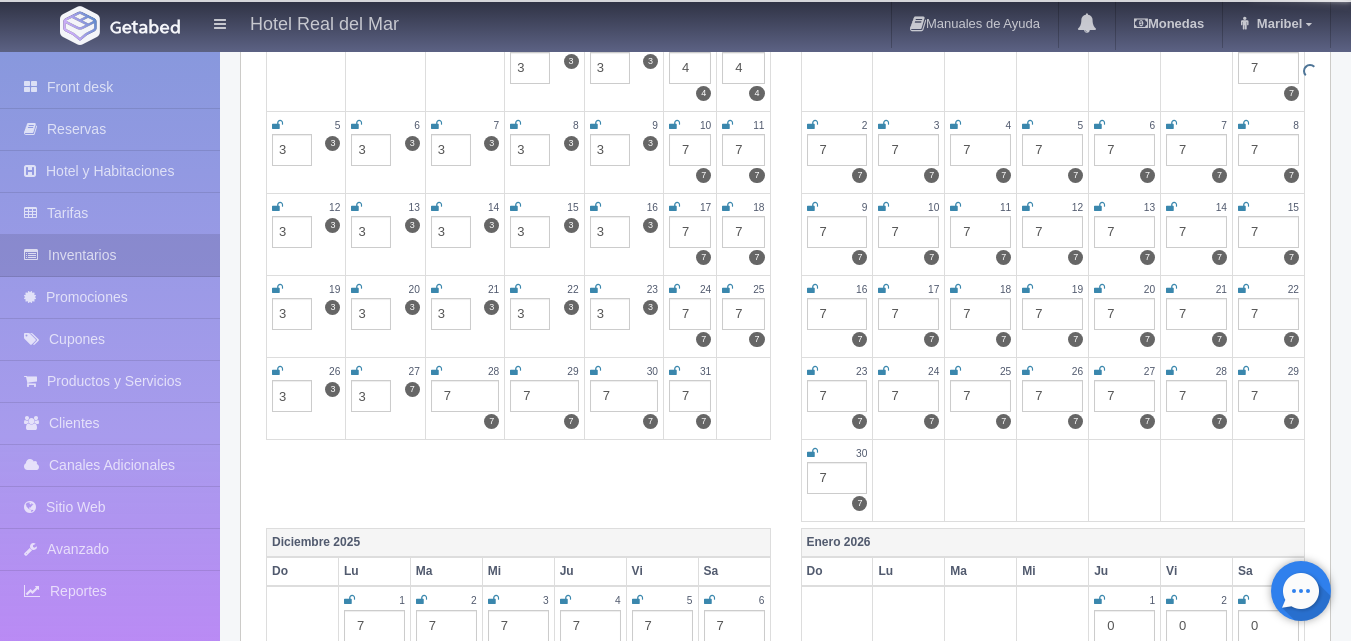 type on "3" 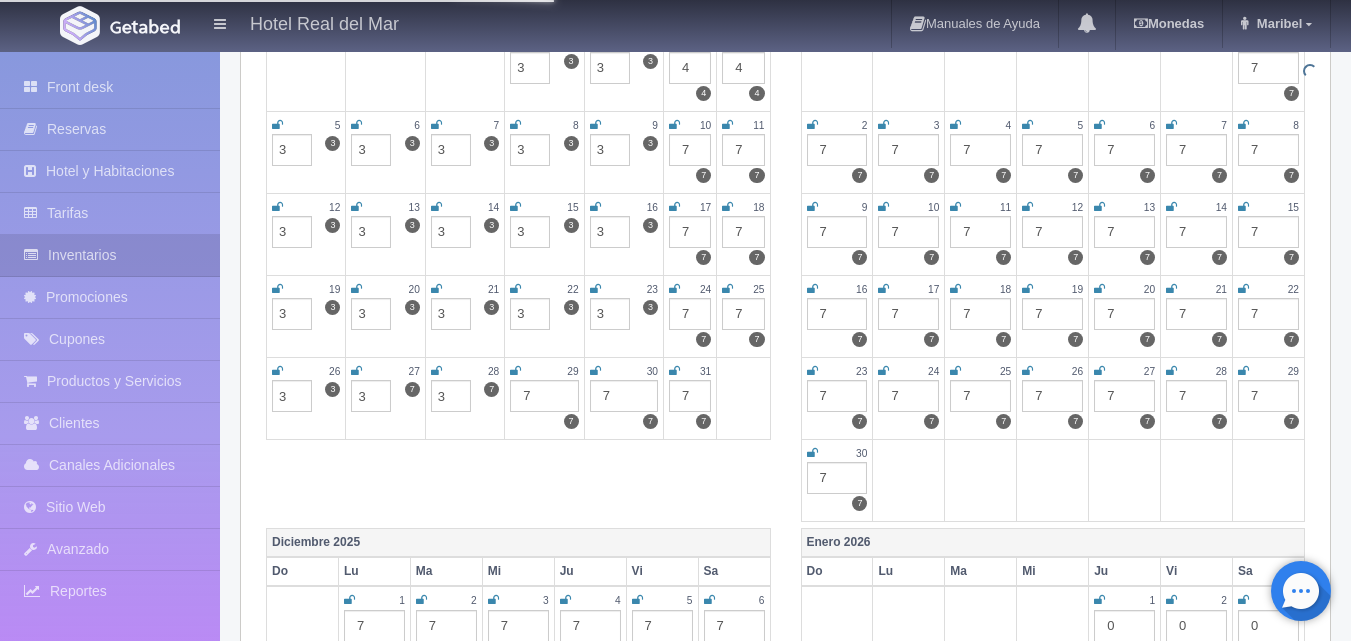 type on "3" 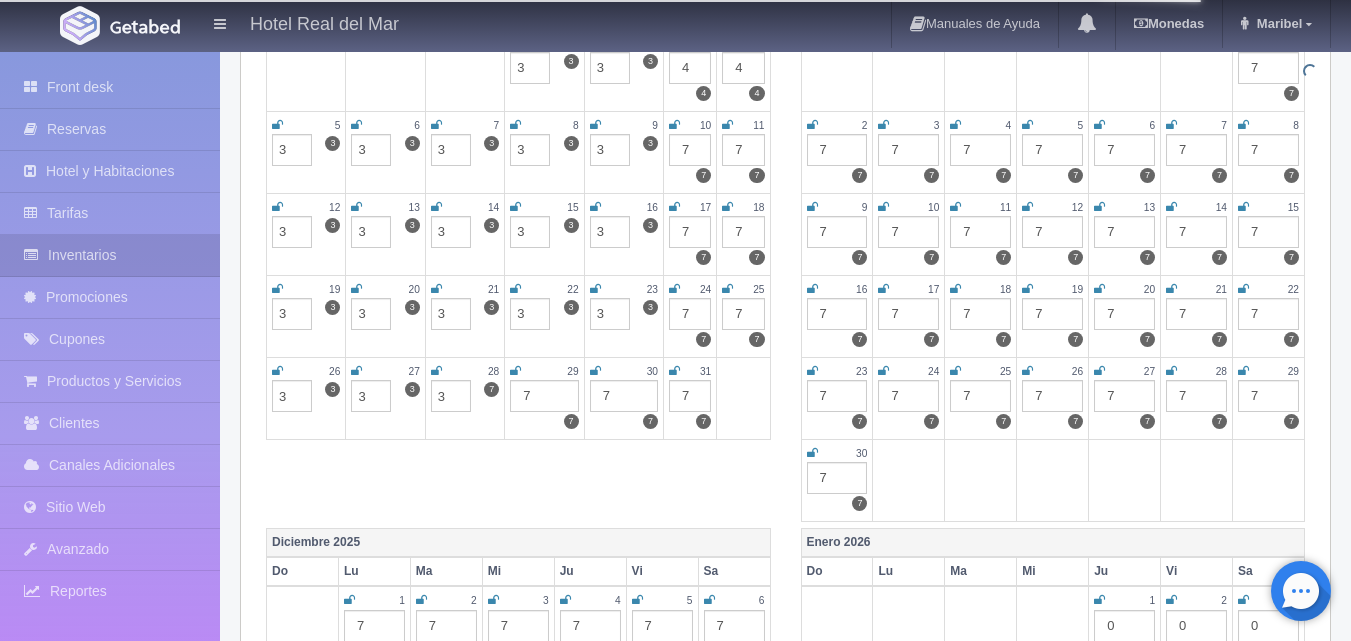 click on "7" at bounding box center [544, 396] 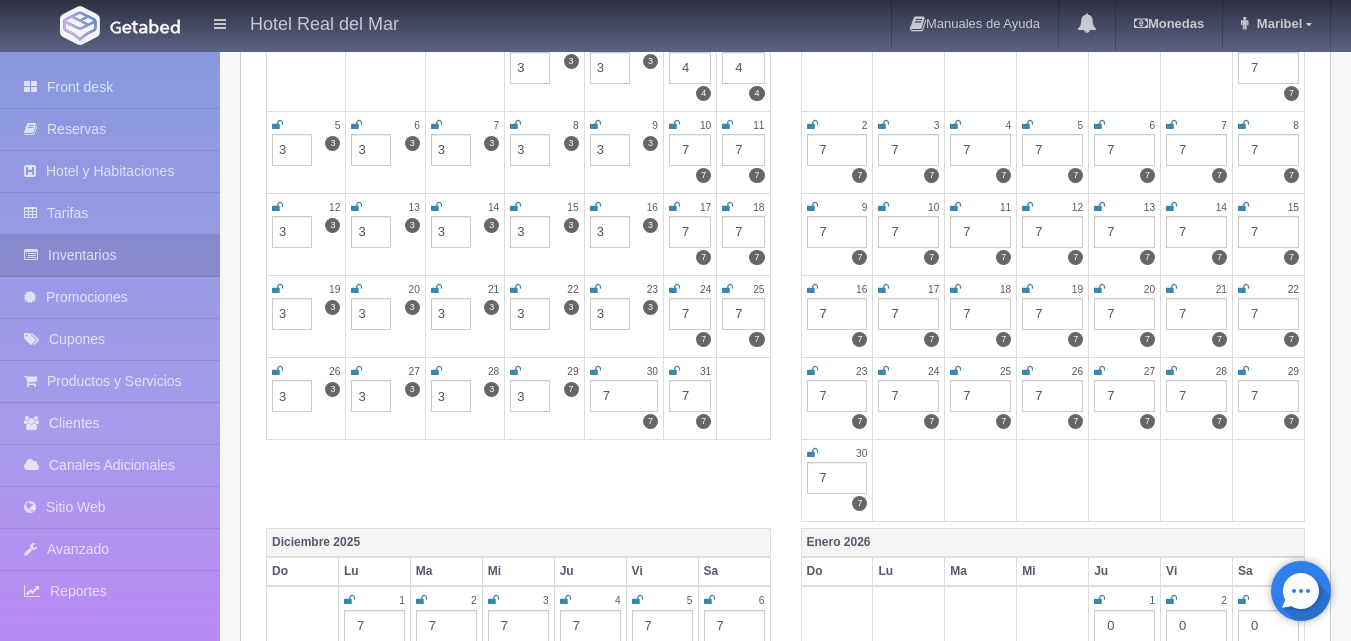 type on "3" 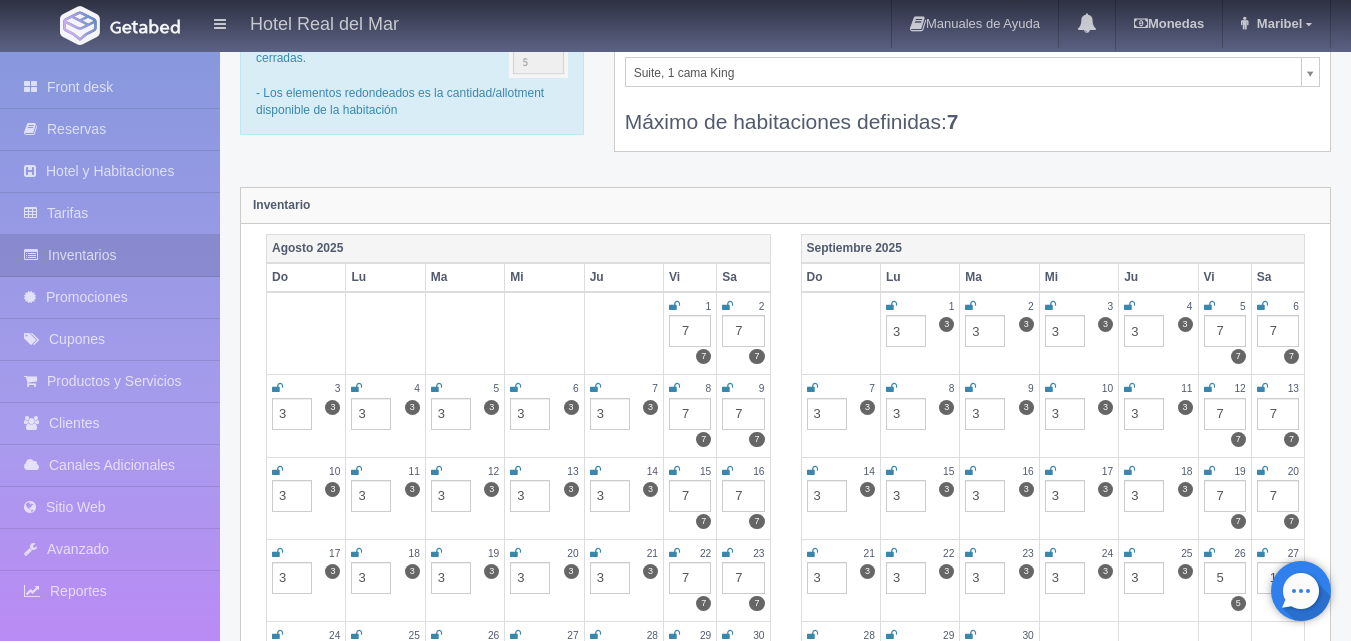 scroll, scrollTop: 0, scrollLeft: 0, axis: both 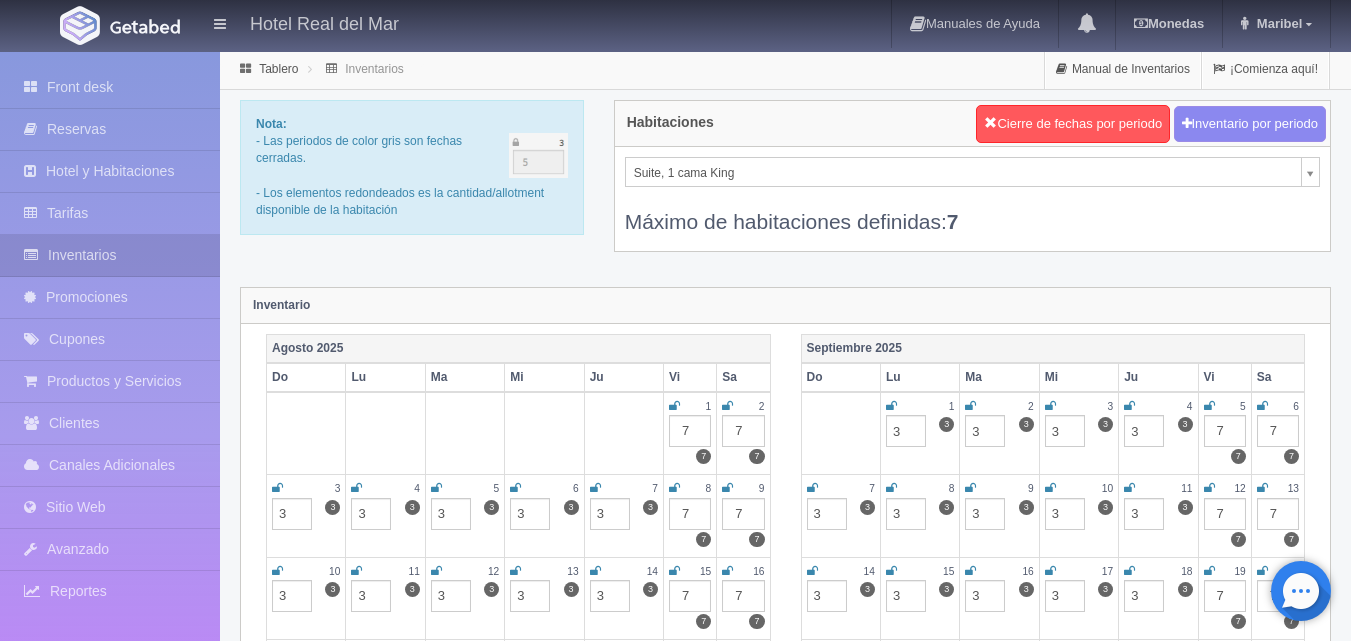 type on "3" 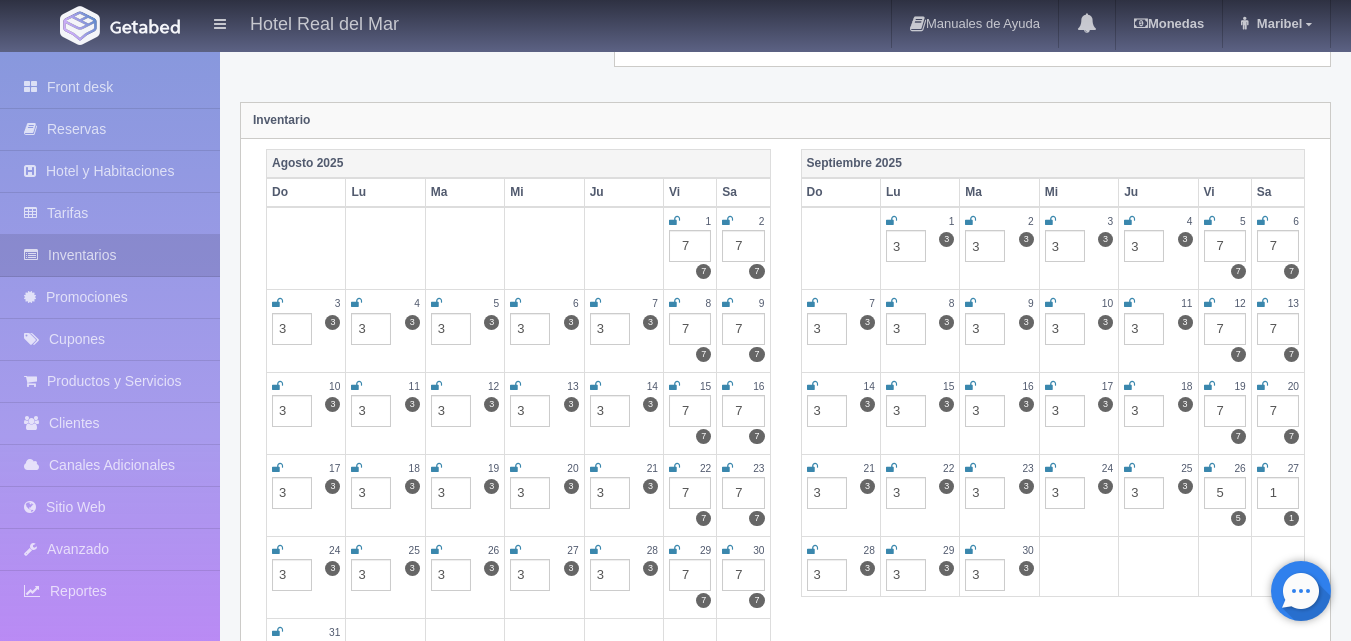 scroll, scrollTop: 0, scrollLeft: 0, axis: both 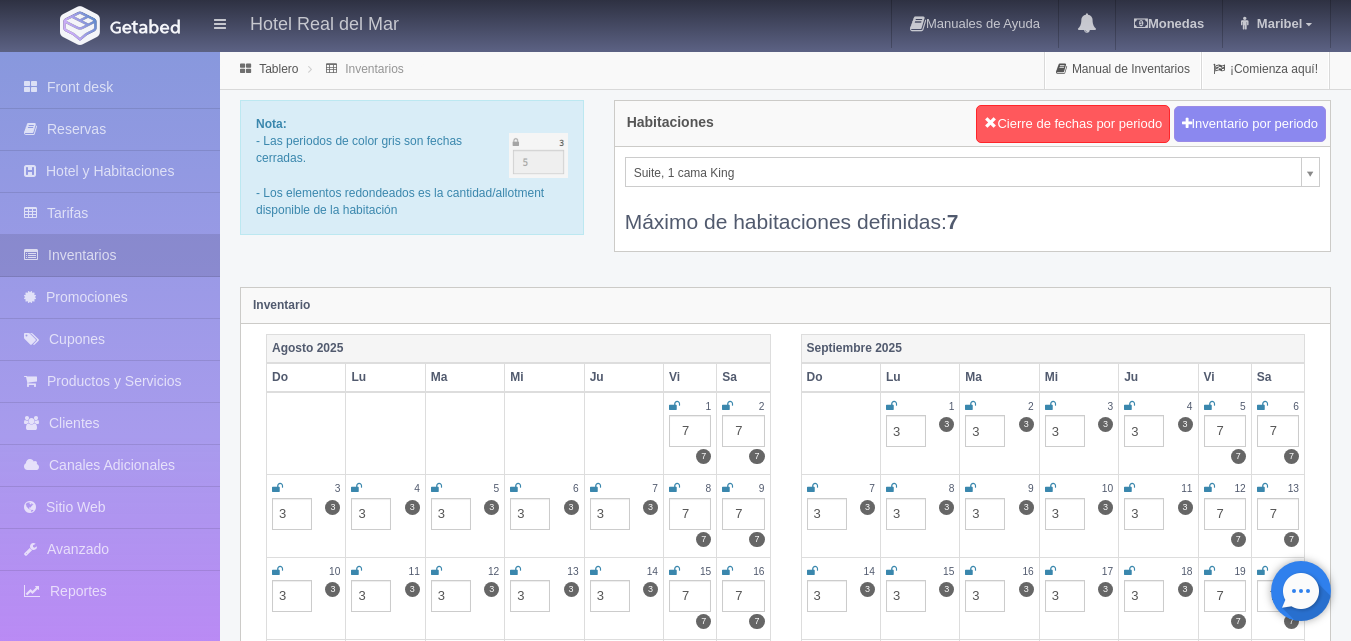click on "Hotel Real del Mar
Manuales de Ayuda
Actualizaciones recientes
Monedas
Tipo de cambio/moneda USD
1 USD
=
19.498840							MXN
Modificar monedas
Maribel
Mi Perfil
Salir / Log Out
Procesando...
Front desk
Reservas
Hotel y Habitaciones
Tarifas
Inventarios" at bounding box center [675, 1777] 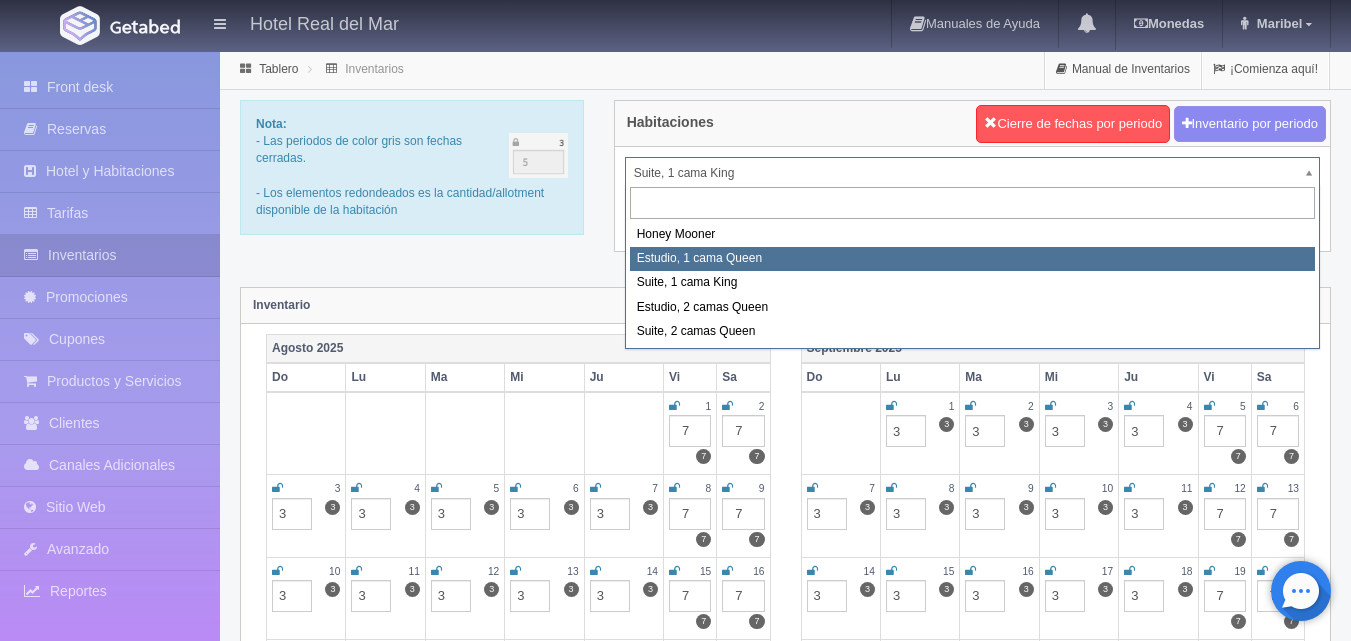 select on "2268" 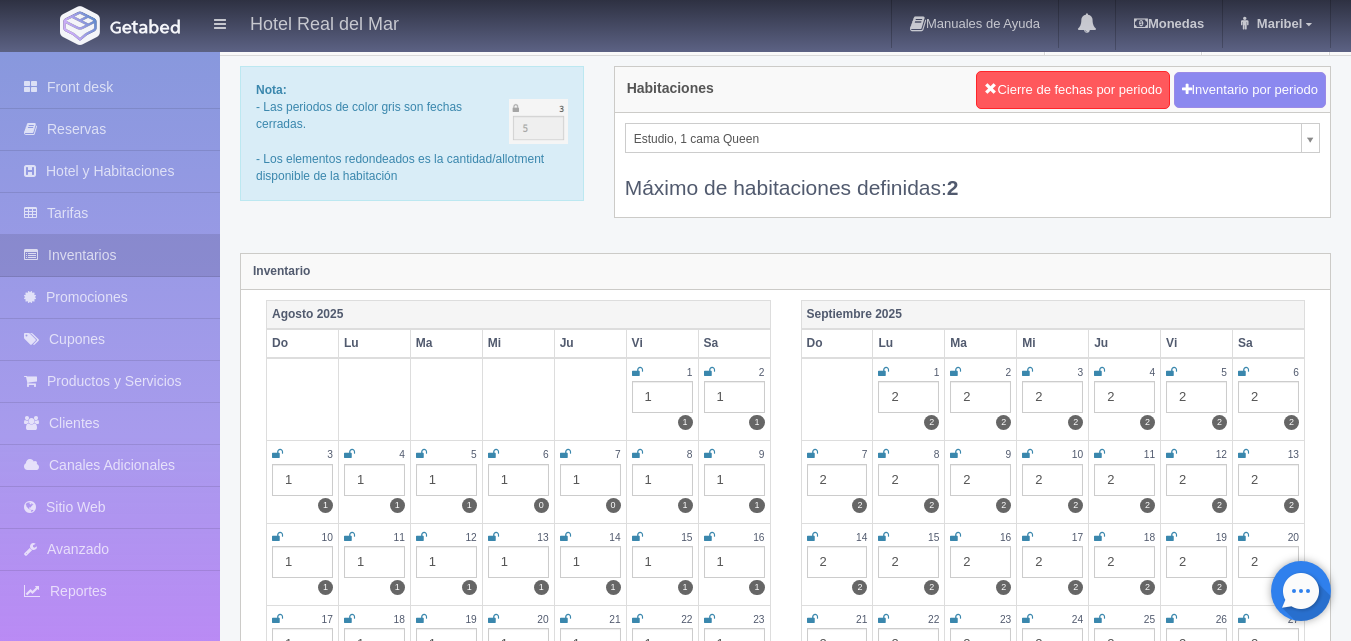 scroll, scrollTop: 0, scrollLeft: 0, axis: both 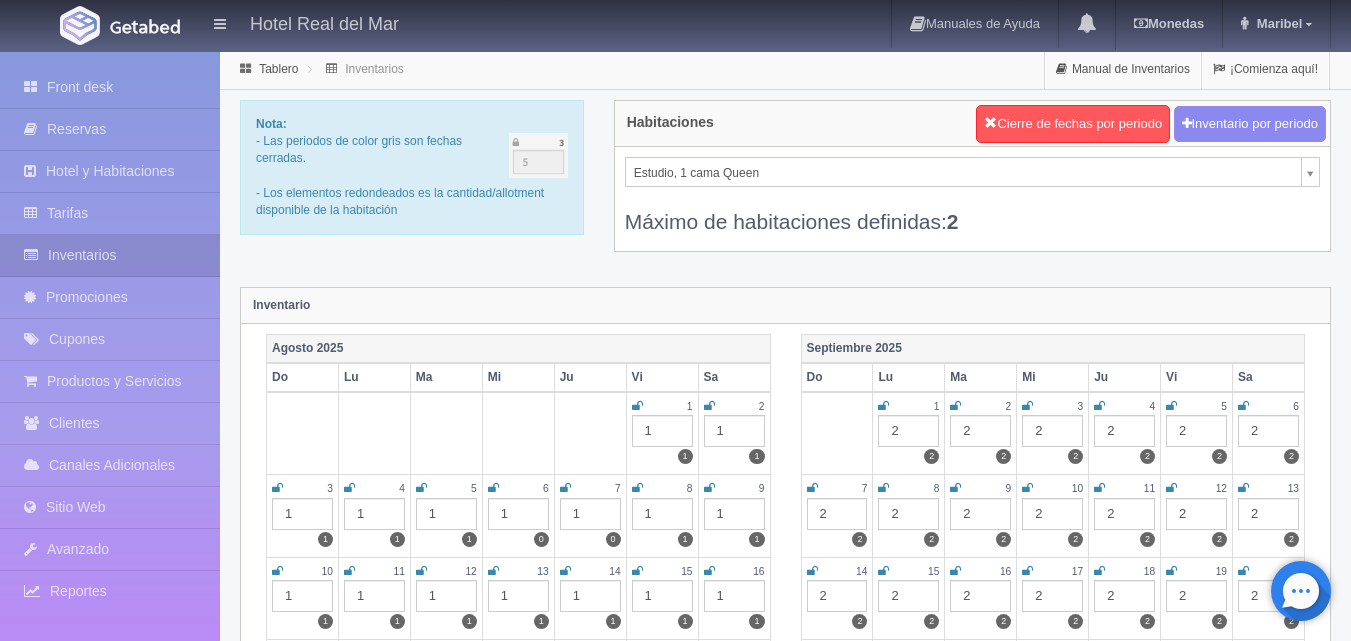 click on "Hotel Real del Mar
Manuales de Ayuda
Actualizaciones recientes
Monedas
Tipo de cambio/moneda USD
1 USD
=
19.498840							MXN
Modificar monedas
Maribel
Mi Perfil
Salir / Log Out
Procesando...
Front desk
Reservas
Hotel y Habitaciones
Tarifas
Inventarios" at bounding box center (675, 1777) 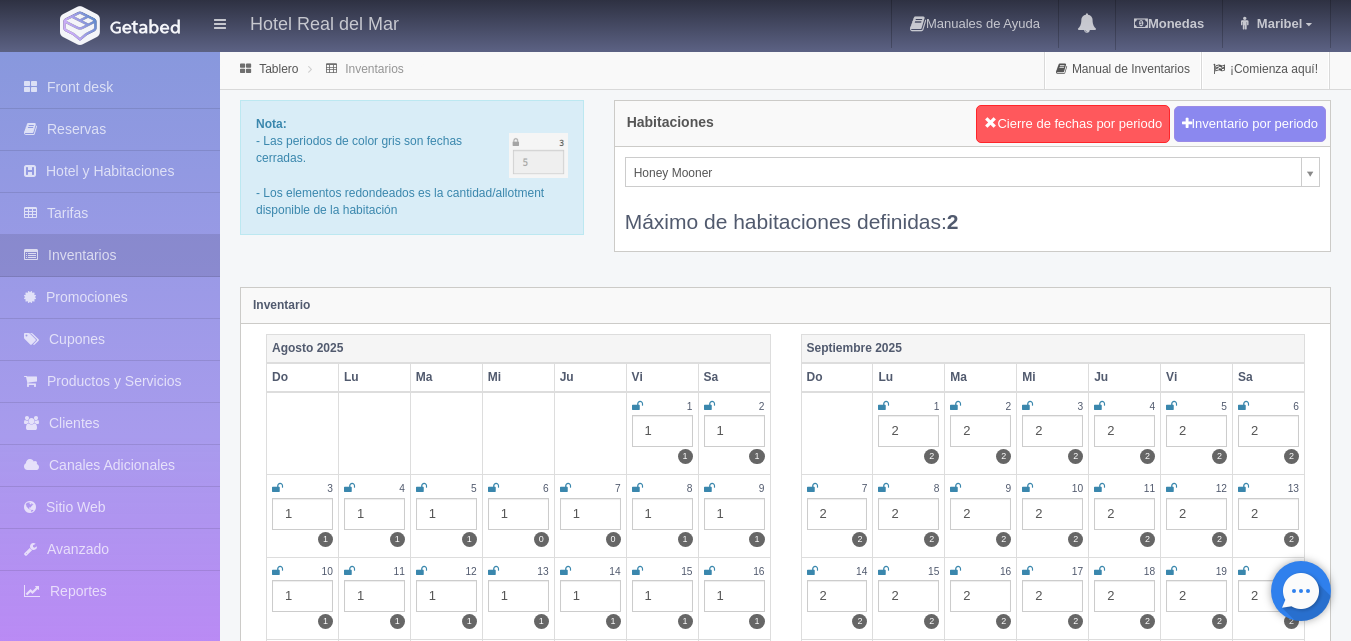 select on "2267" 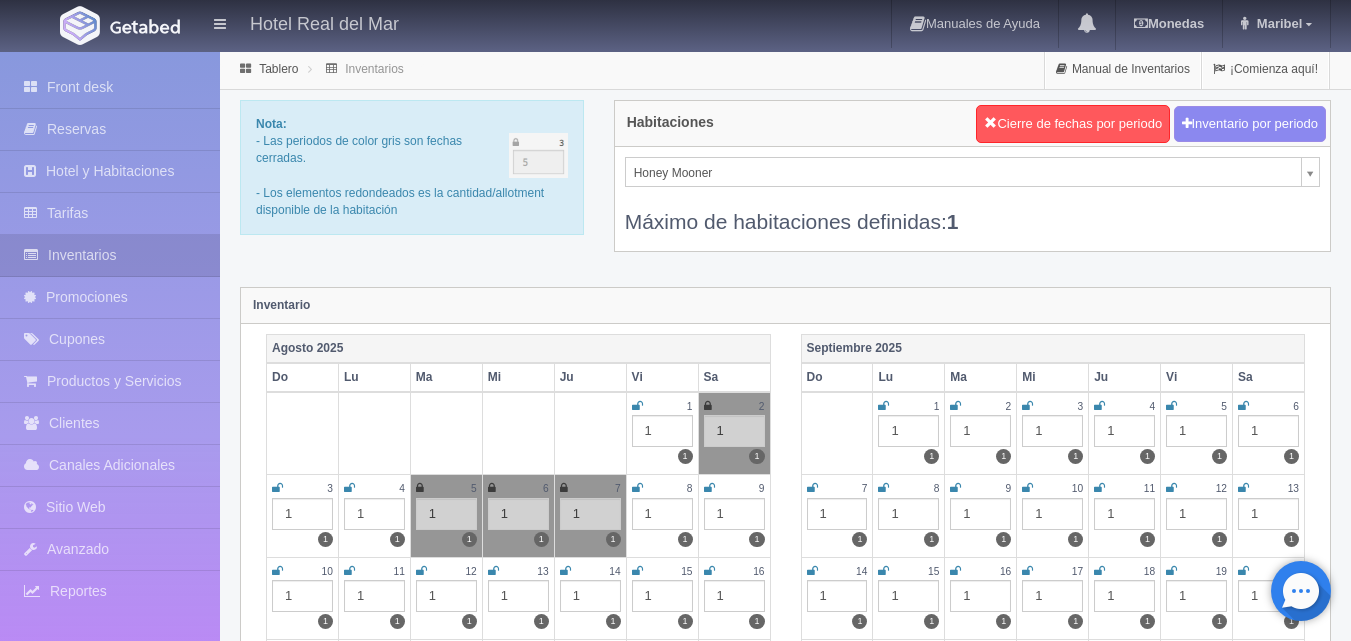 scroll, scrollTop: 0, scrollLeft: 0, axis: both 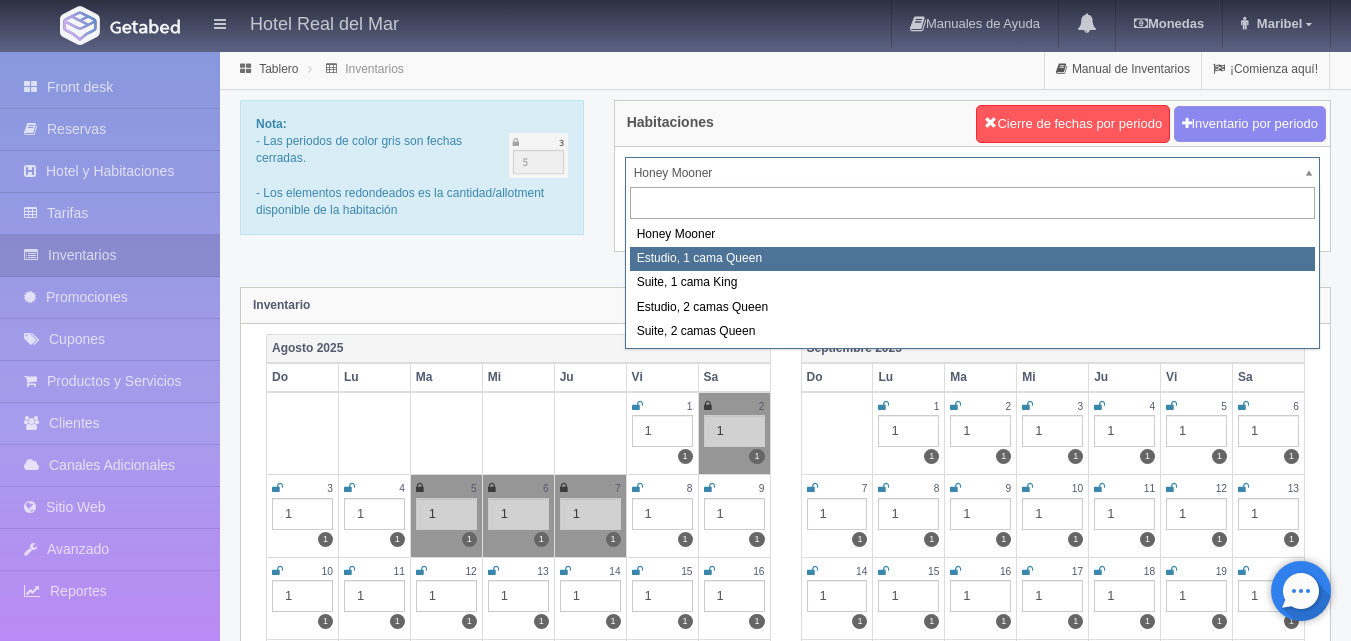 select on "2268" 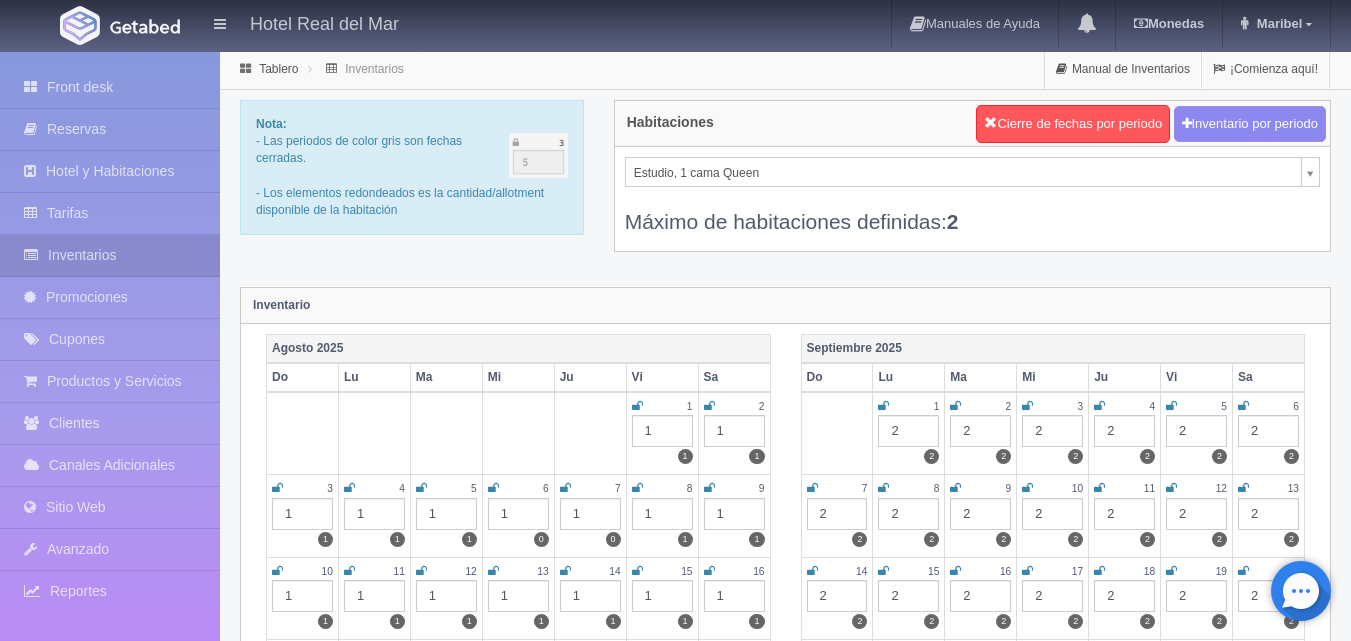 scroll, scrollTop: 0, scrollLeft: 0, axis: both 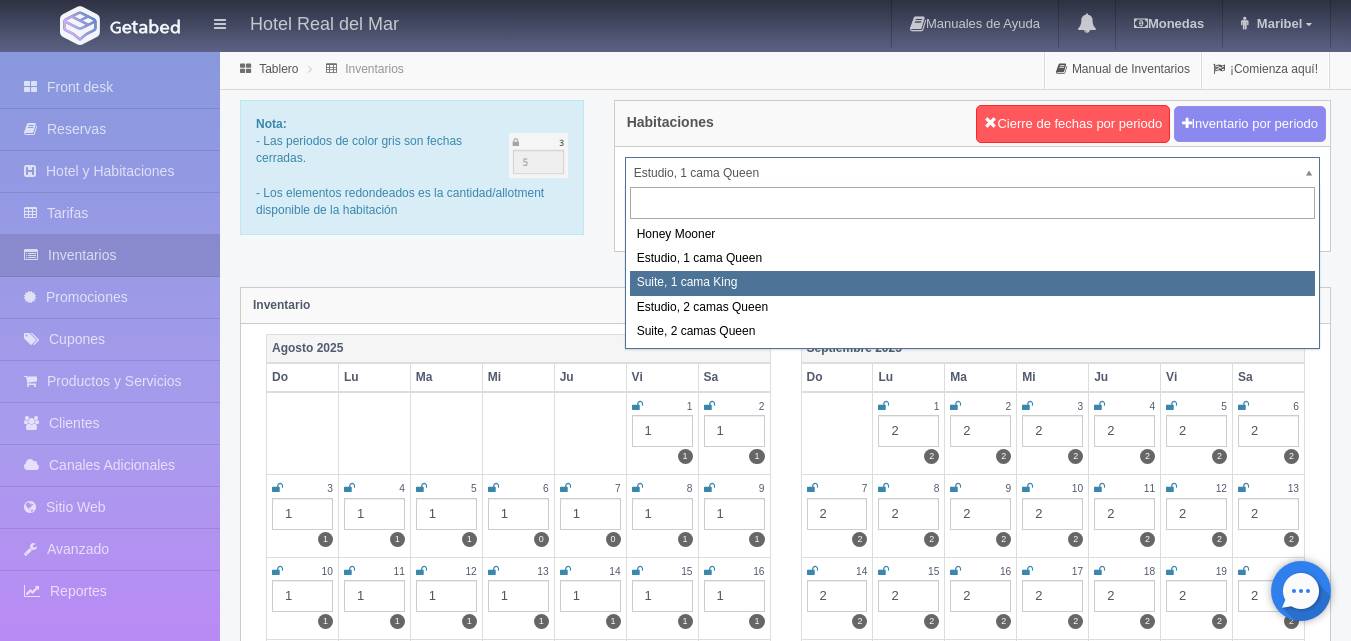 select on "2269" 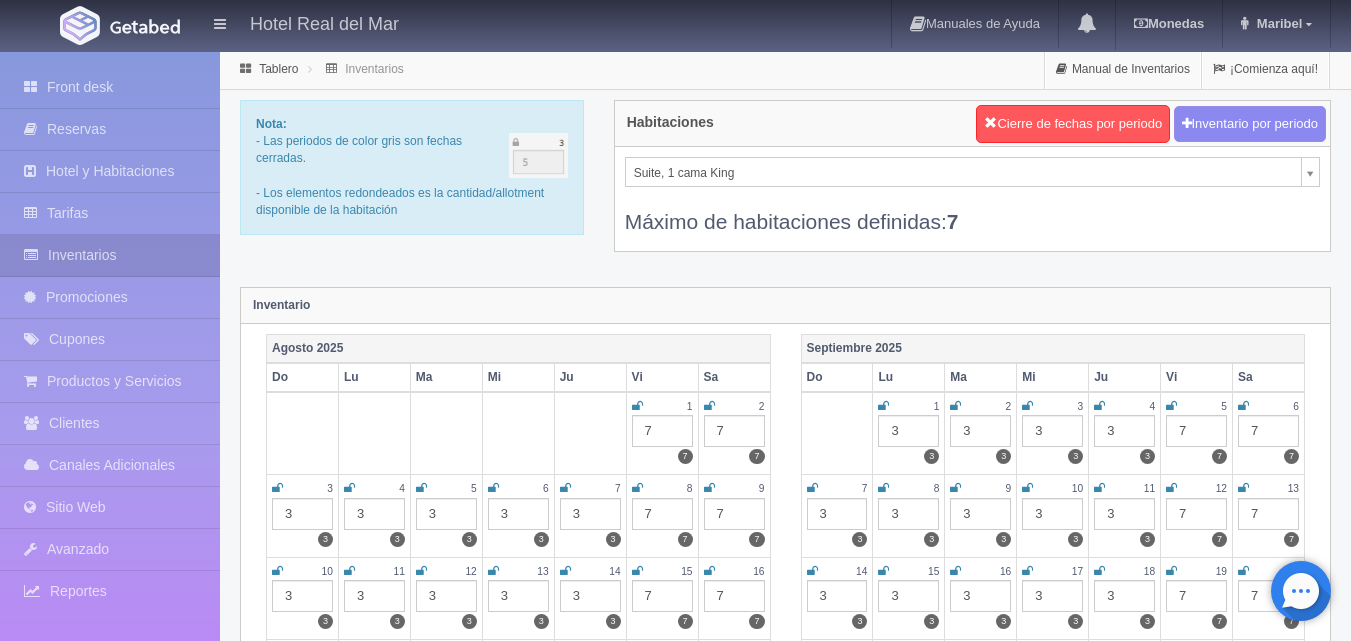 scroll, scrollTop: 0, scrollLeft: 0, axis: both 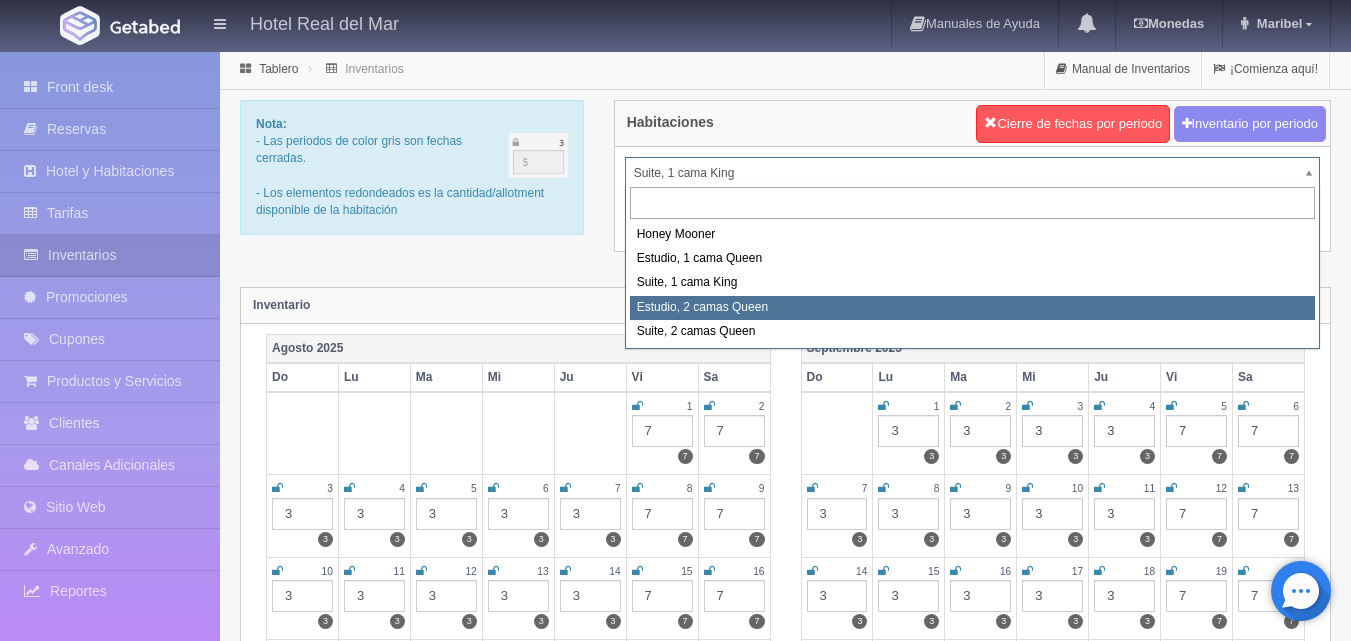 select on "2270" 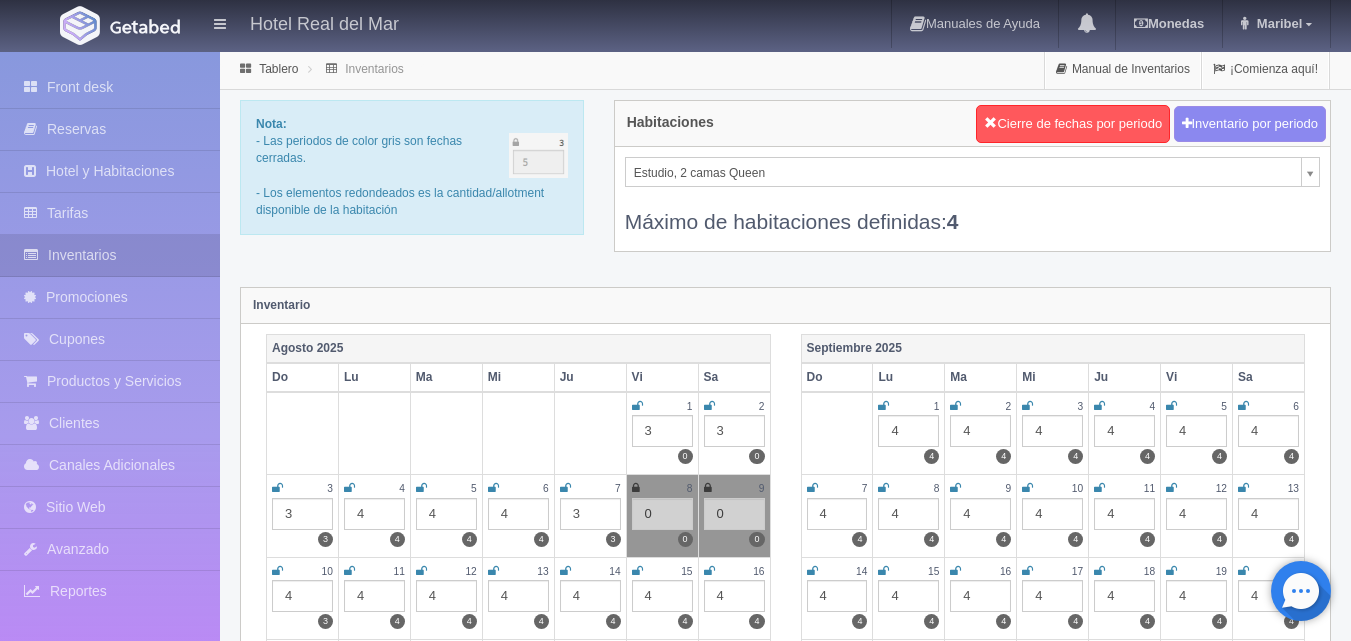 scroll, scrollTop: 0, scrollLeft: 0, axis: both 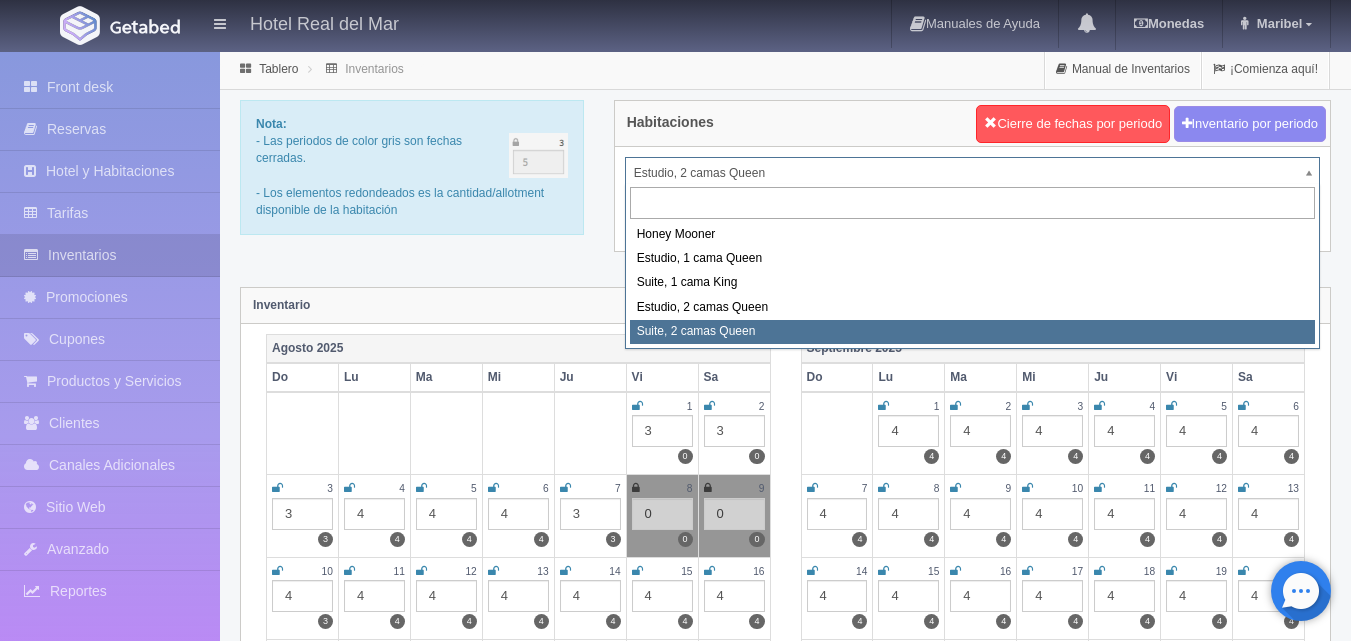 select on "2271" 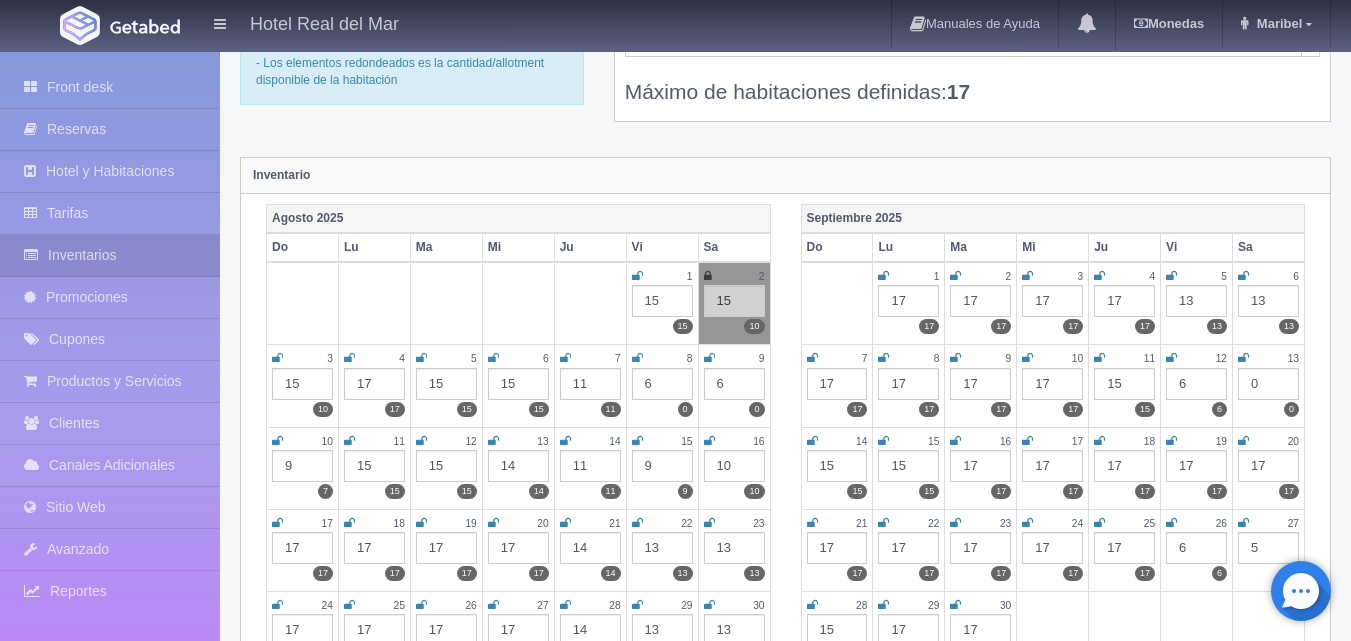 scroll, scrollTop: 0, scrollLeft: 0, axis: both 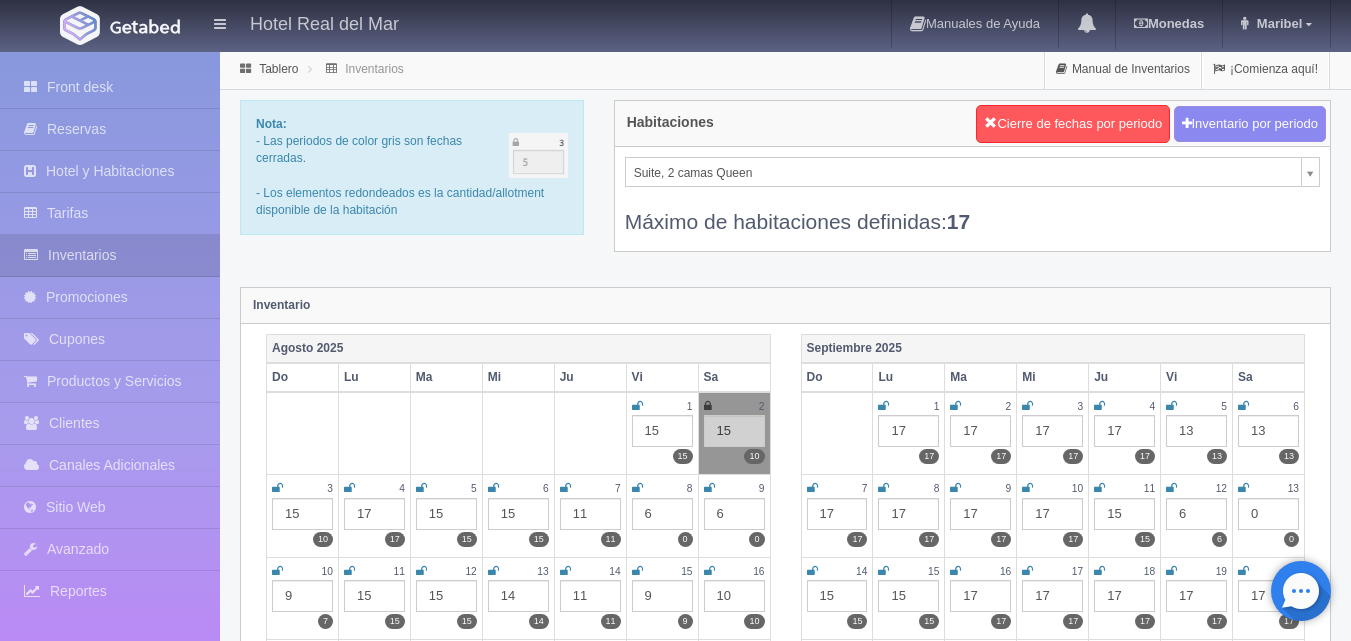 click on "Hotel Real del Mar
Manuales de Ayuda
Actualizaciones recientes
Monedas
Tipo de cambio/moneda USD
1 USD
=
19.498840							MXN
Modificar monedas
Maribel
Mi Perfil
Salir / Log Out
Procesando...
Front desk
Reservas
Hotel y Habitaciones
Tarifas
Inventarios" at bounding box center (675, 1777) 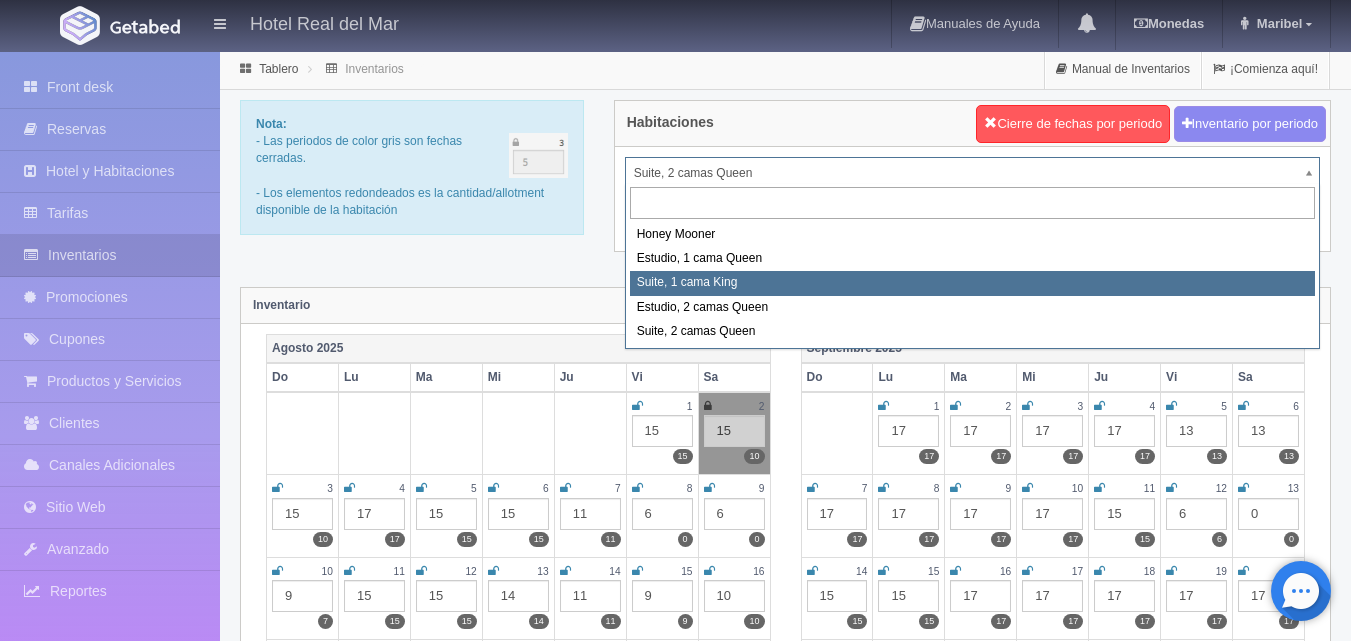 select on "2269" 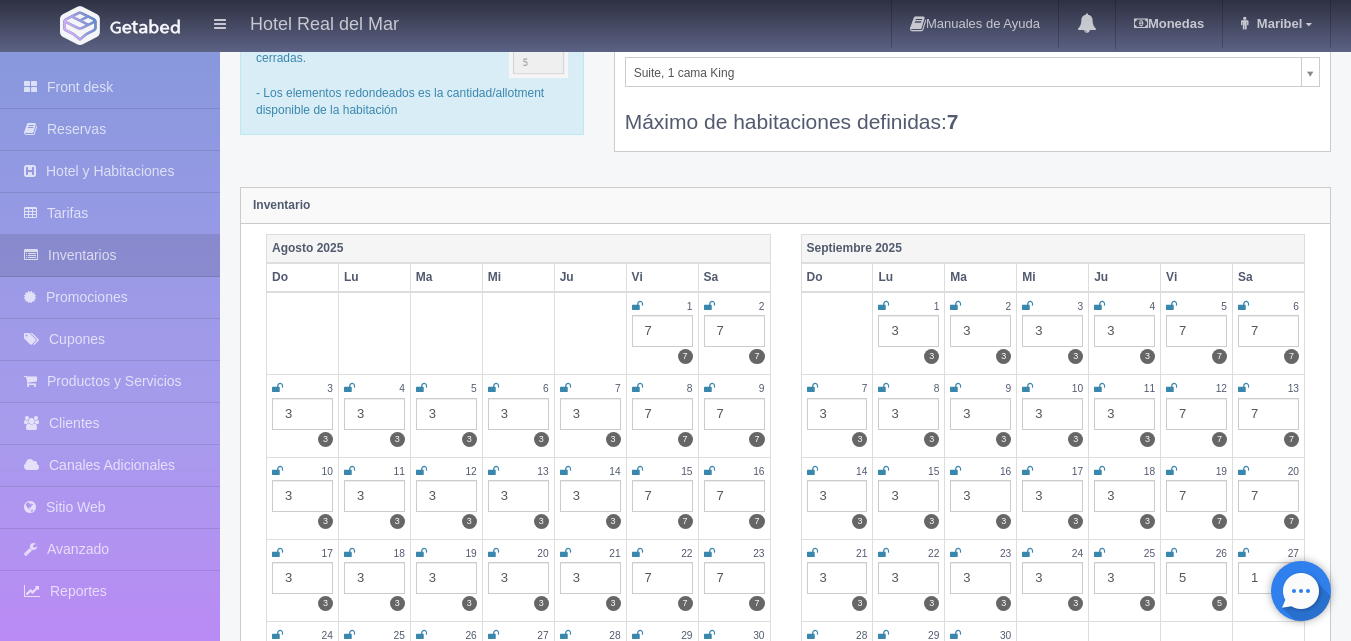 scroll, scrollTop: 0, scrollLeft: 0, axis: both 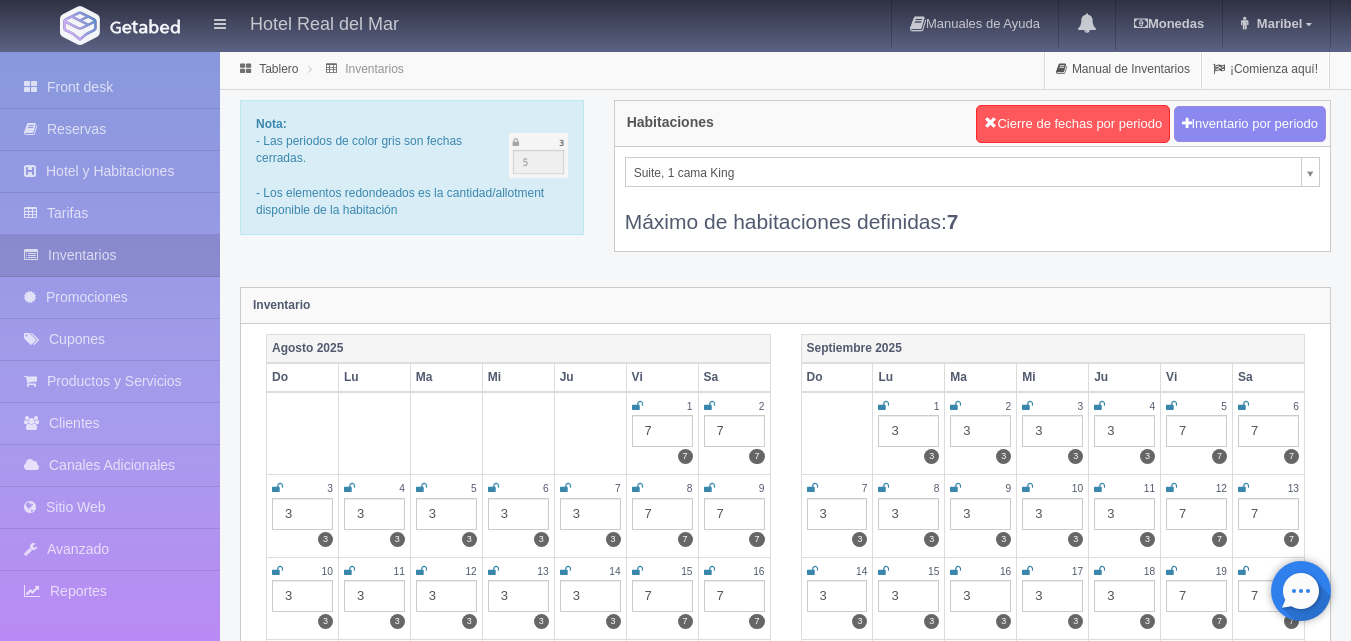 click on "Hotel Real del Mar
Manuales de Ayuda
Actualizaciones recientes
Monedas
Tipo de cambio/moneda USD
1 USD
=
19.498840							MXN
Modificar monedas
Maribel
Mi Perfil
Salir / Log Out
Procesando...
Front desk
Reservas
Hotel y Habitaciones
Tarifas
Inventarios" at bounding box center [675, 1777] 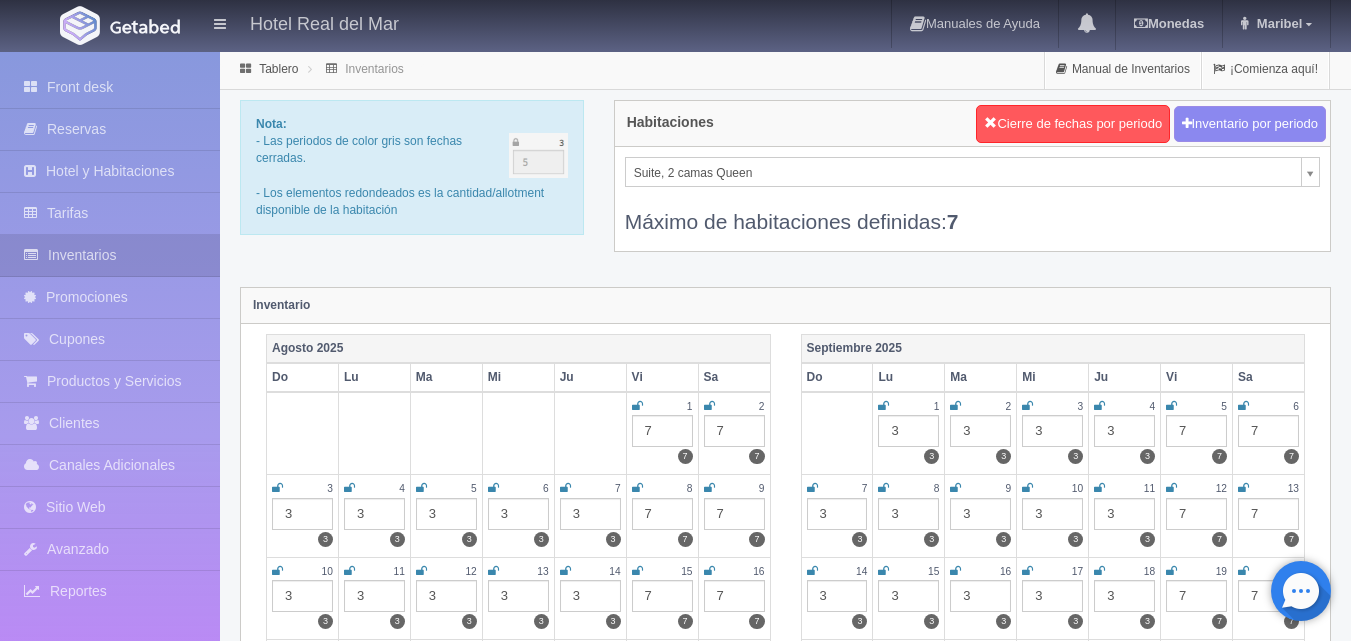 select on "2271" 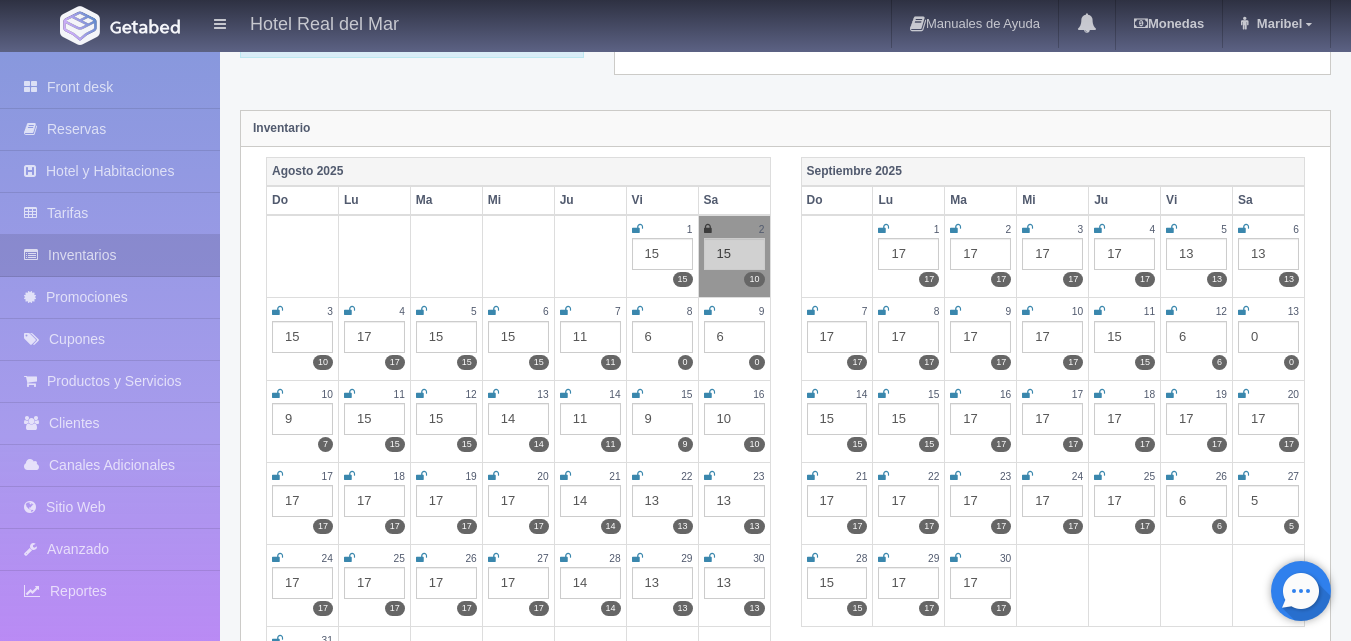 scroll, scrollTop: 0, scrollLeft: 0, axis: both 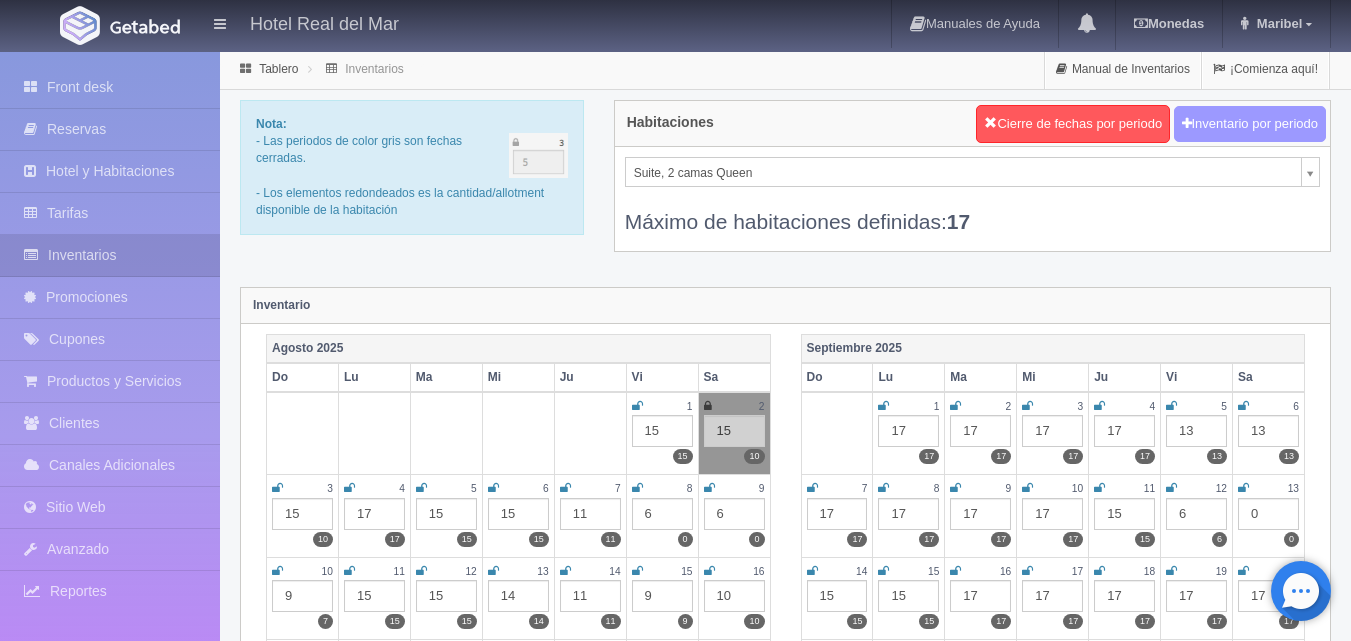 click on "Inventario por periodo" at bounding box center [1250, 124] 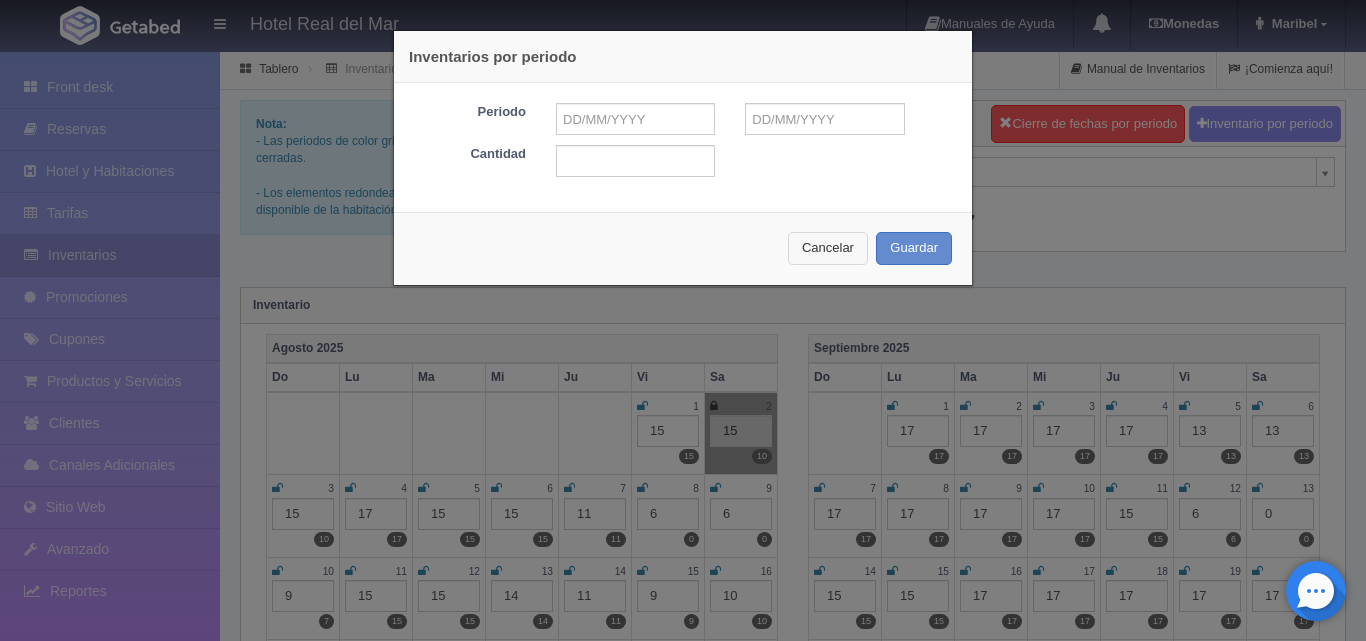click on "Cancelar" at bounding box center [828, 248] 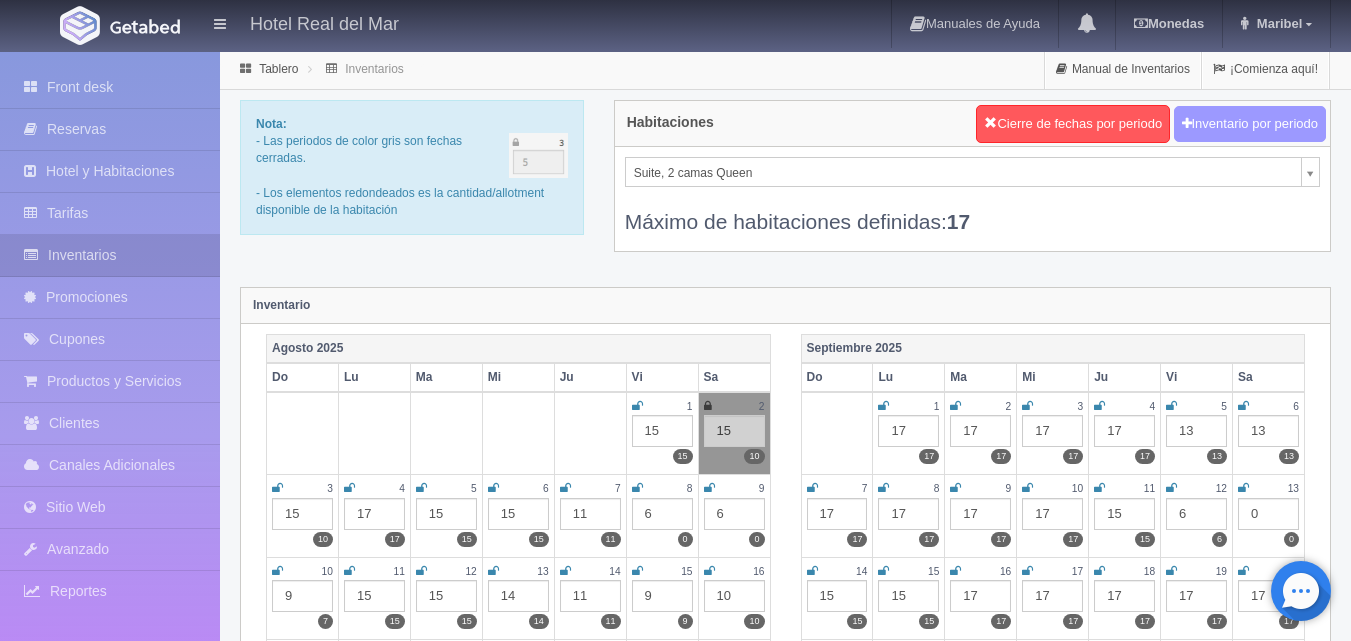 click on "Inventario por periodo" at bounding box center [1250, 124] 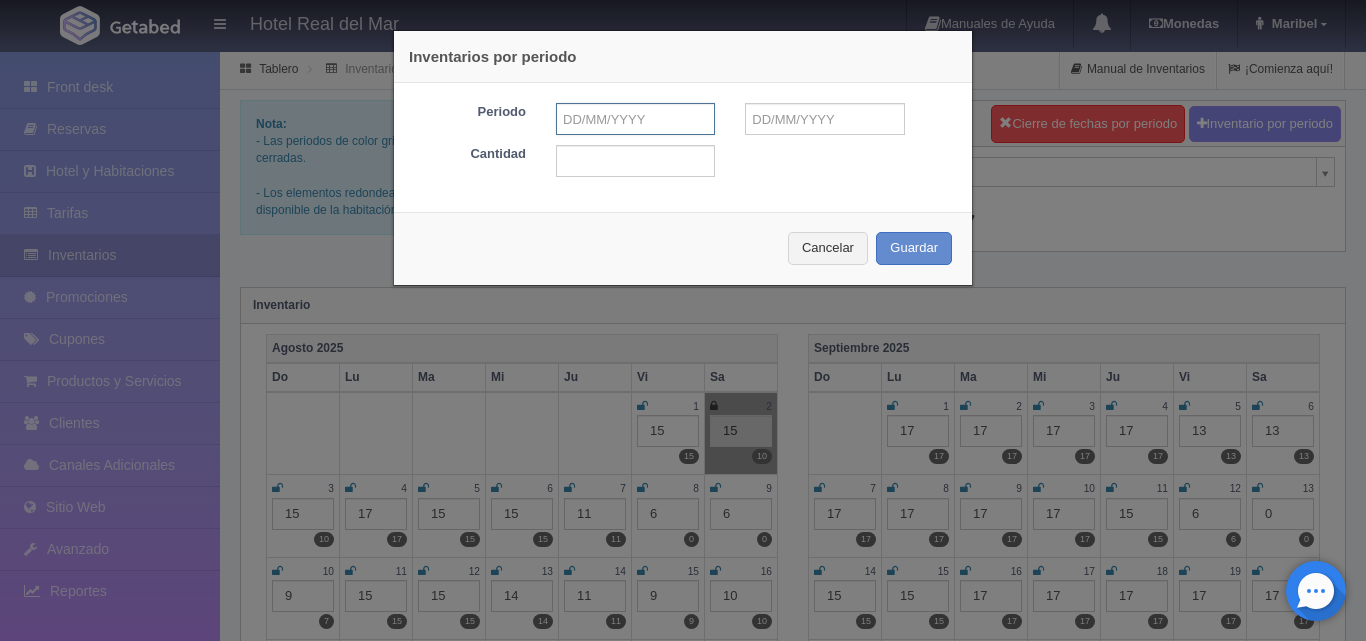 click at bounding box center [635, 119] 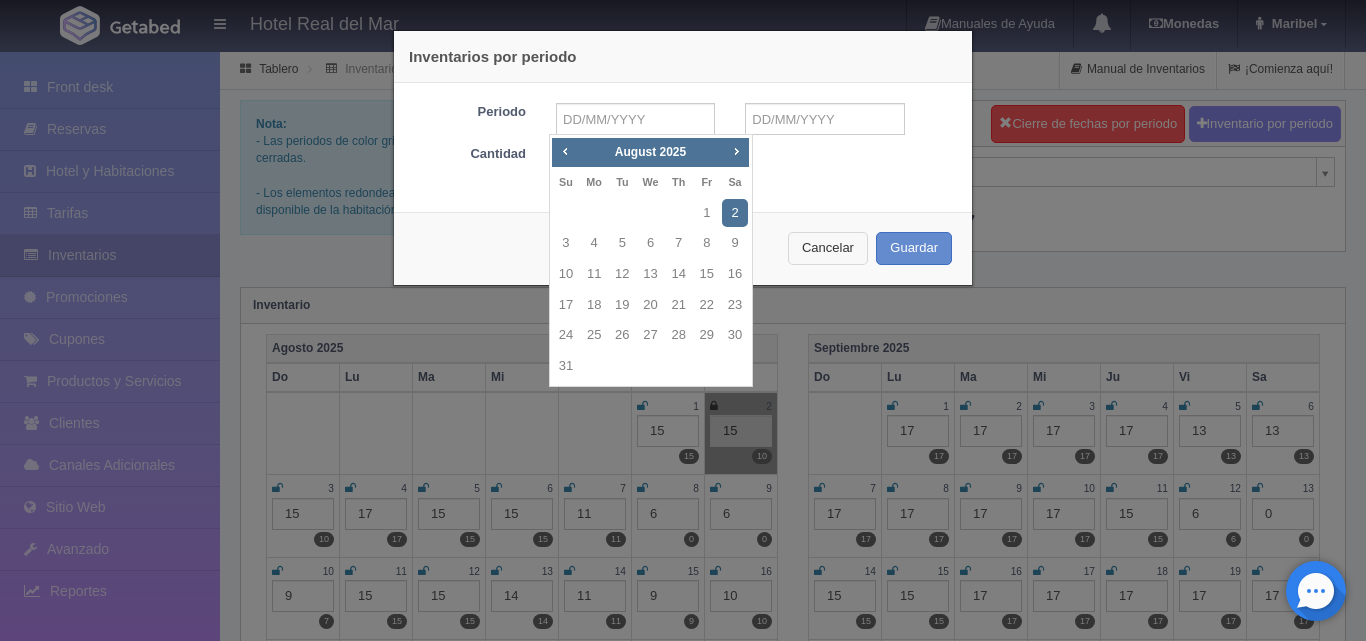 click on "Cancelar" at bounding box center (828, 248) 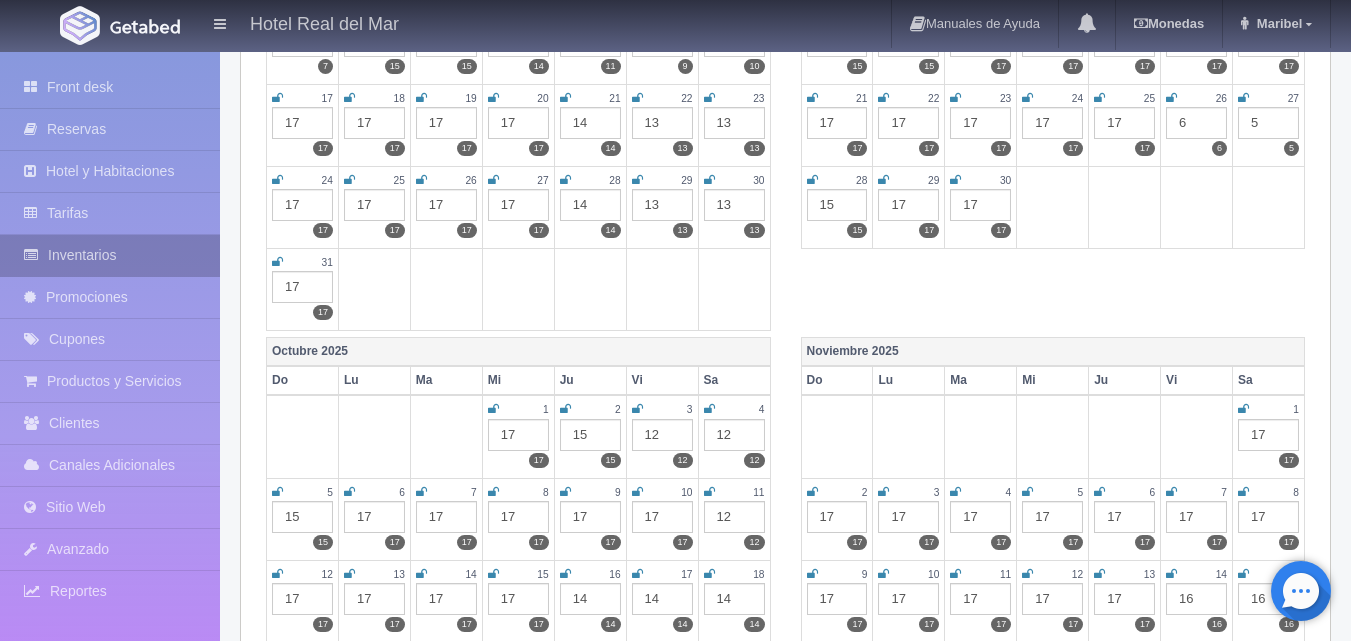 scroll, scrollTop: 600, scrollLeft: 0, axis: vertical 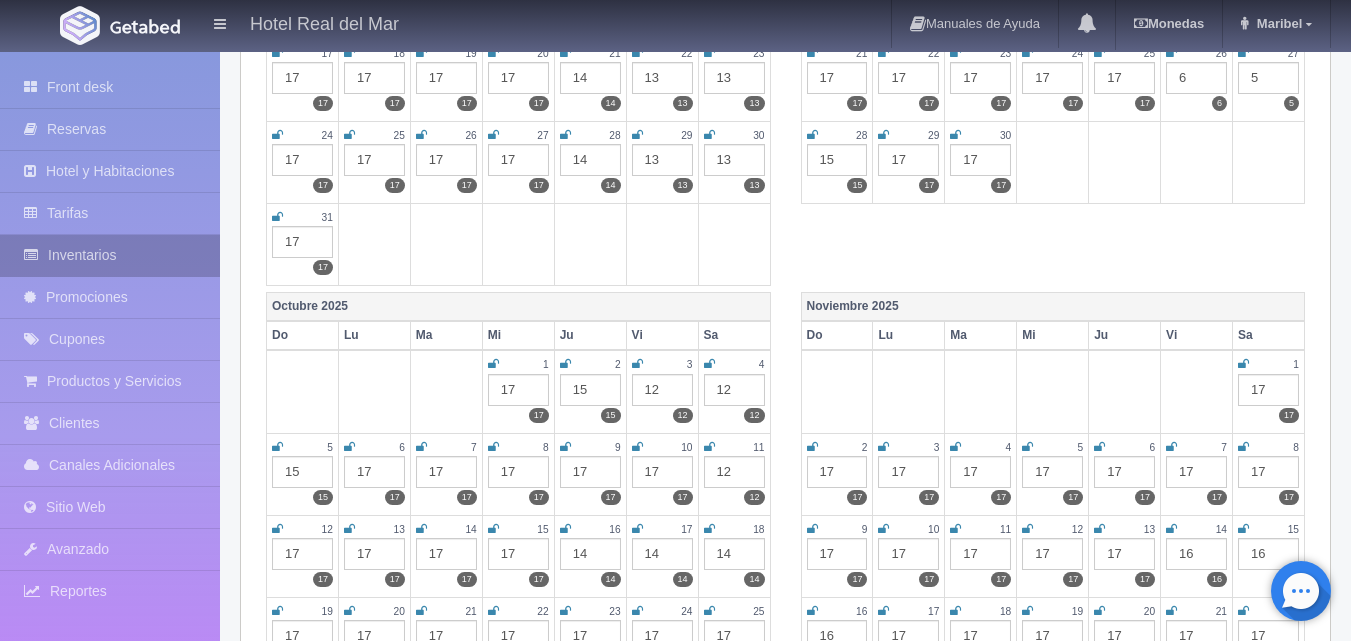 click on "Inventarios" at bounding box center [110, 255] 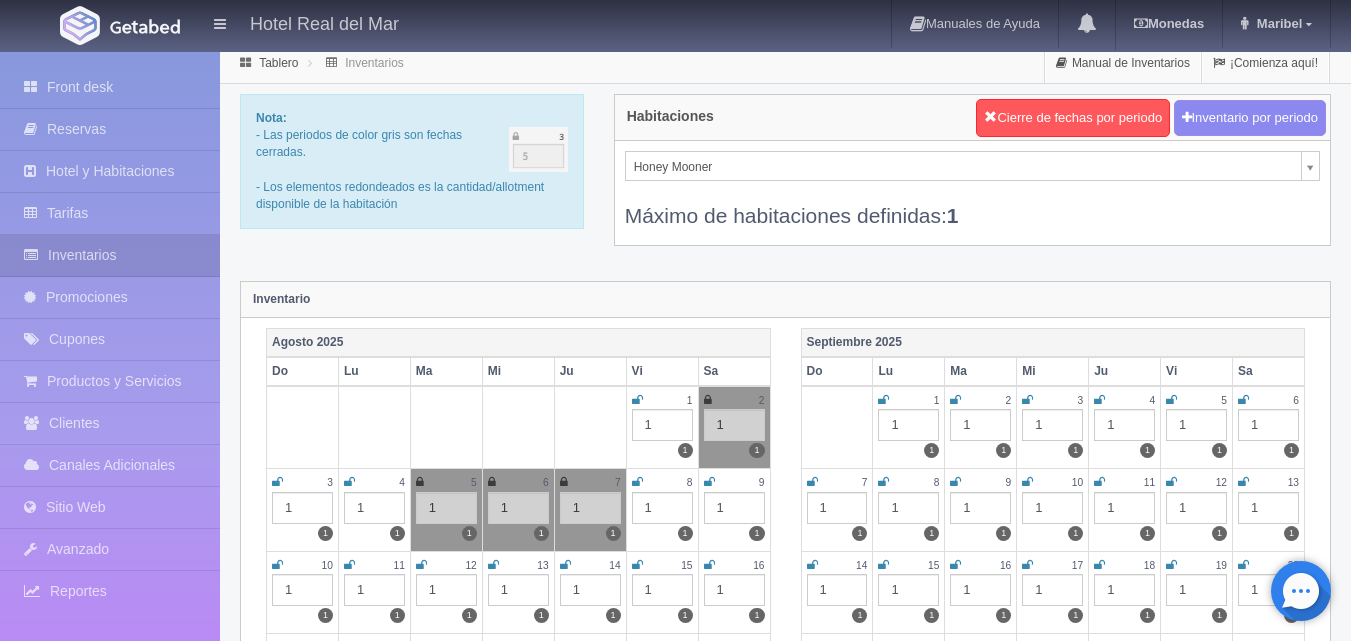 scroll, scrollTop: 0, scrollLeft: 0, axis: both 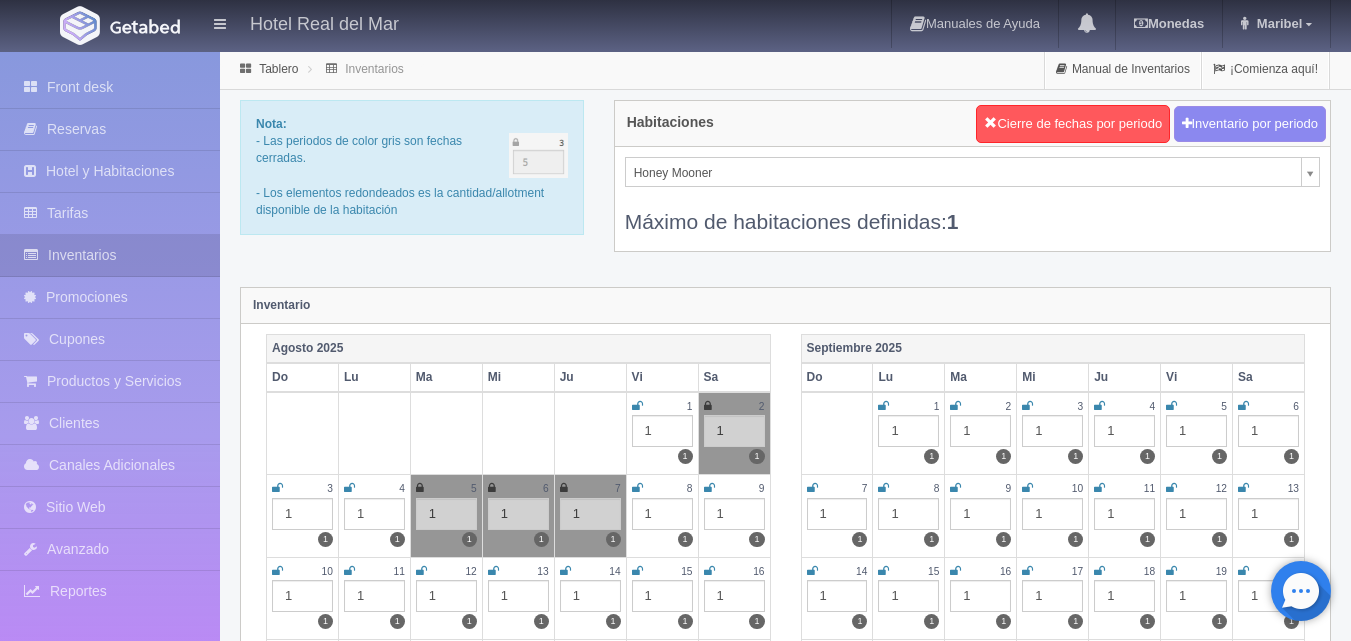 click on "Hotel Real del Mar
Manuales de Ayuda
Actualizaciones recientes
Monedas
Tipo de cambio/moneda USD
1 USD
=
19.498840							MXN
Modificar monedas
Maribel
Mi Perfil
Salir / Log Out
Procesando...
Front desk
Reservas
Hotel y Habitaciones
Tarifas
Inventarios" at bounding box center (675, 1777) 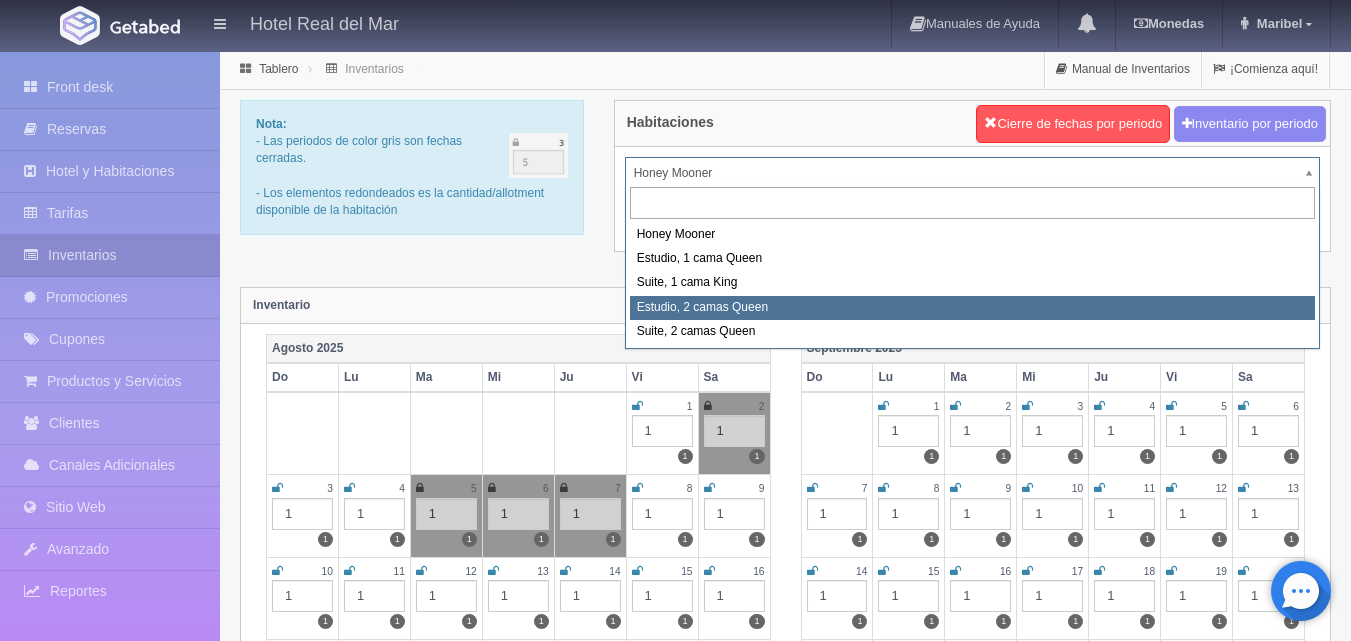 select on "2270" 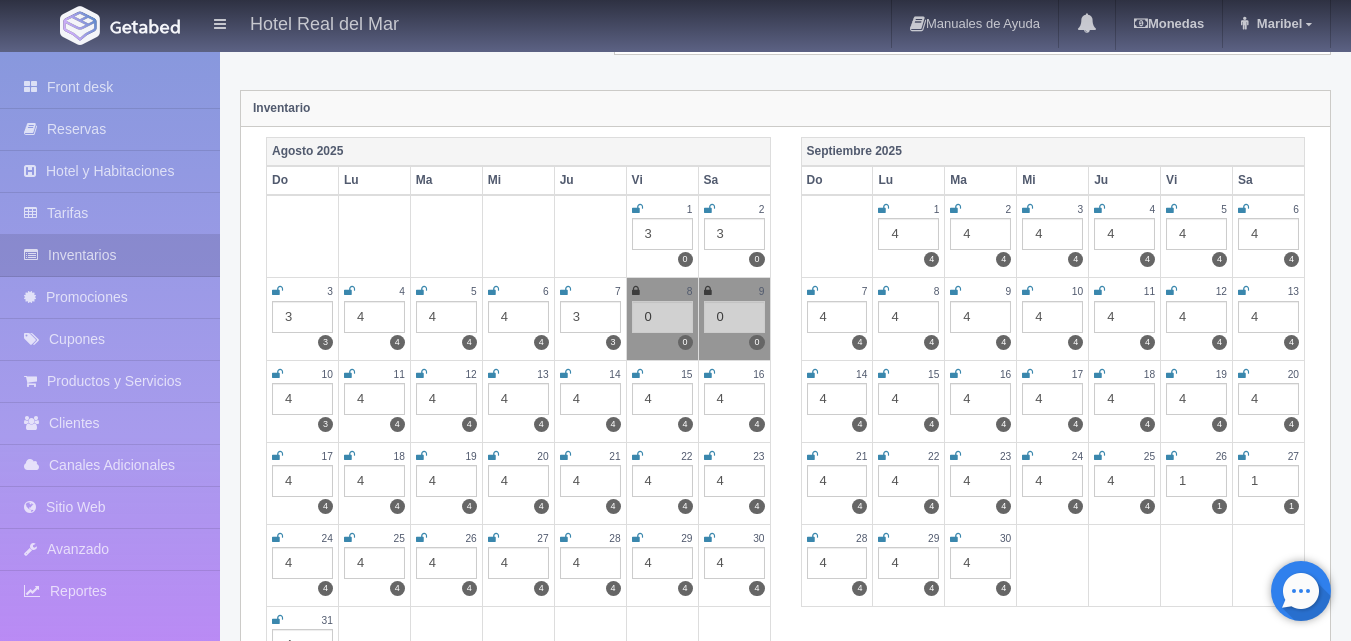 scroll, scrollTop: 200, scrollLeft: 0, axis: vertical 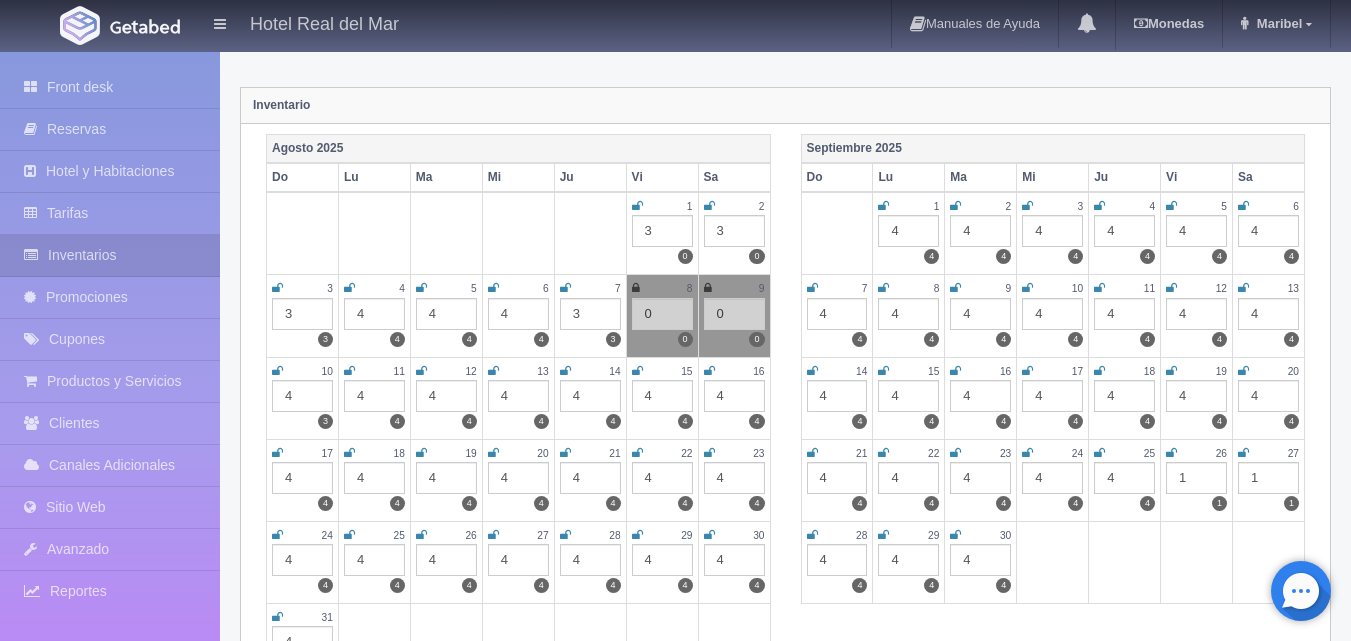click on "3" at bounding box center (662, 231) 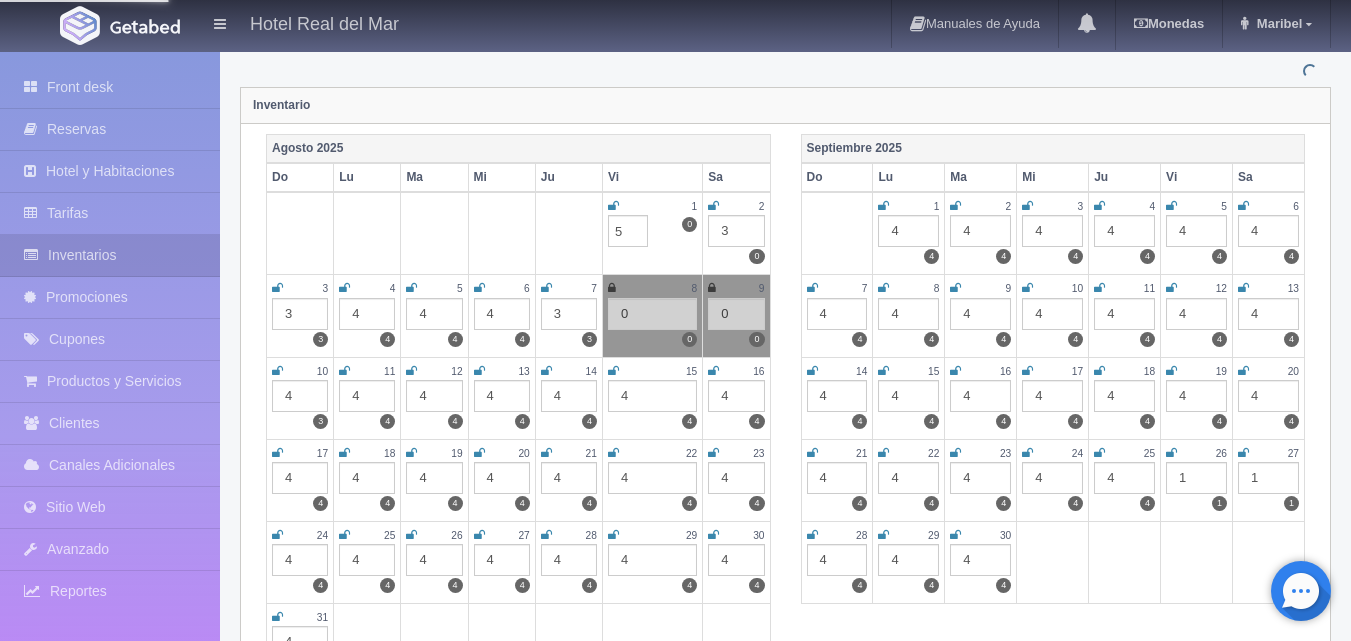 click on "3" at bounding box center [736, 231] 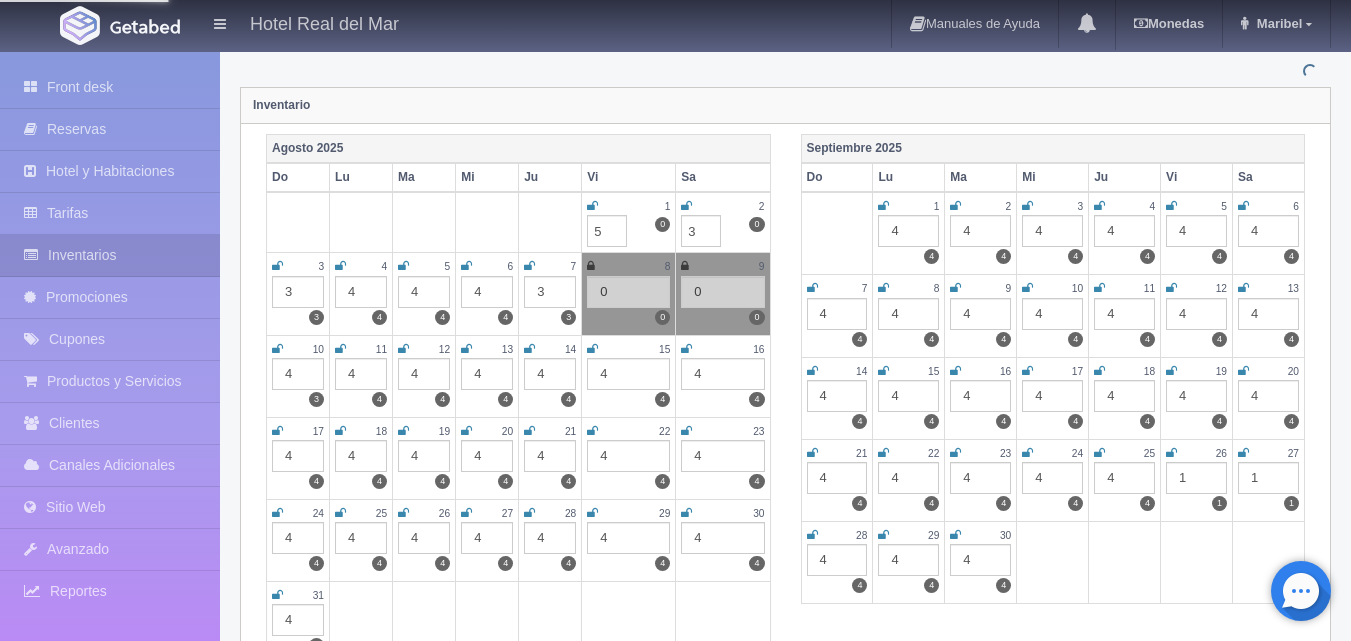 type on "4" 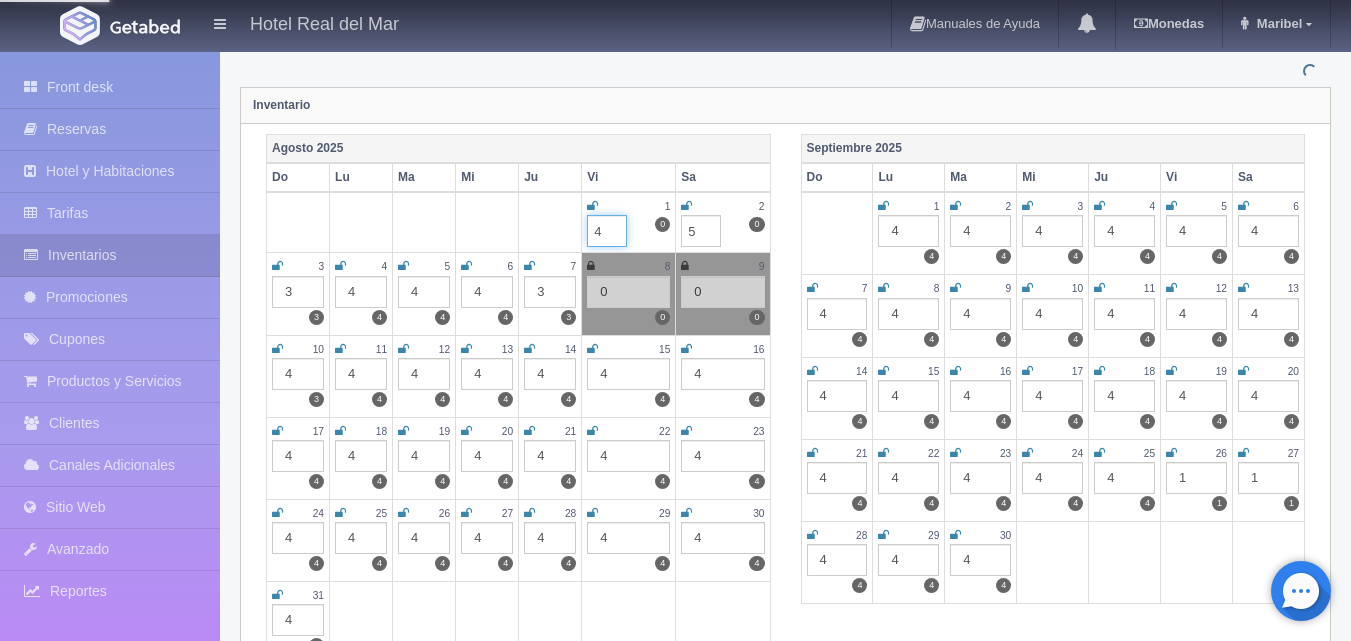 type on "4" 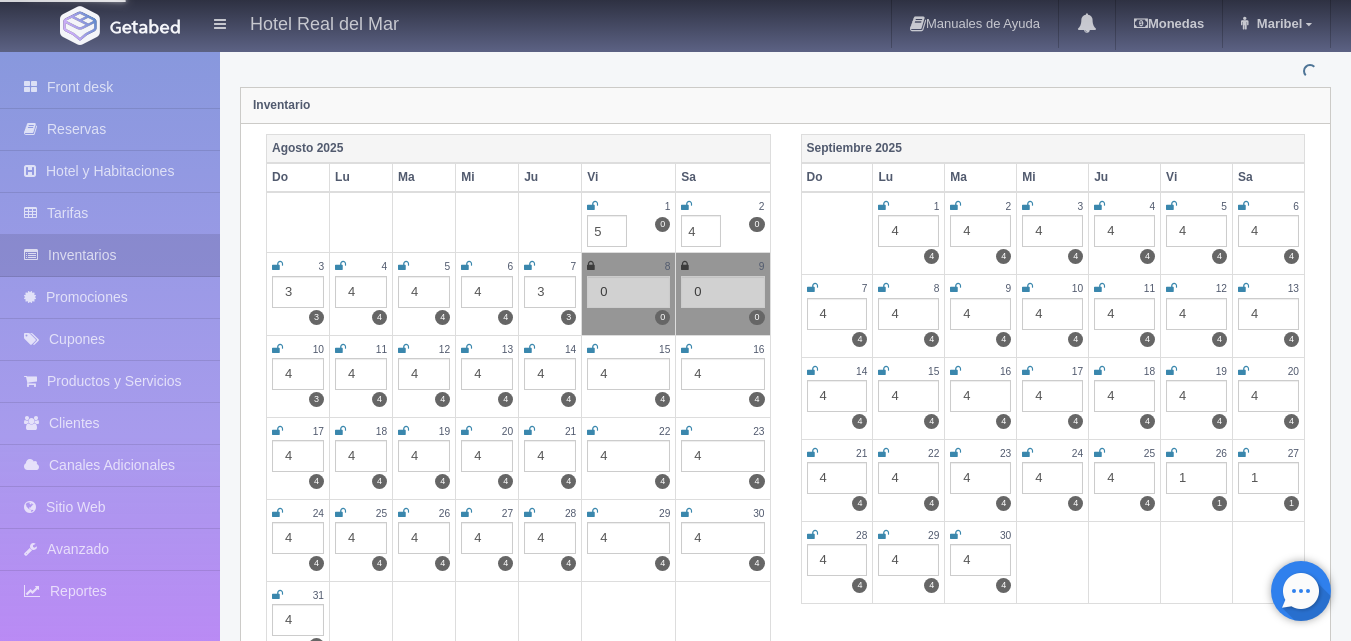 type on "4" 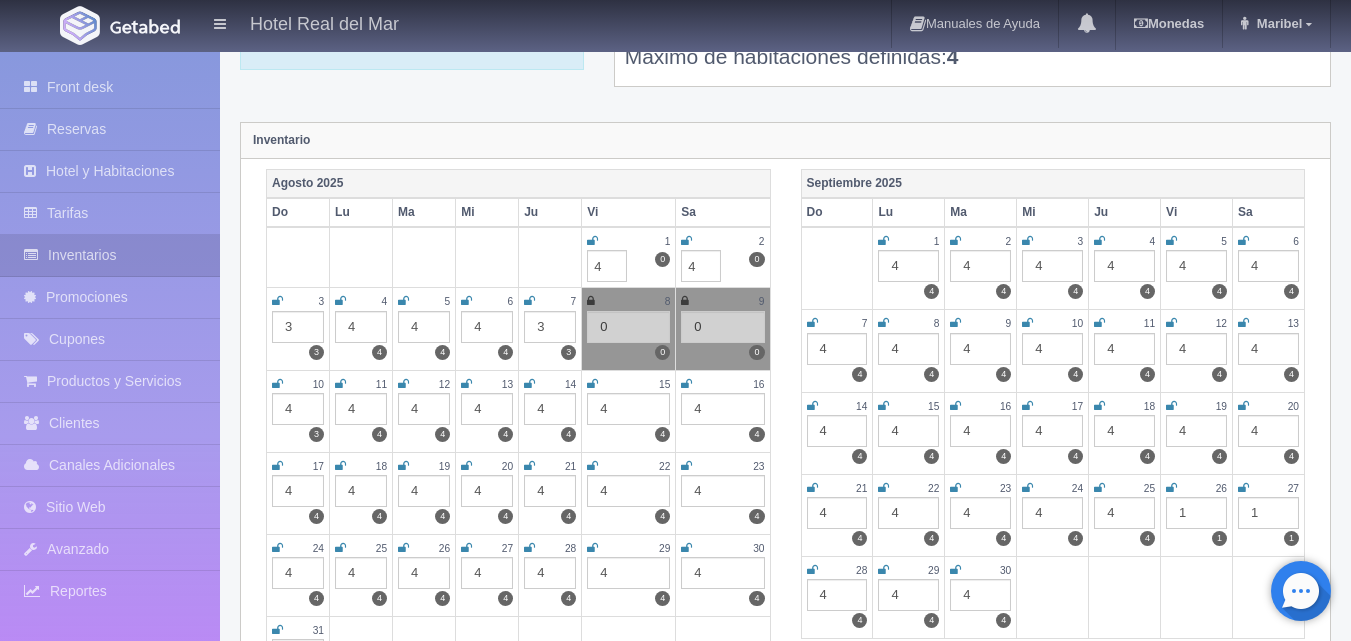 scroll, scrollTop: 200, scrollLeft: 0, axis: vertical 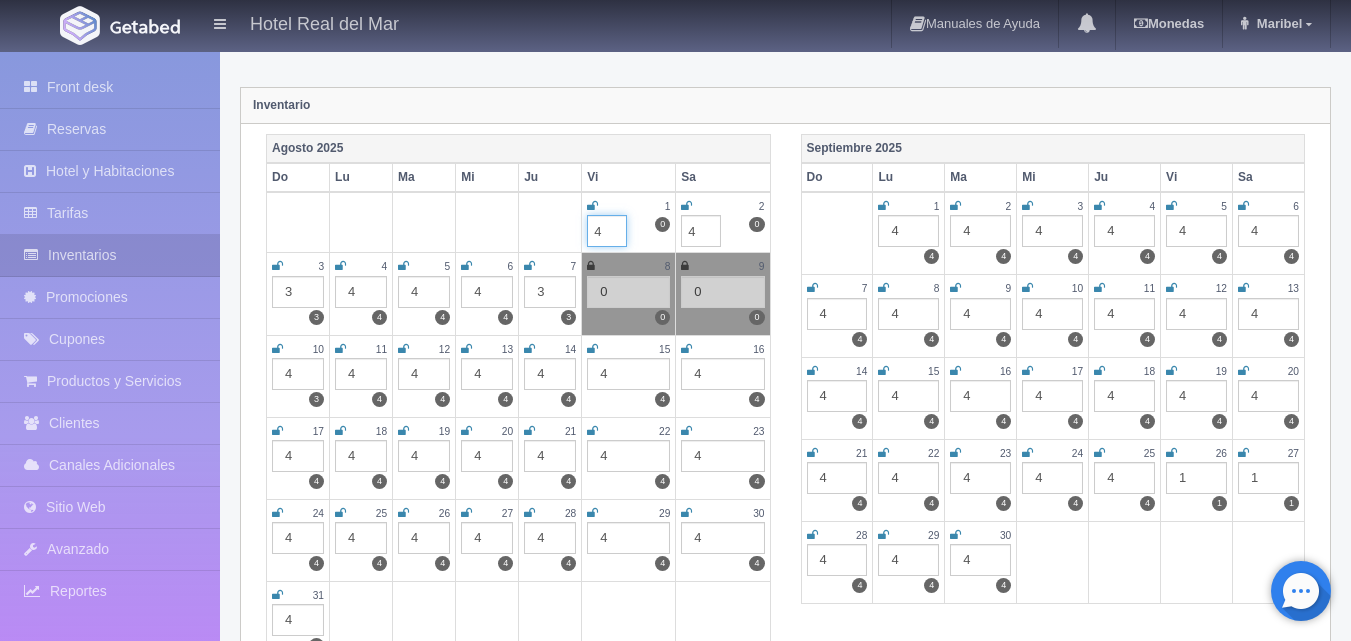 click on "4" at bounding box center (607, 231) 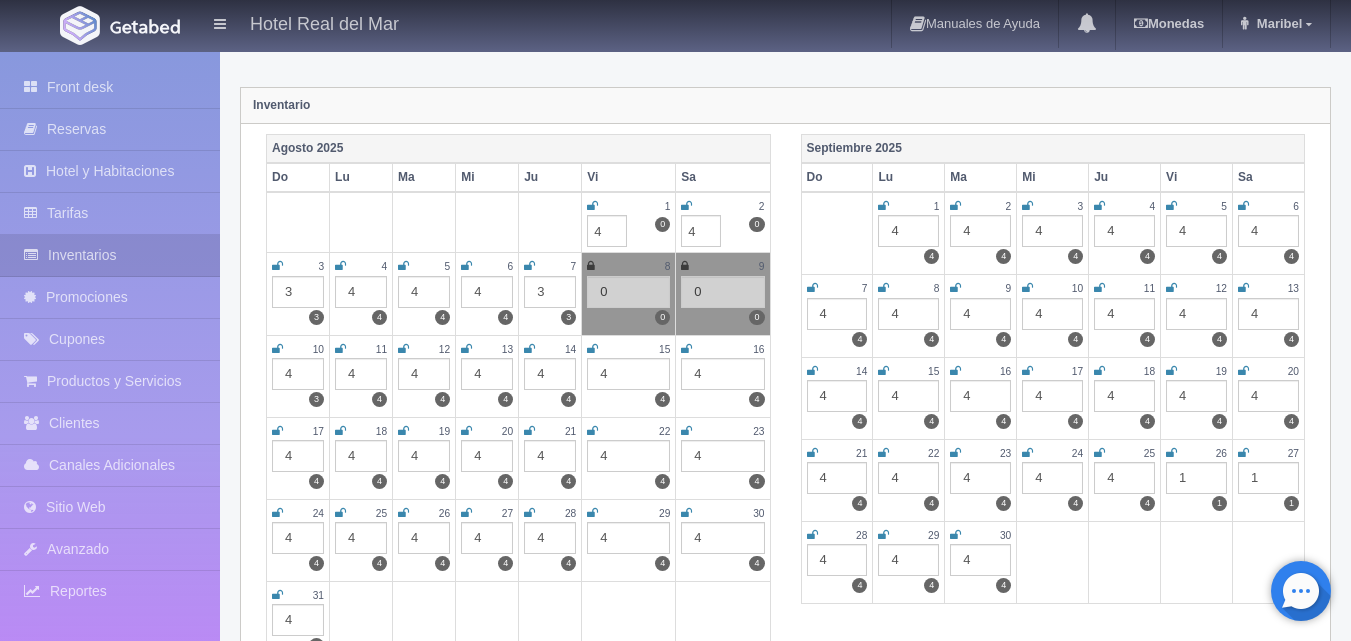click on "Inventario" at bounding box center [785, 106] 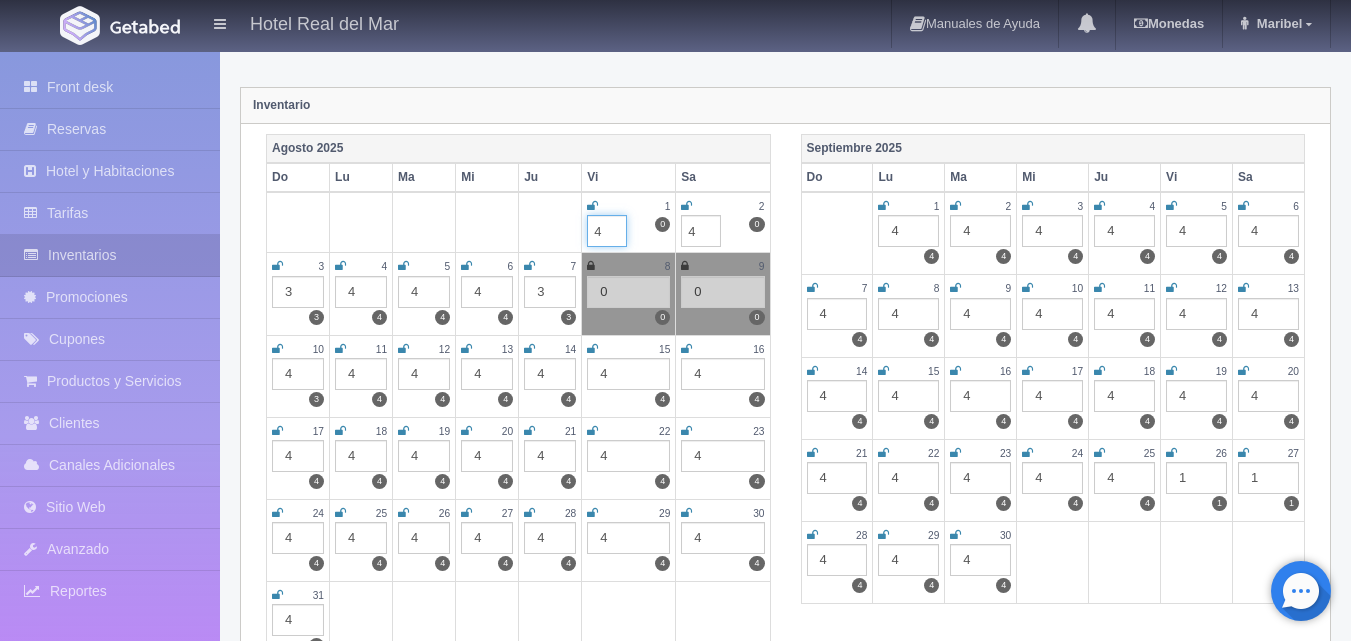 click on "4" at bounding box center [607, 231] 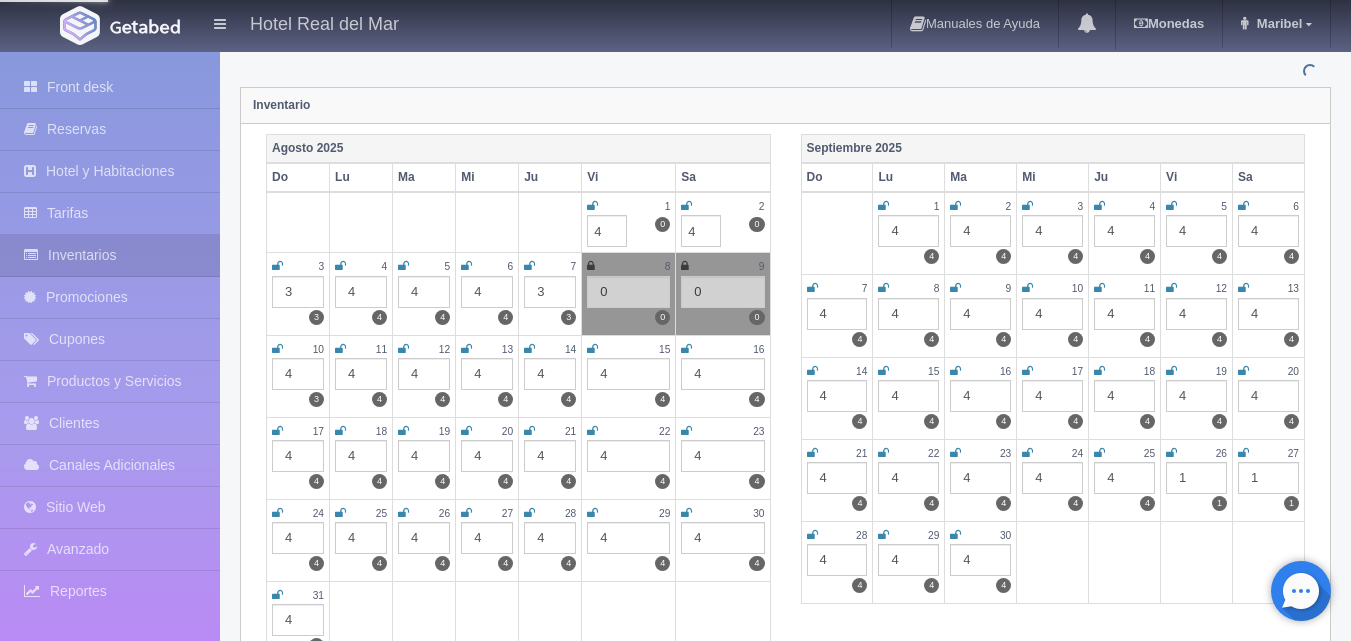 click on "Habitaciones
Cierre de fechas por periodo
Inventario por periodo
Estudio, 2 camas Queen
Honey Mooner
Estudio, 1 cama Queen
Suite, 1 cama King
Estudio, 2 camas Queen
Suite, 2 camas Queen
Máximo de habitaciones definidas:  4" at bounding box center (972, -12) 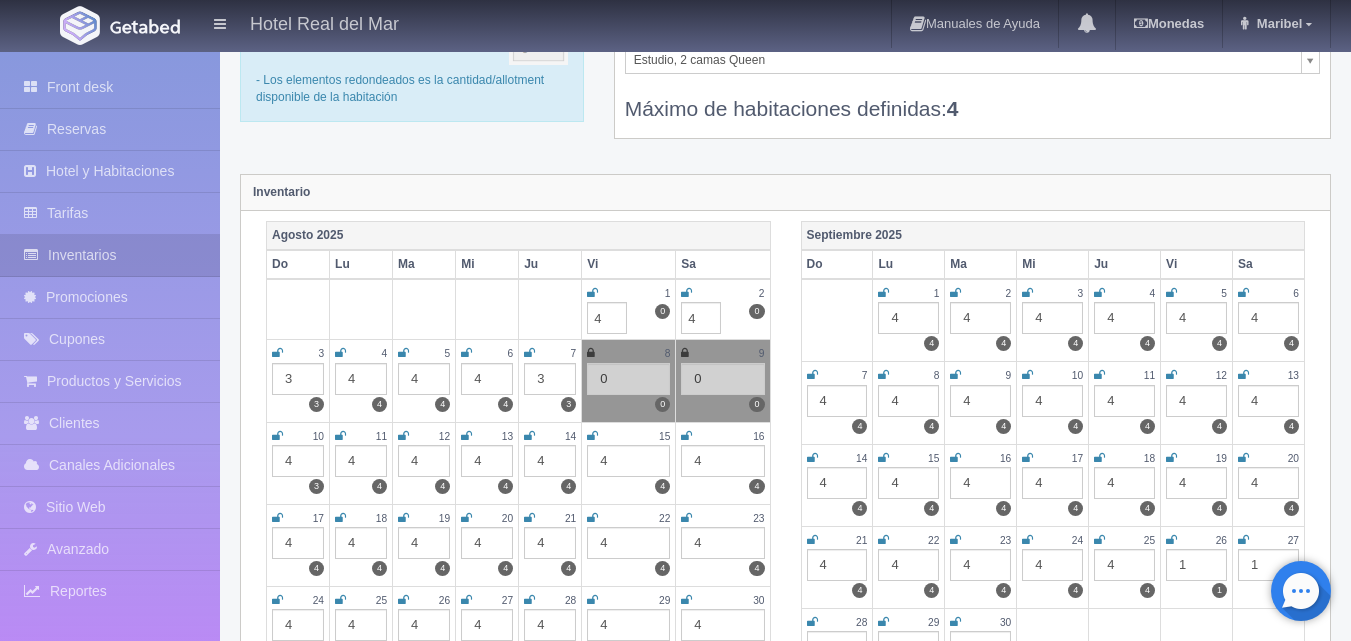 scroll, scrollTop: 100, scrollLeft: 0, axis: vertical 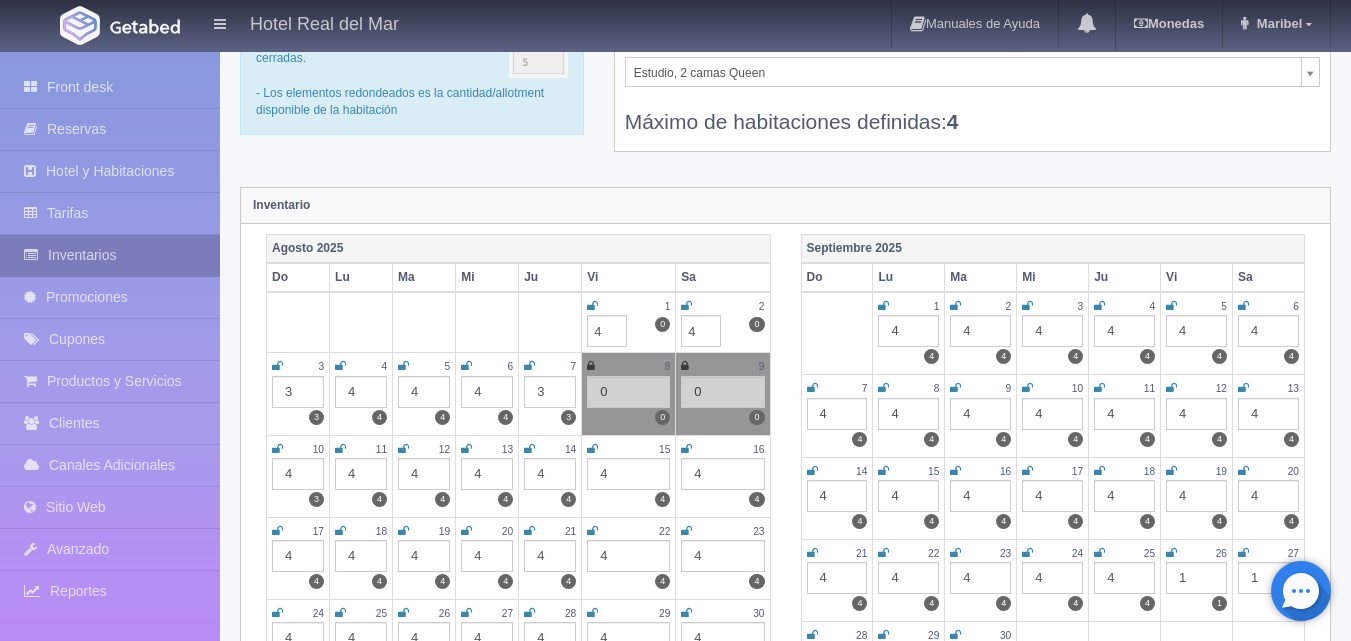 click on "Inventarios" at bounding box center (110, 255) 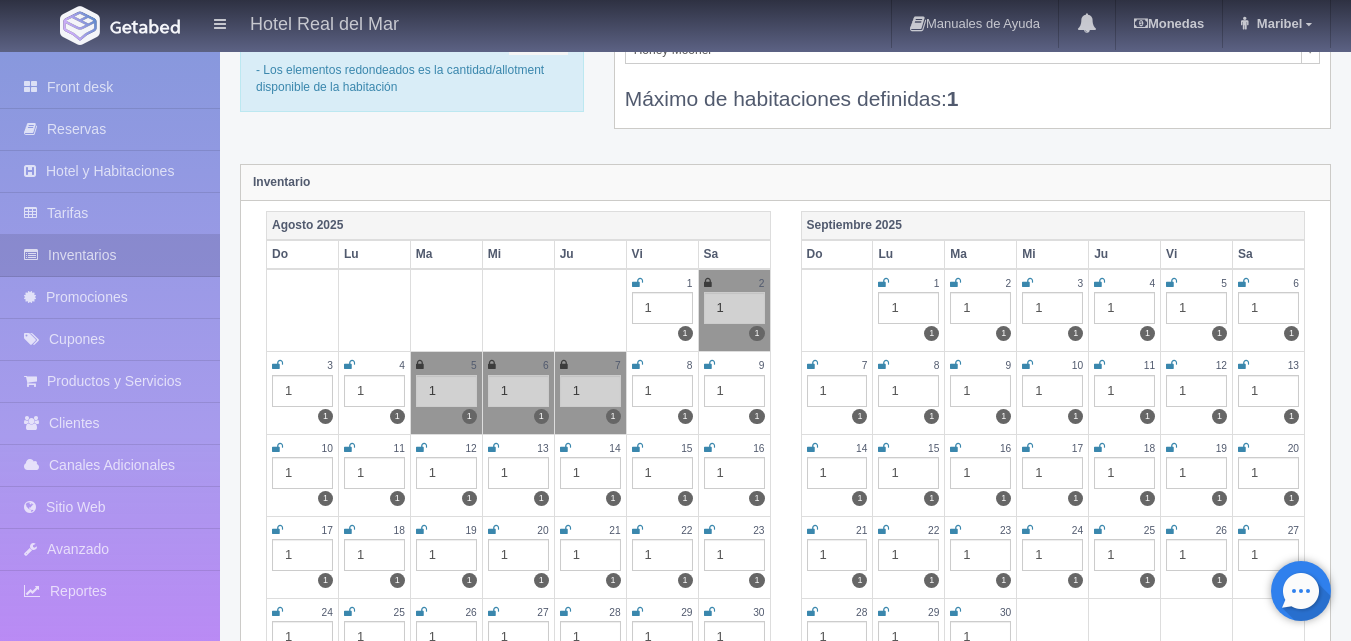 scroll, scrollTop: 0, scrollLeft: 0, axis: both 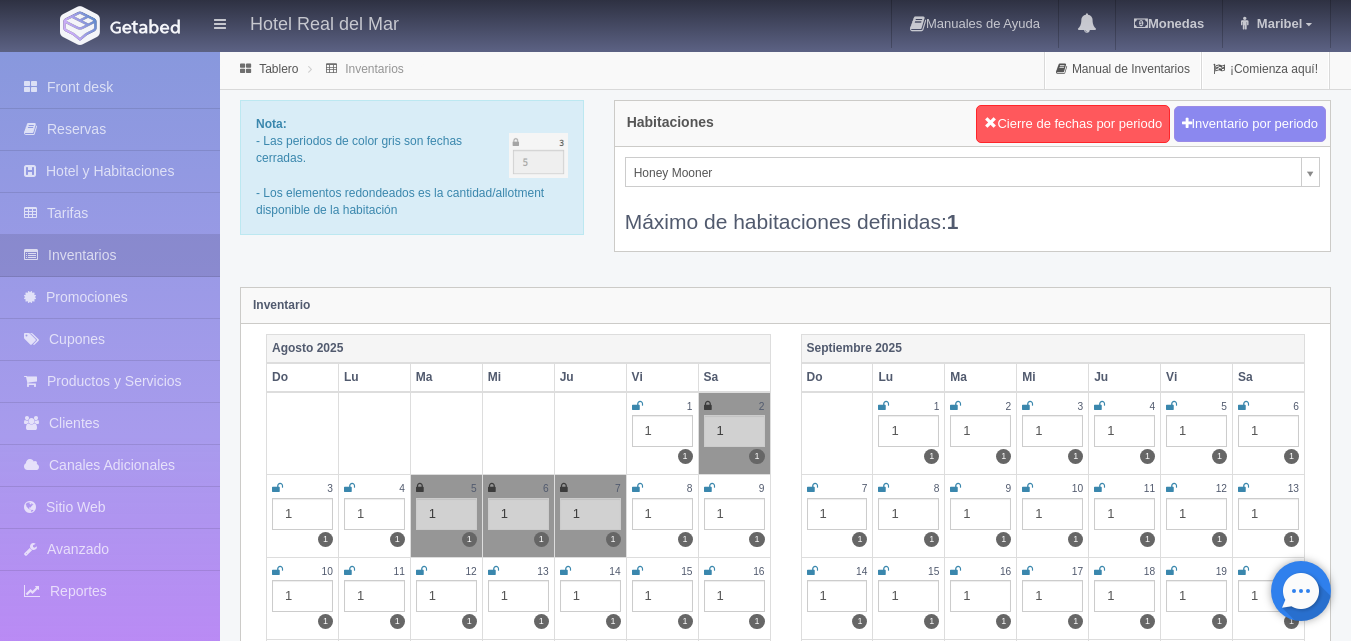 click on "Hotel Real del Mar
Manuales de Ayuda
Actualizaciones recientes
Monedas
Tipo de cambio/moneda USD
1 USD
=
19.498840							MXN
Modificar monedas
Maribel
Mi Perfil
Salir / Log Out
Procesando...
Front desk
Reservas
Hotel y Habitaciones
Tarifas
Inventarios" at bounding box center (675, 1777) 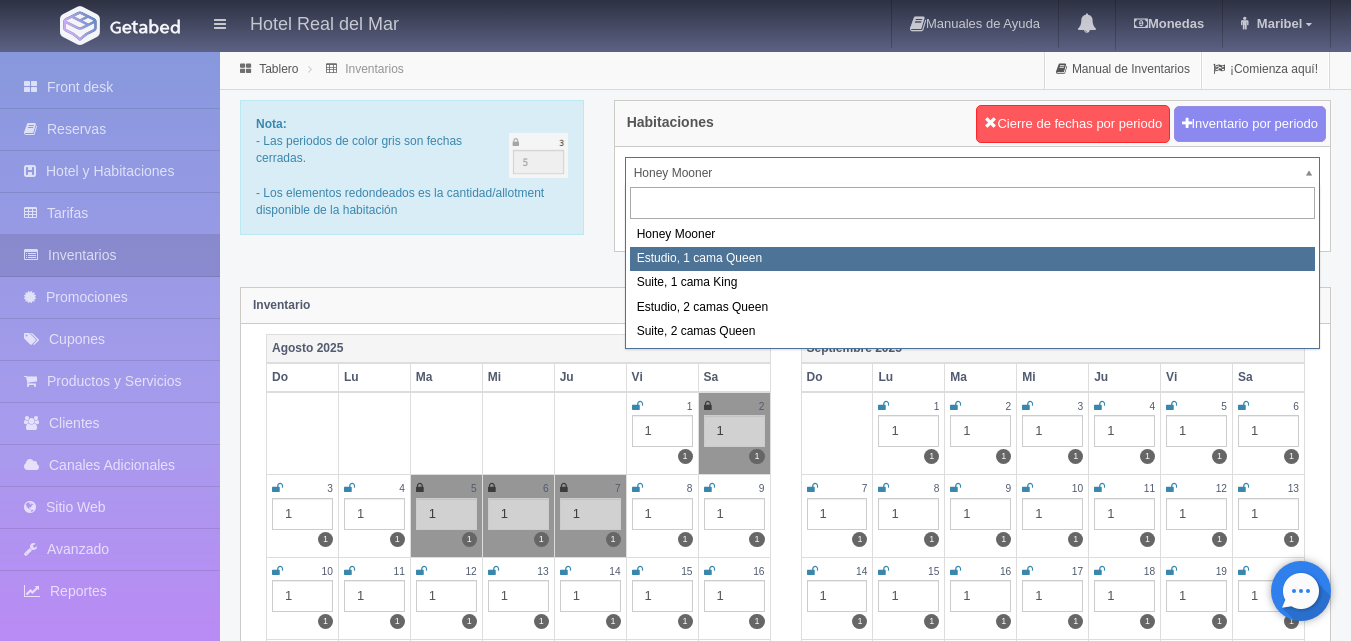 select on "2268" 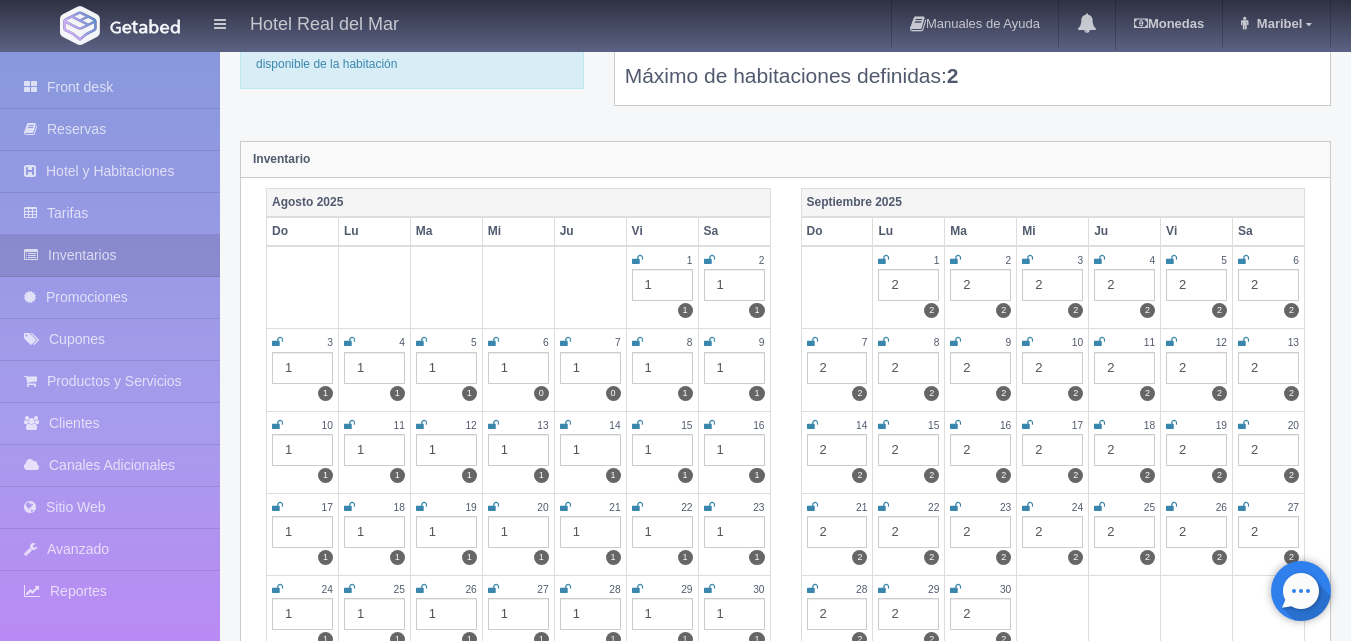 scroll, scrollTop: 0, scrollLeft: 0, axis: both 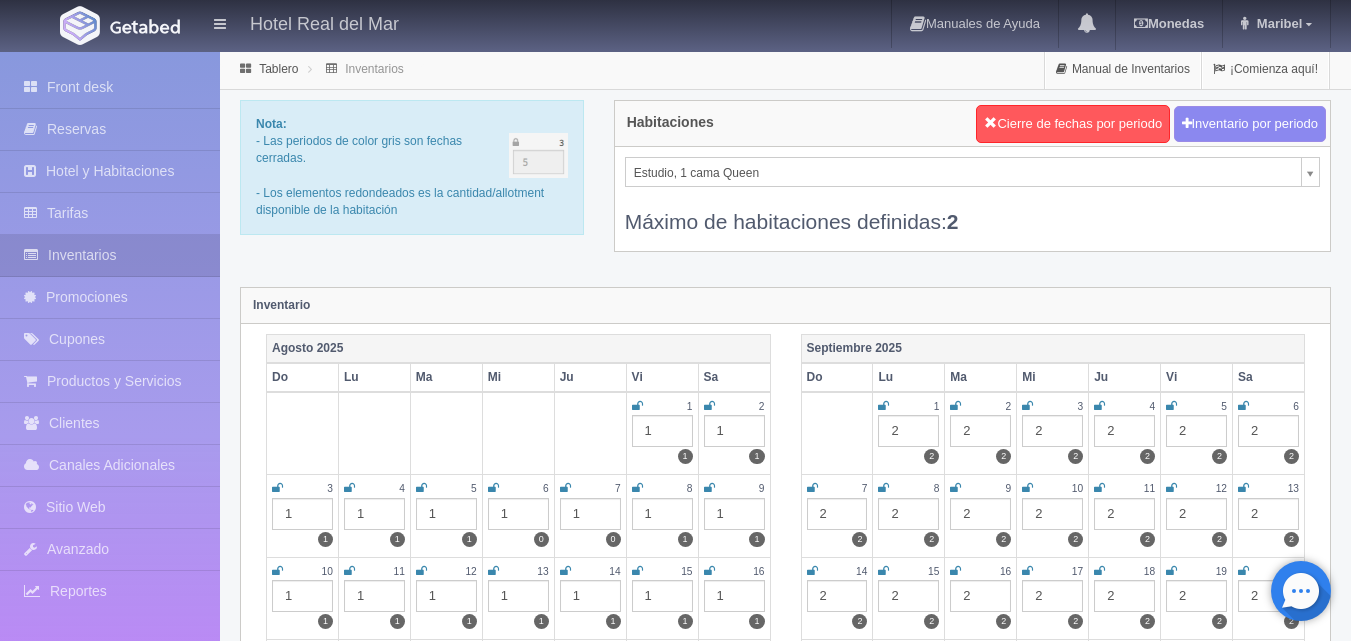 click on "Hotel Real del Mar
Manuales de Ayuda
Actualizaciones recientes
Monedas
Tipo de cambio/moneda USD
1 USD
=
19.498840							MXN
Modificar monedas
Maribel
Mi Perfil
Salir / Log Out
Procesando...
Front desk
Reservas
Hotel y Habitaciones
Tarifas
Inventarios" at bounding box center (675, 1777) 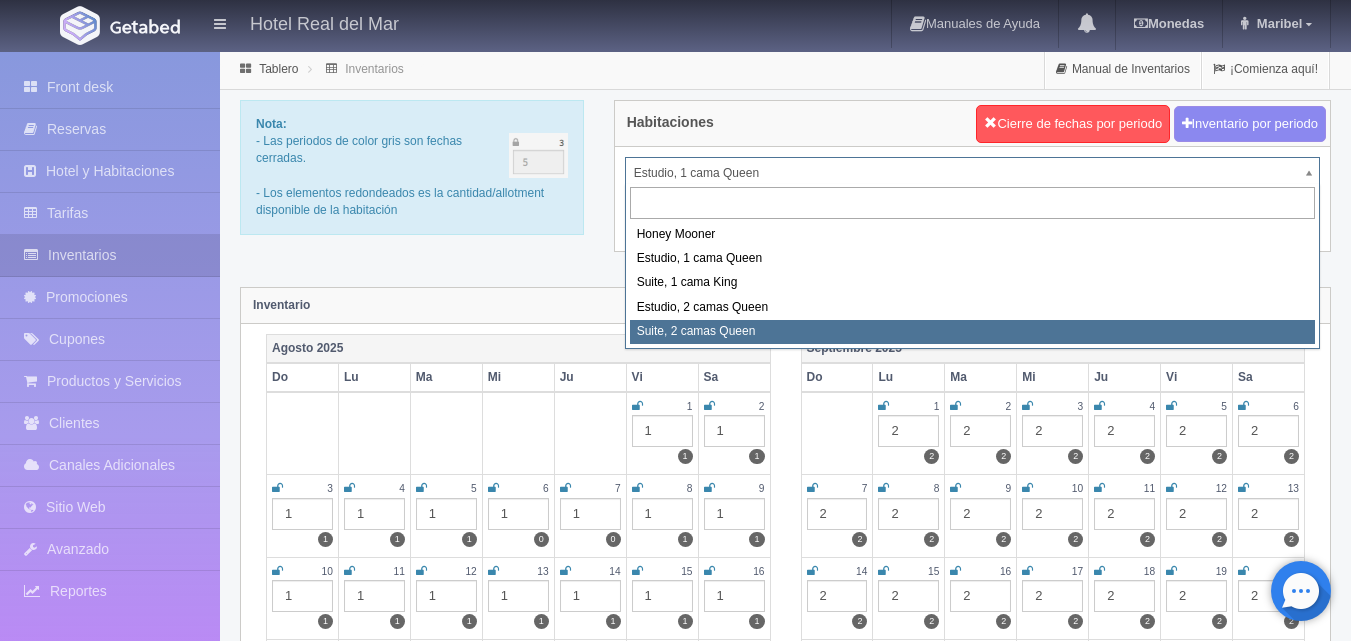 select on "2271" 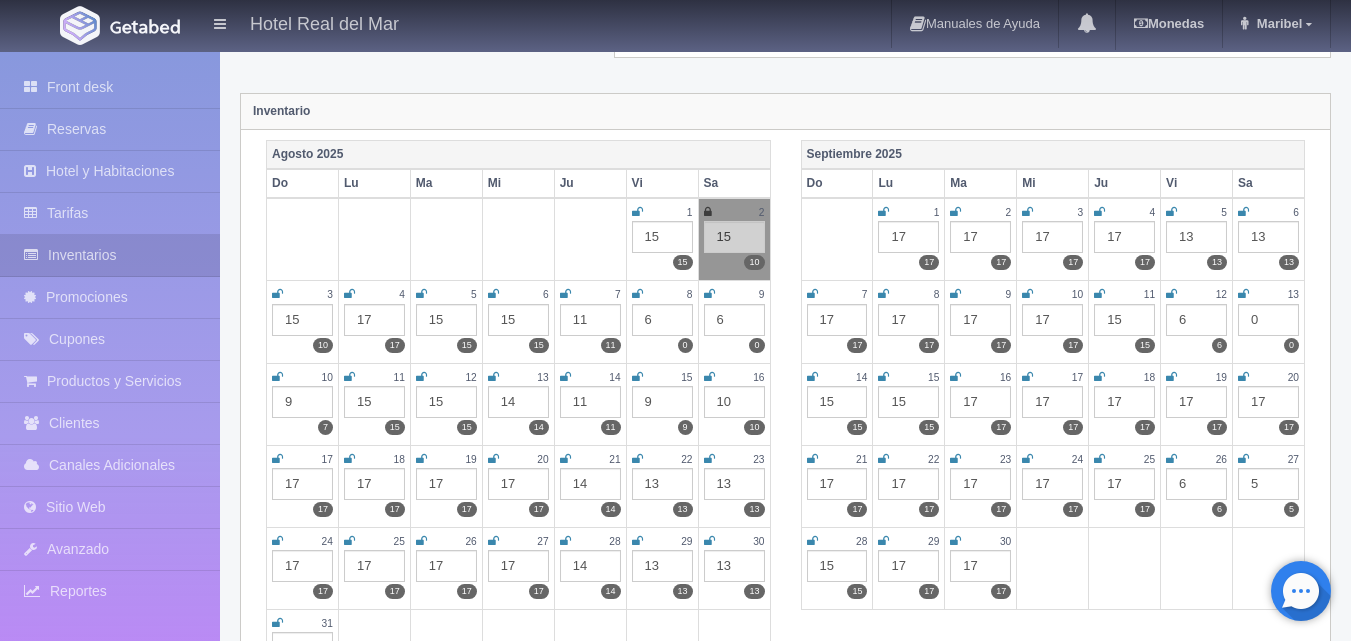 scroll, scrollTop: 0, scrollLeft: 0, axis: both 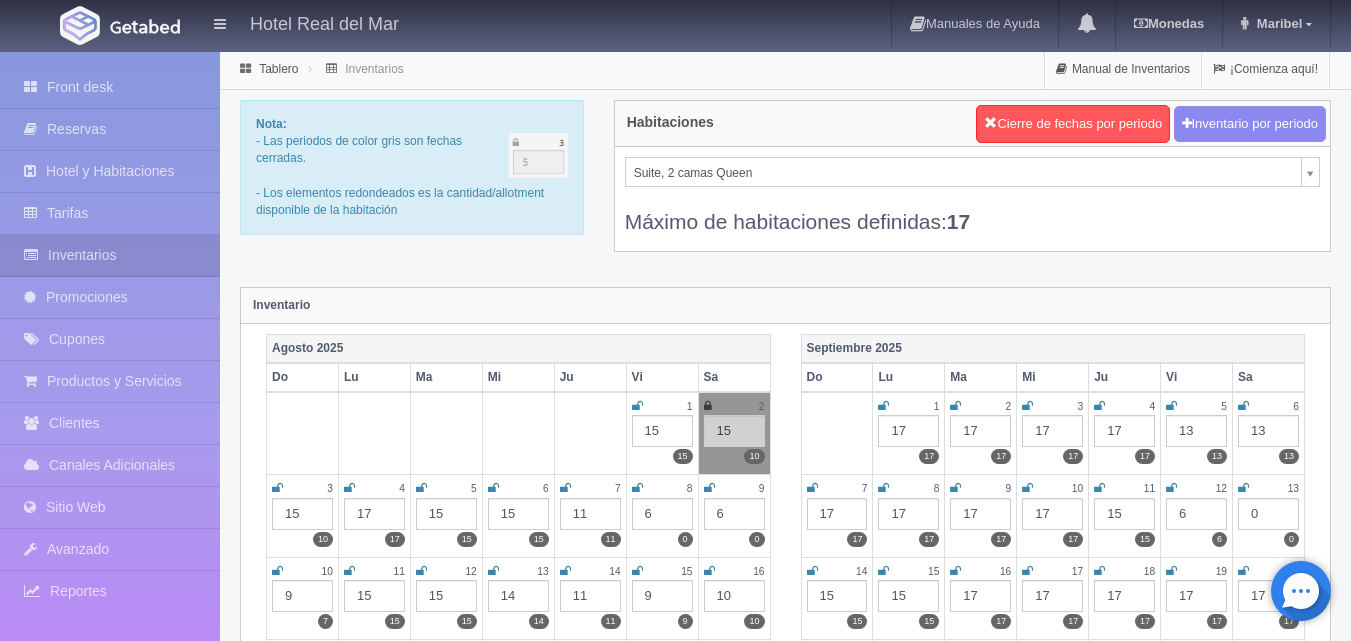 click on "Hotel Real del Mar
Manuales de Ayuda
Actualizaciones recientes
Monedas
Tipo de cambio/moneda USD
1 USD
=
19.498840							MXN
Modificar monedas
Maribel
Mi Perfil
Salir / Log Out
Procesando...
Front desk
Reservas
Hotel y Habitaciones
Tarifas
Inventarios" at bounding box center [675, 1777] 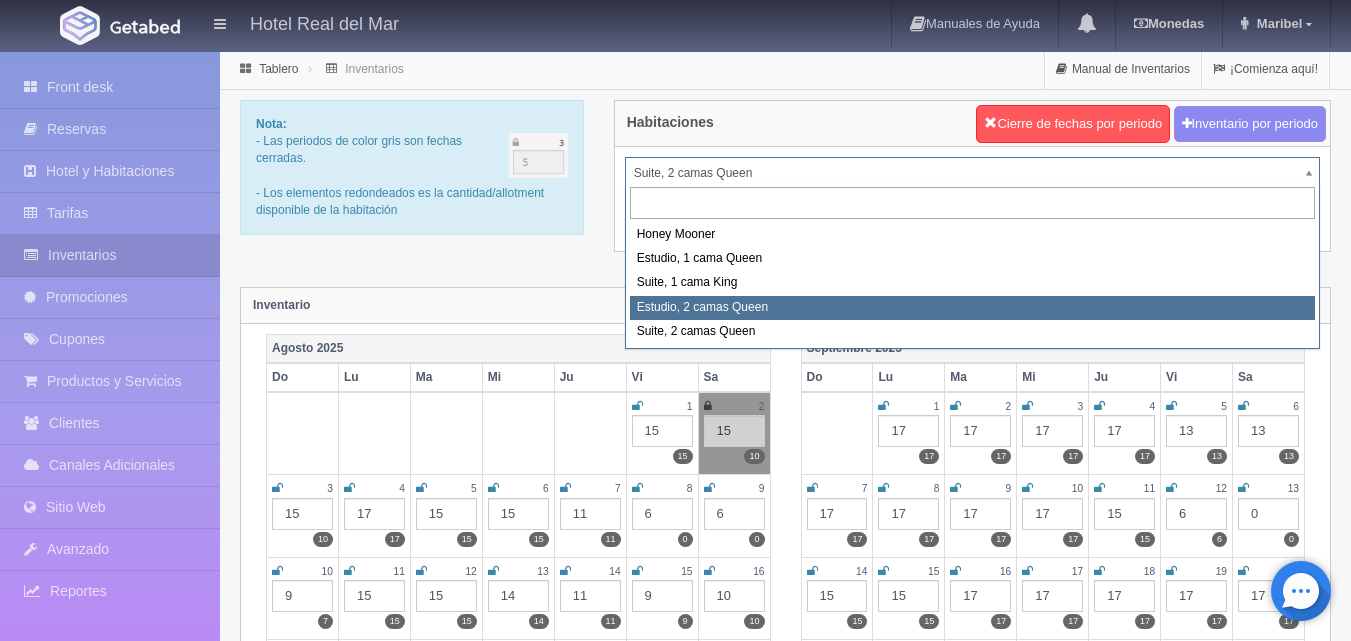 select on "2270" 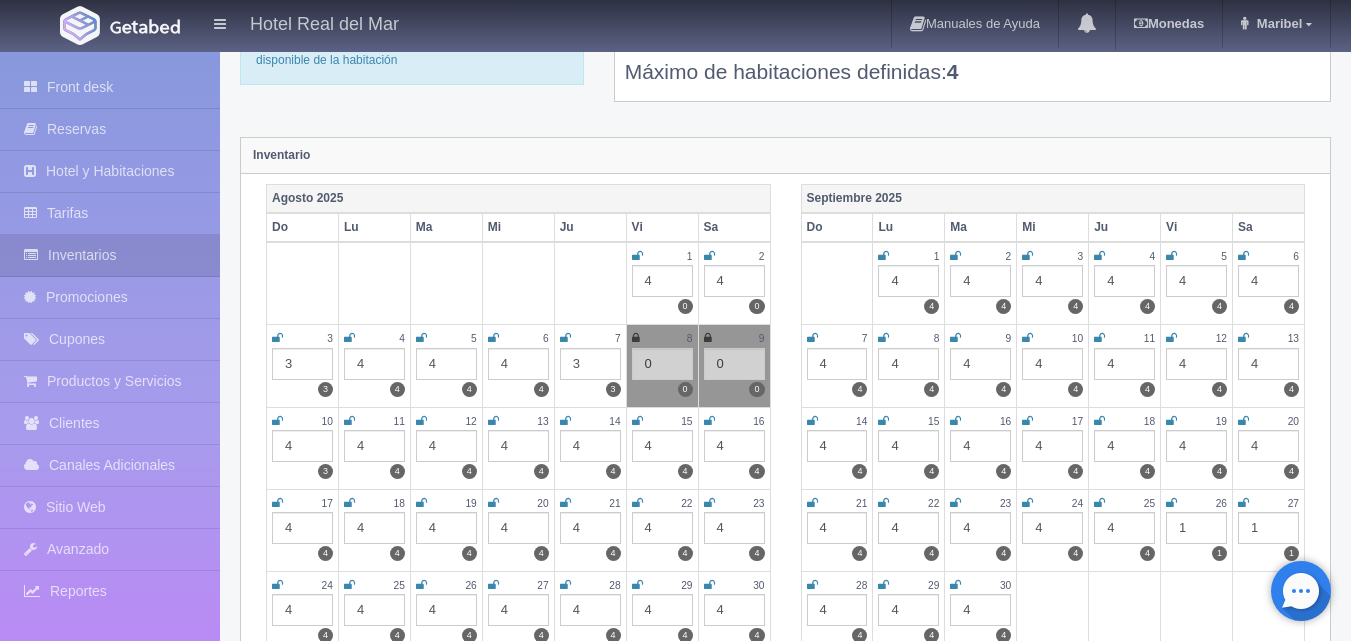 scroll, scrollTop: 200, scrollLeft: 0, axis: vertical 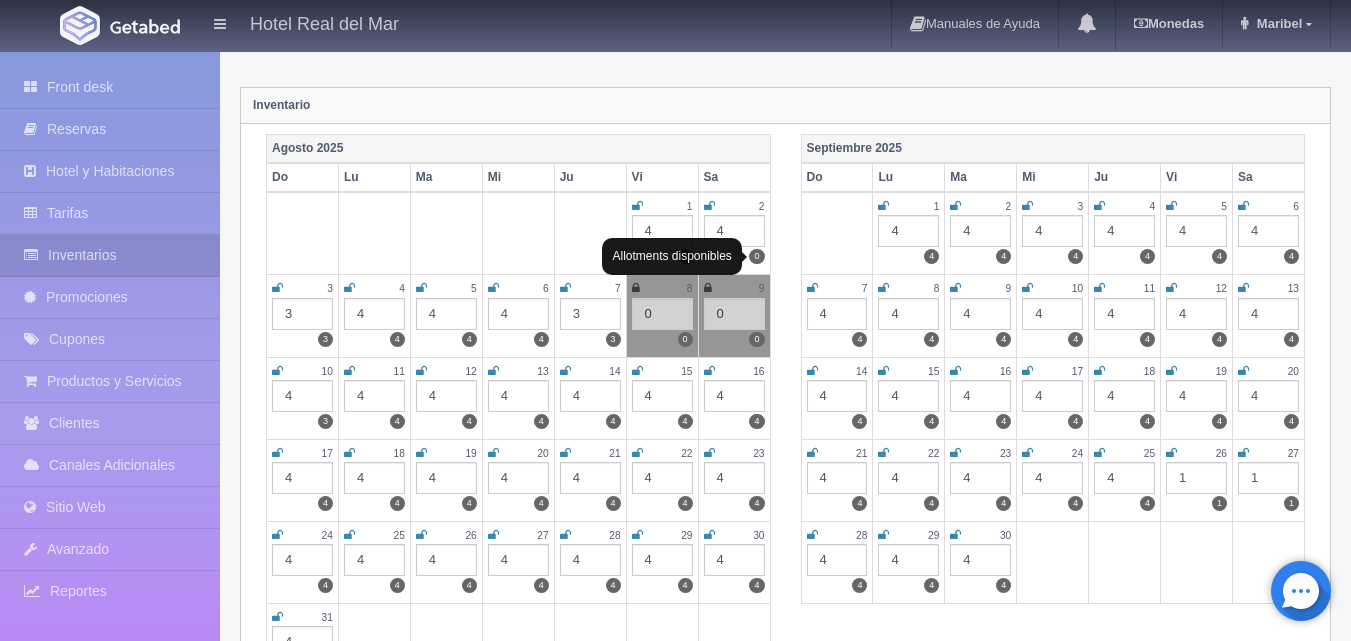 click on "0" at bounding box center (756, 256) 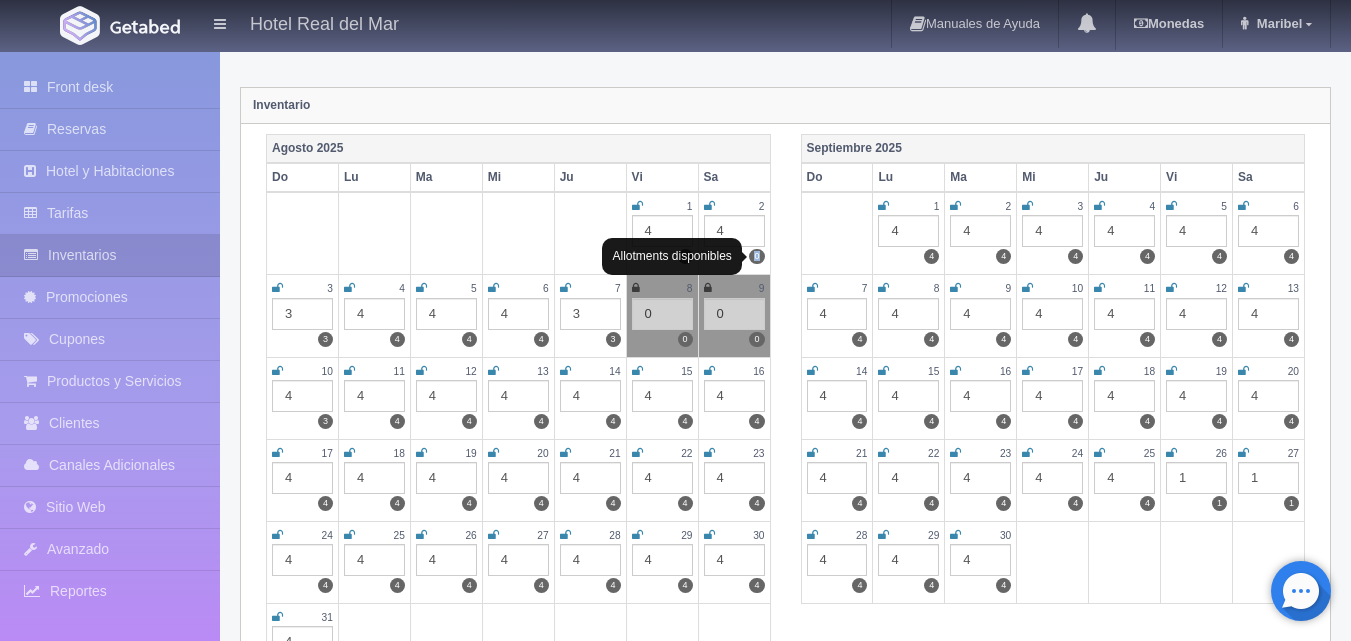 click on "0" at bounding box center [756, 256] 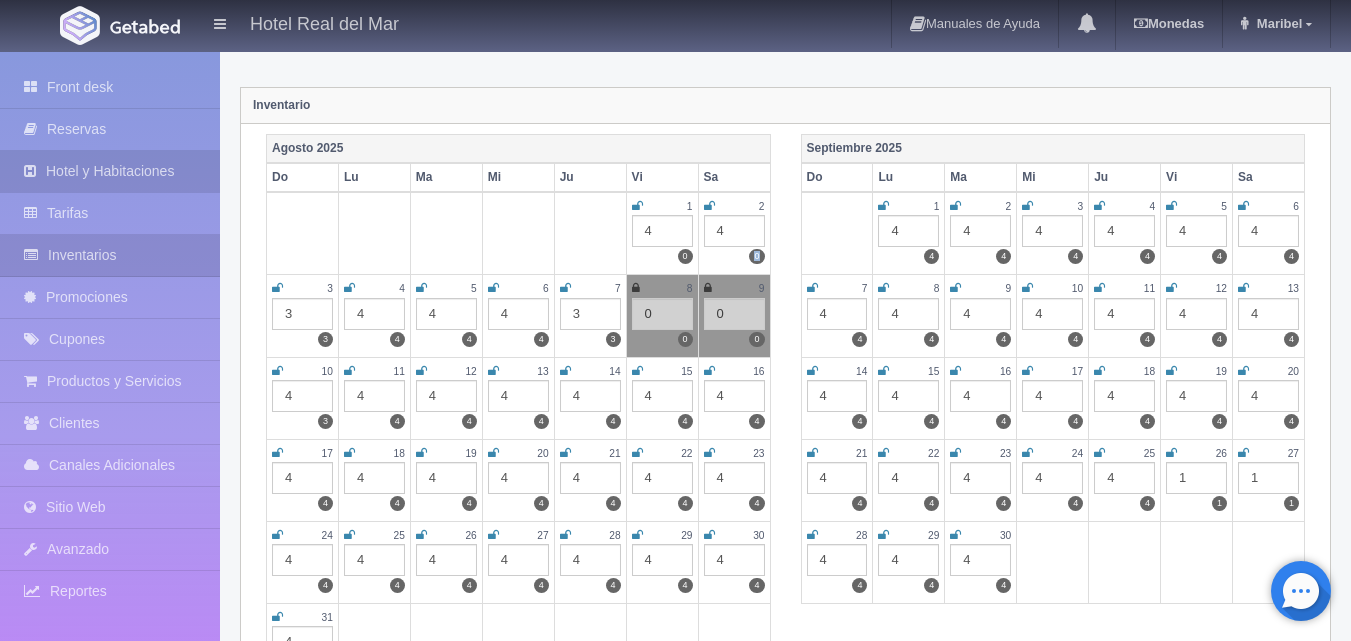 click on "Hotel y Habitaciones" at bounding box center [110, 171] 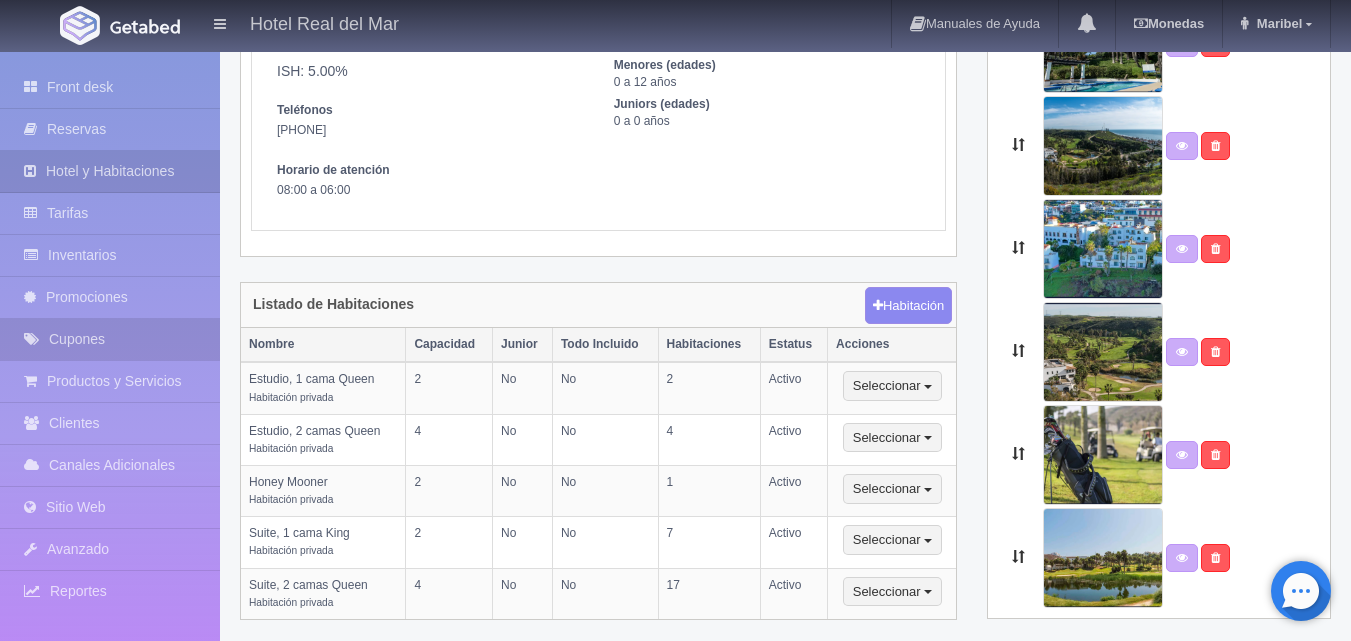 scroll, scrollTop: 290, scrollLeft: 0, axis: vertical 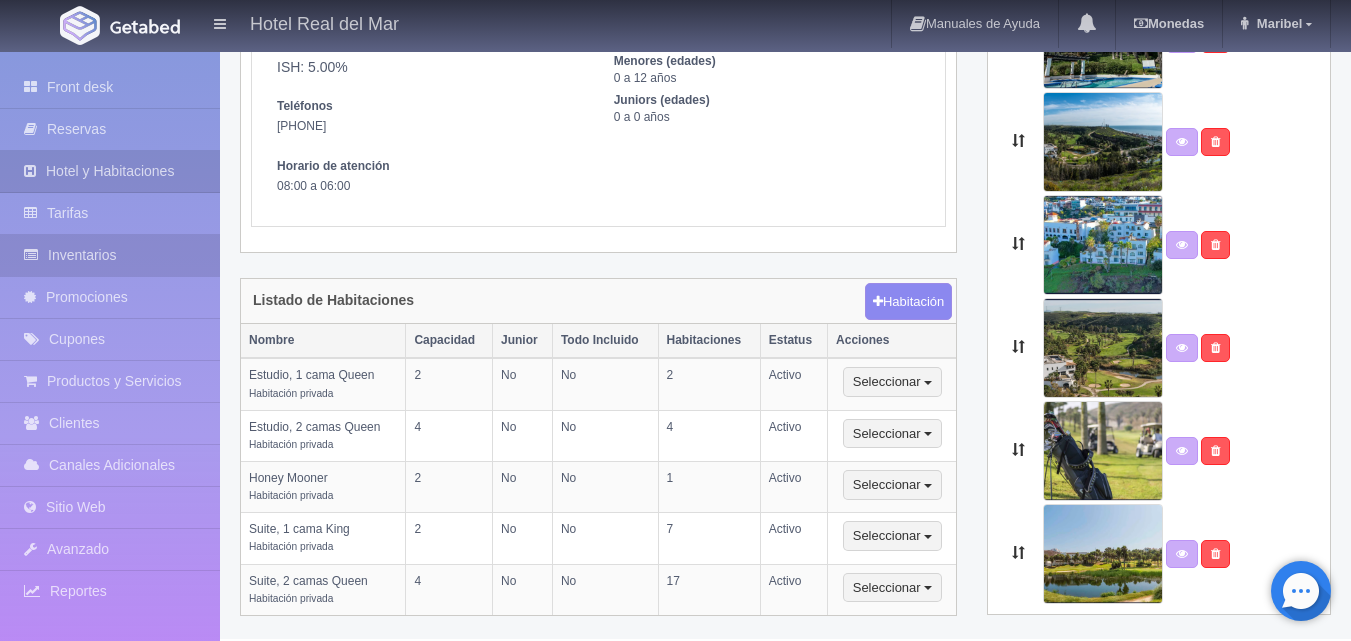 click on "Inventarios" at bounding box center (110, 255) 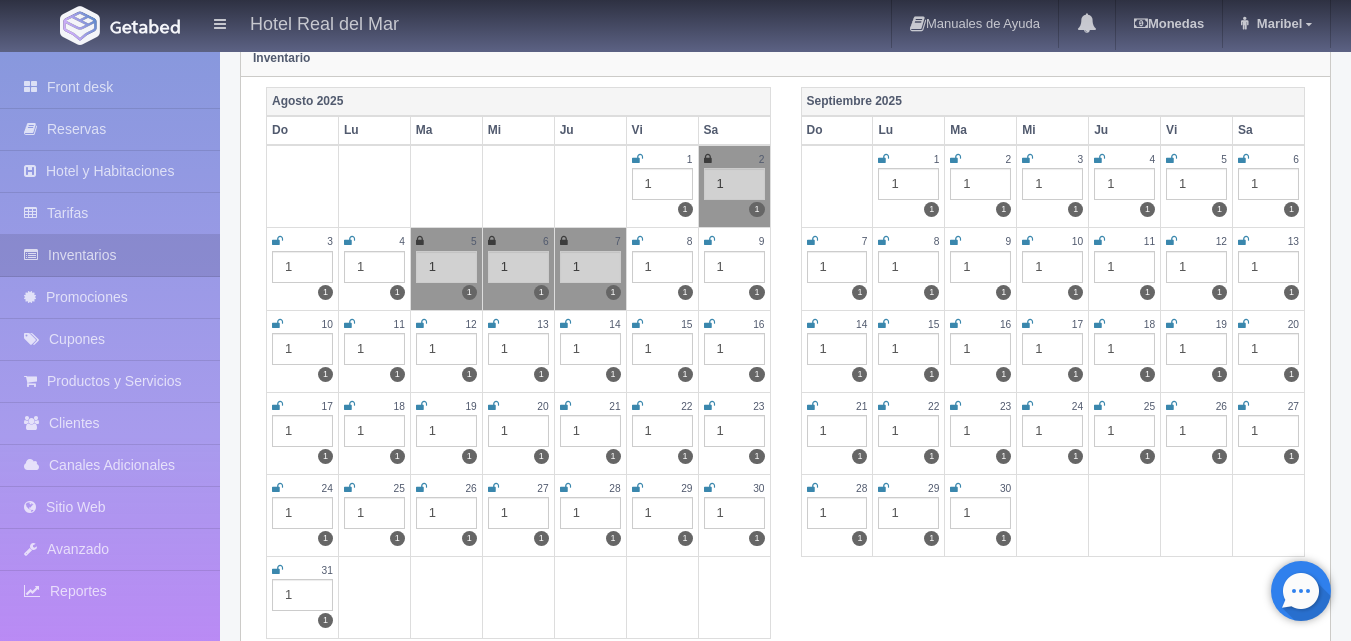 scroll, scrollTop: 0, scrollLeft: 0, axis: both 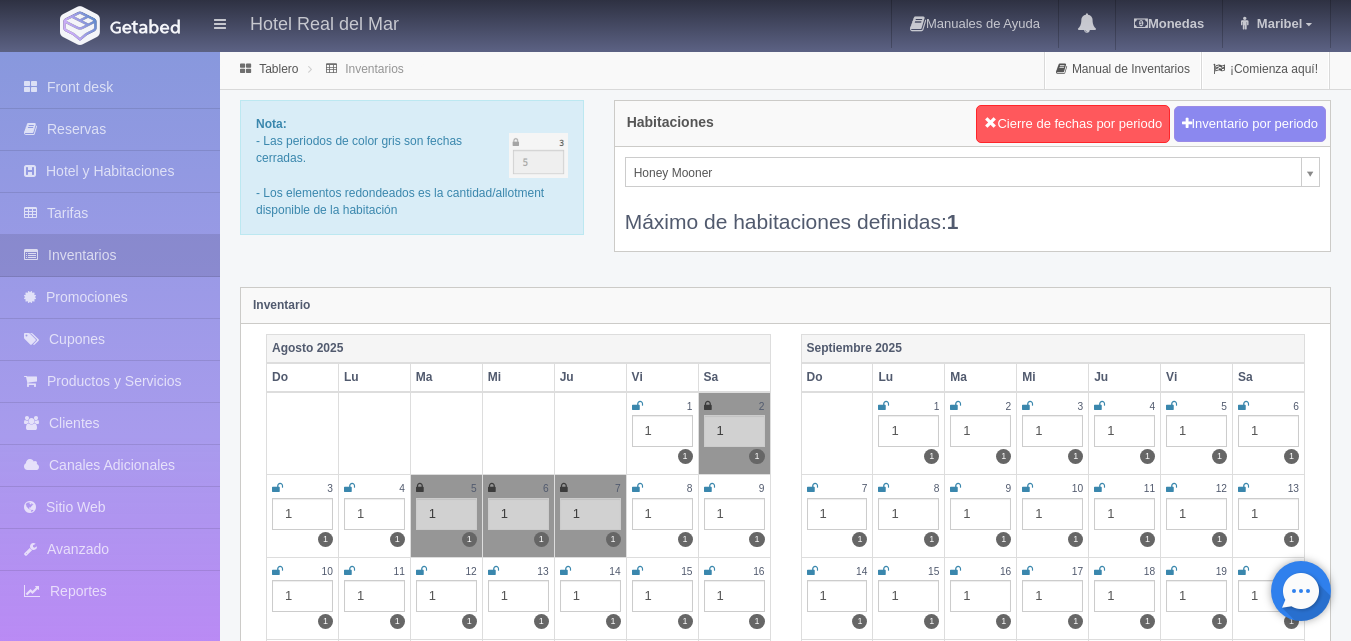 click on "Hotel Real del Mar
Manuales de Ayuda
Actualizaciones recientes
Monedas
Tipo de cambio/moneda USD
1 USD
=
19.498840							MXN
Modificar monedas
Maribel
Mi Perfil
Salir / Log Out
Procesando...
Front desk
Reservas
Hotel y Habitaciones
Tarifas
Inventarios" at bounding box center (675, 1777) 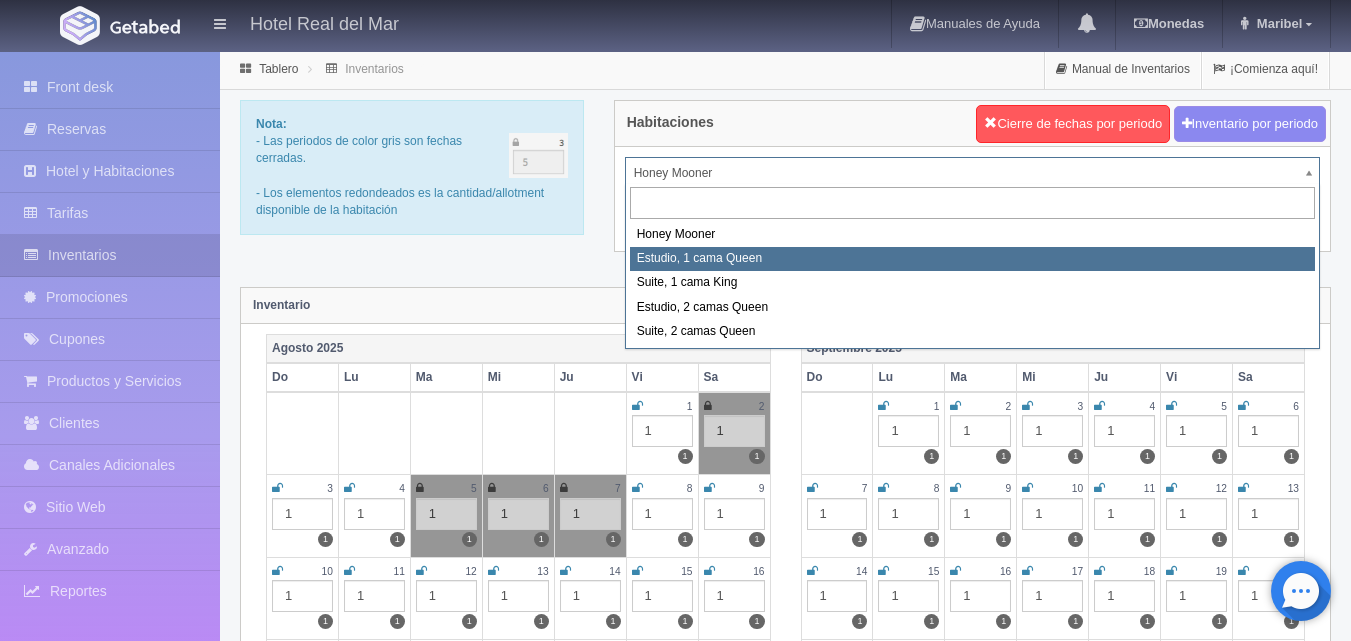 select on "2268" 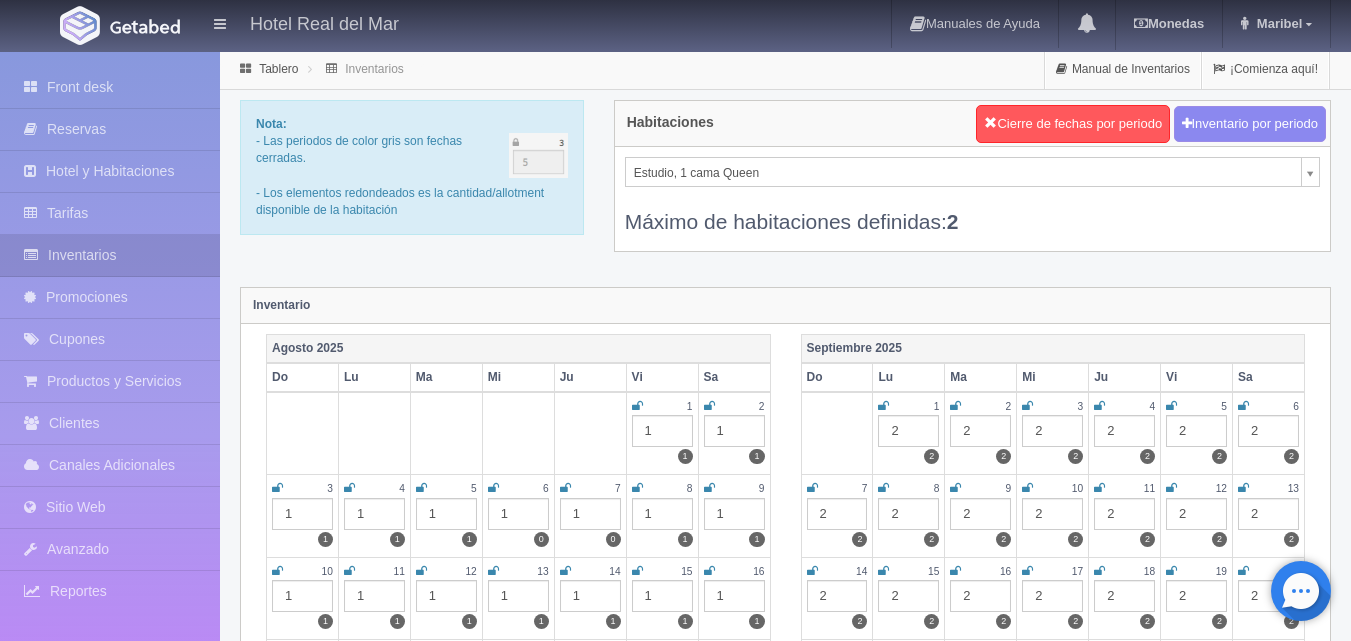 scroll, scrollTop: 0, scrollLeft: 0, axis: both 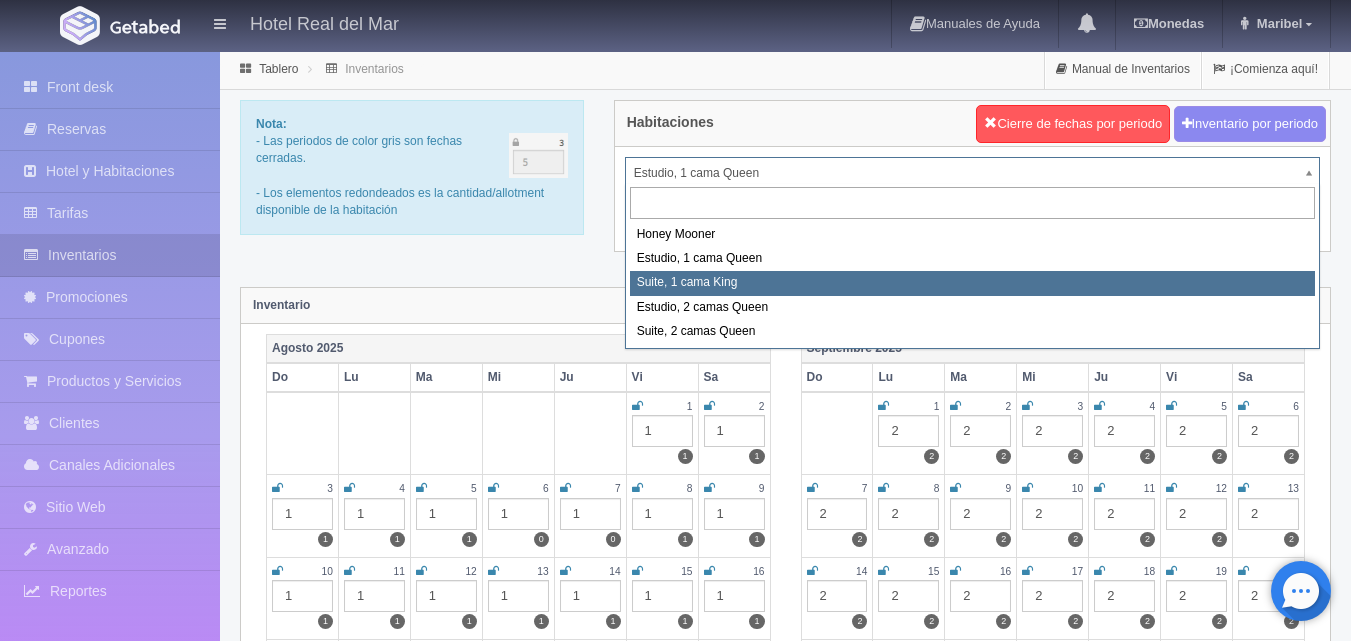 select on "2269" 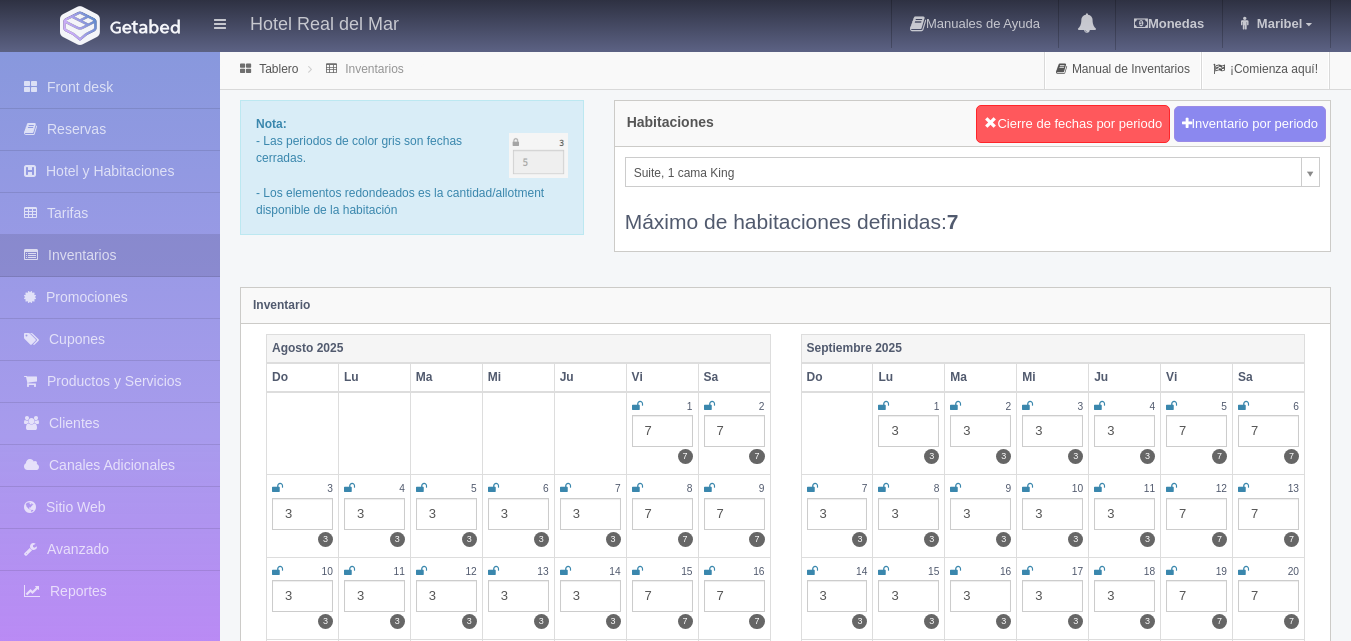 scroll, scrollTop: 0, scrollLeft: 0, axis: both 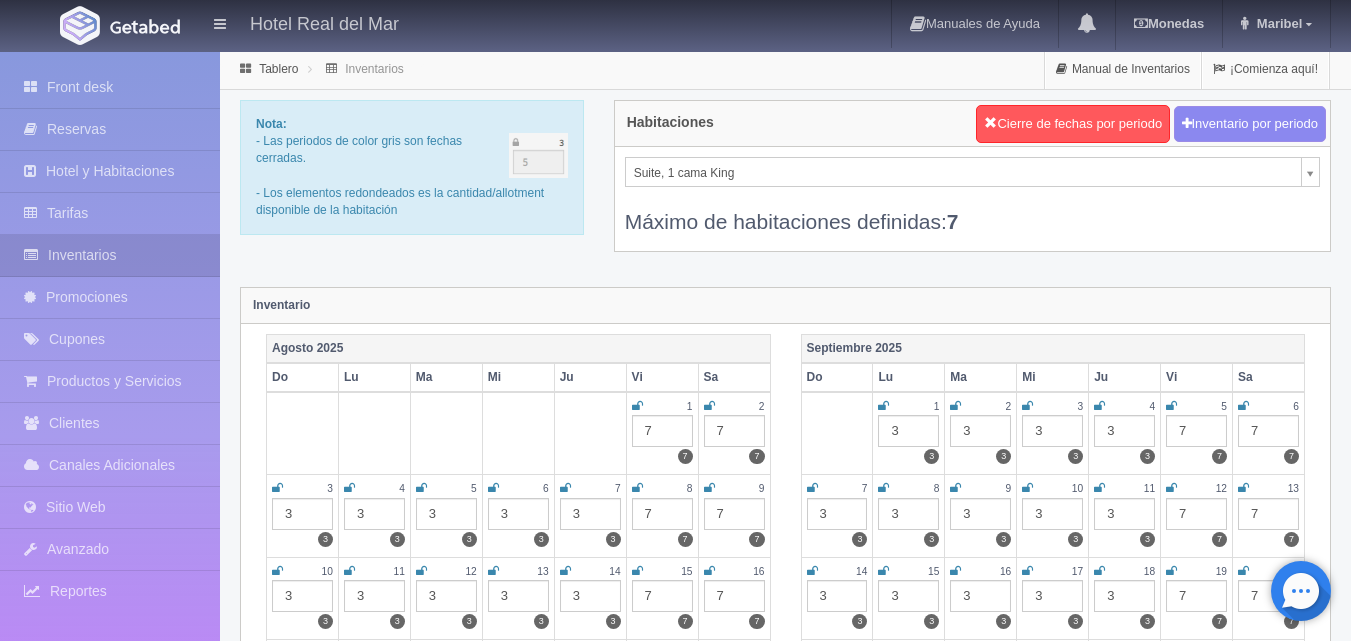 click on "7" at bounding box center (734, 431) 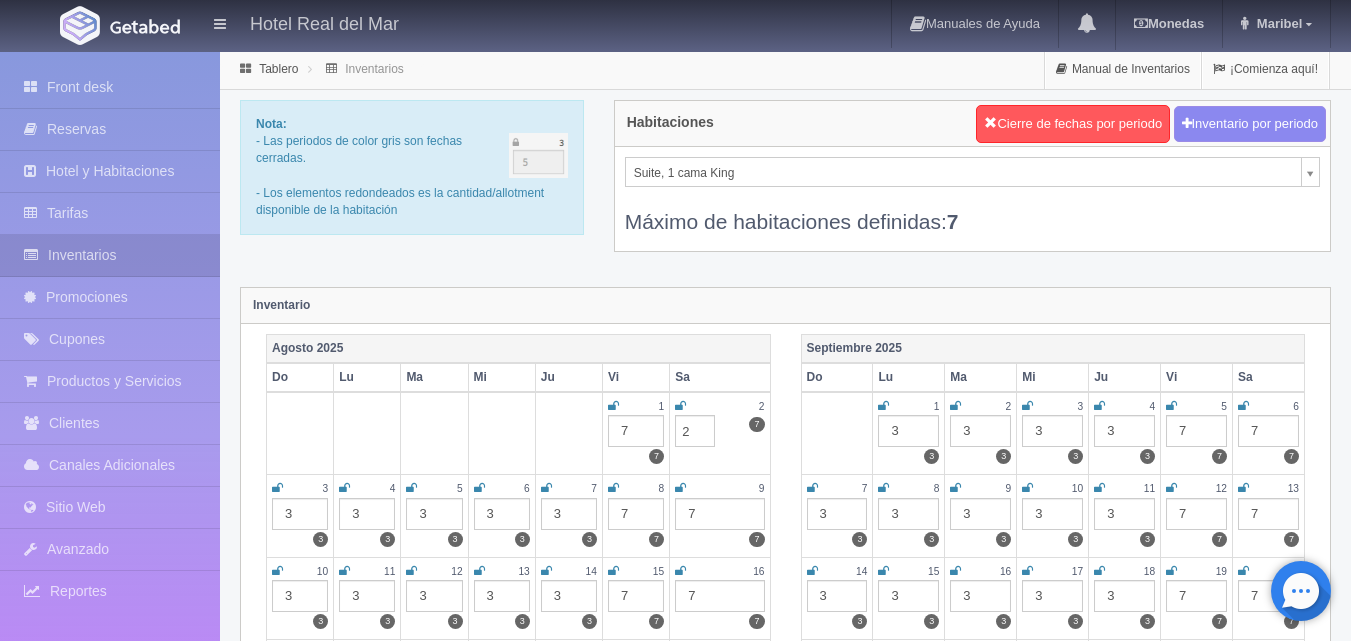 type on "2" 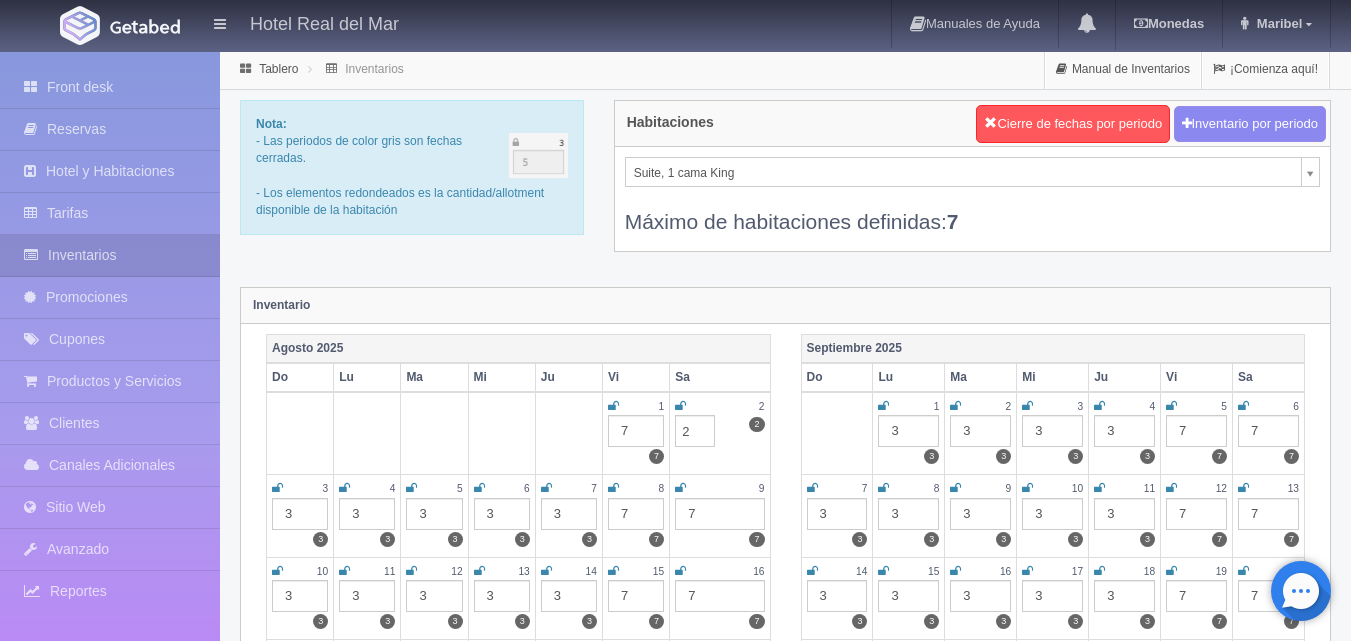 click on "Hotel Real del Mar
Manuales de Ayuda
Actualizaciones recientes
Monedas
Tipo de cambio/moneda USD
1 USD
=
19.498840							MXN
Modificar monedas
Maribel
Mi Perfil
Salir / Log Out
Procesando...
Front desk
Reservas
Hotel y Habitaciones
Tarifas
Inventarios" at bounding box center [675, 1777] 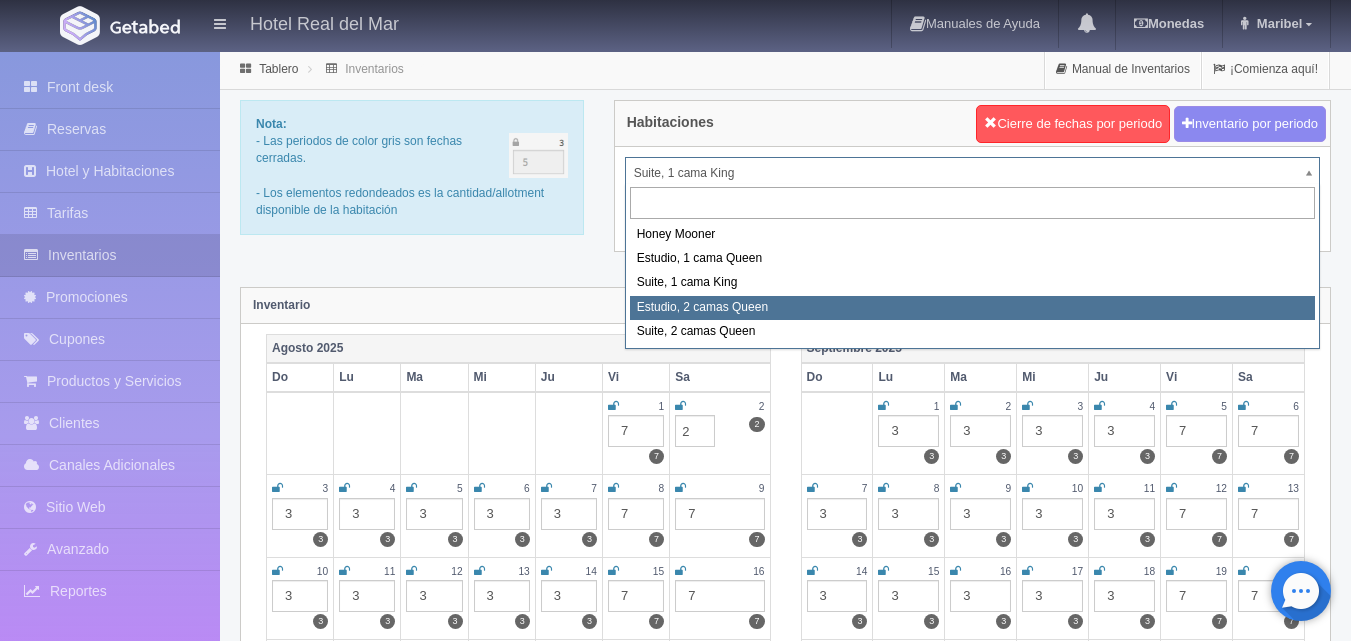 select on "2270" 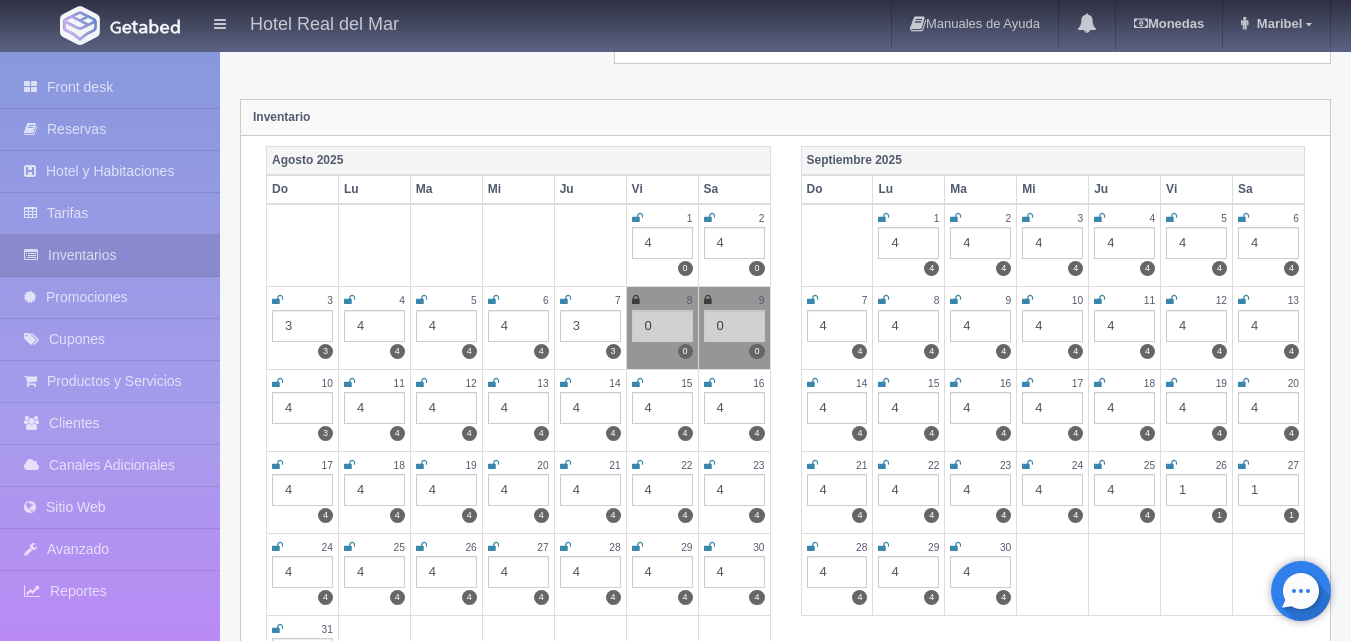 scroll, scrollTop: 200, scrollLeft: 0, axis: vertical 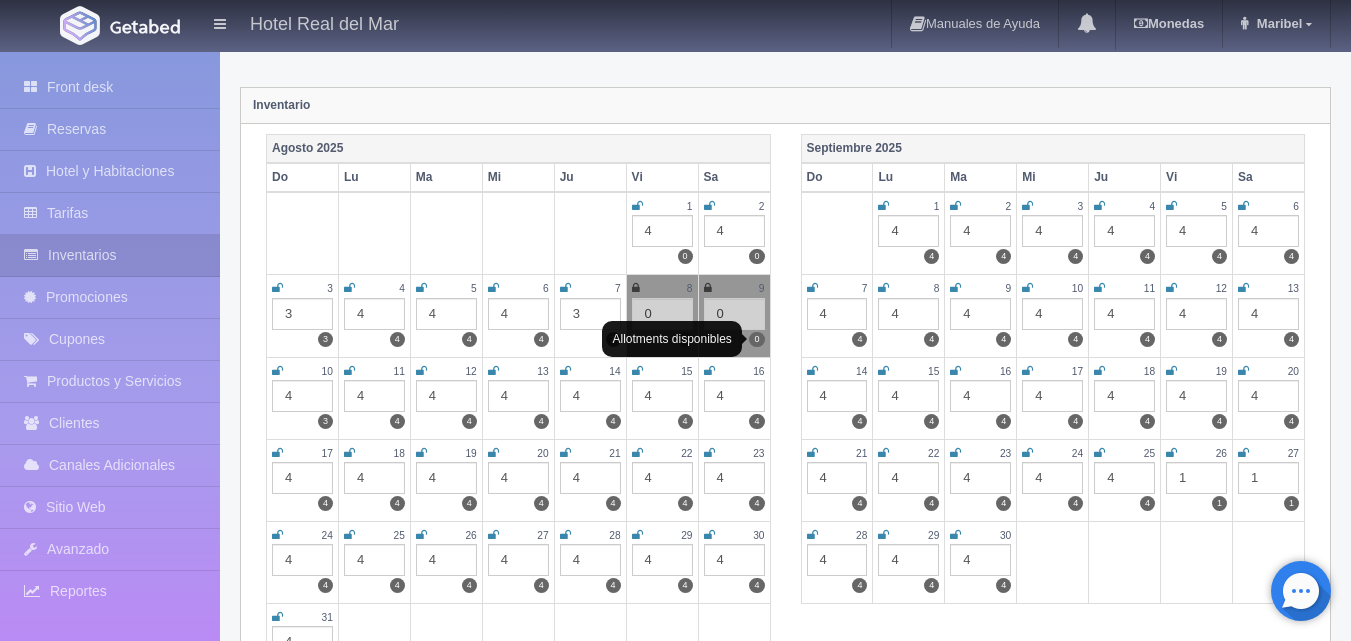 click on "0" at bounding box center (756, 339) 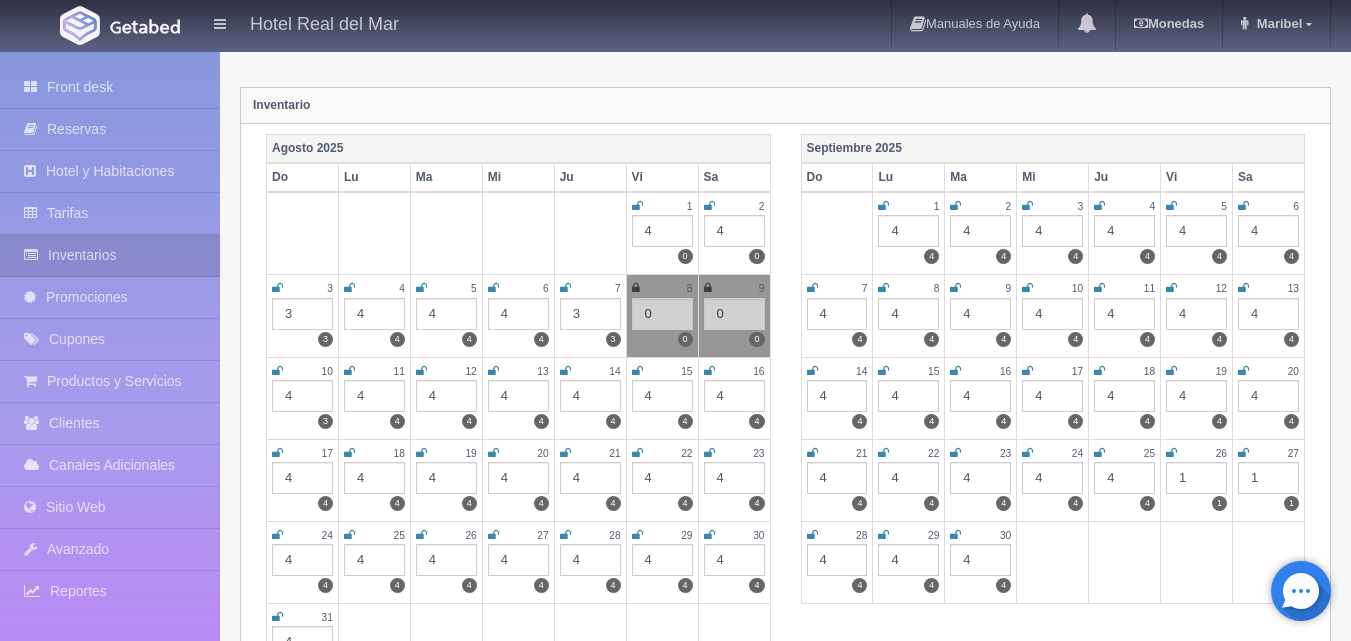 scroll, scrollTop: 0, scrollLeft: 0, axis: both 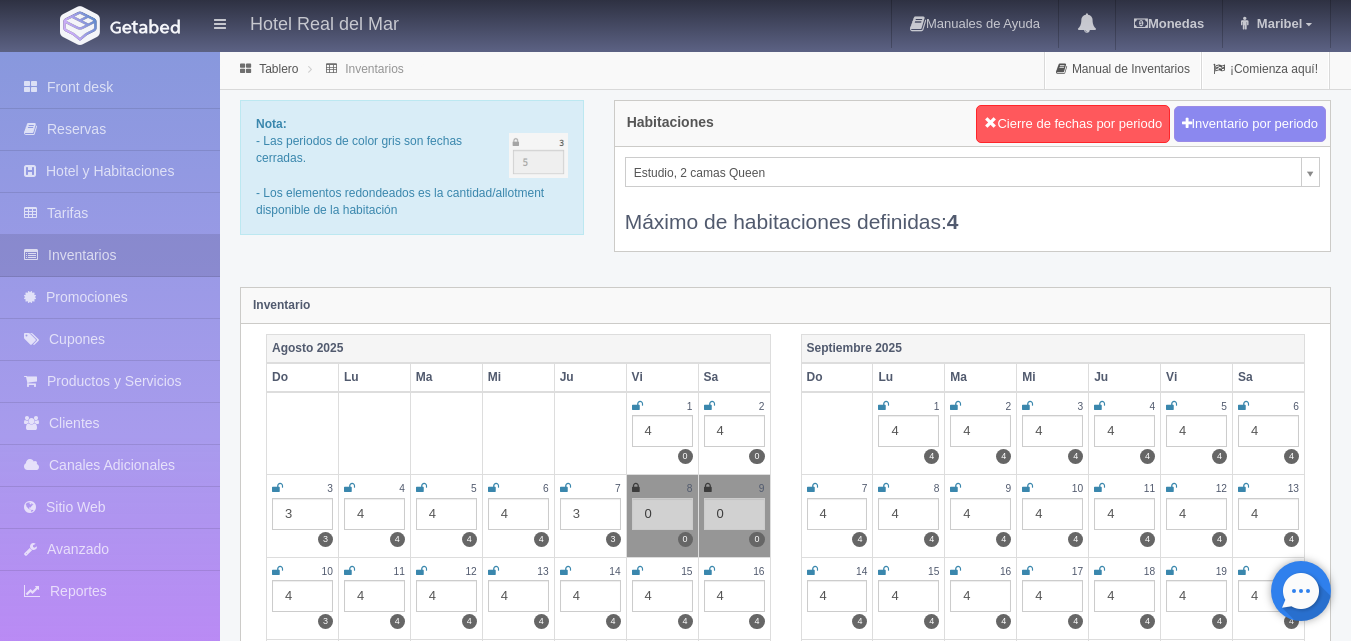 click on "Hotel Real del Mar
Manuales de Ayuda
Actualizaciones recientes
Monedas
Tipo de cambio/moneda USD
1 USD
=
19.498840							MXN
Modificar monedas
Maribel
Mi Perfil
Salir / Log Out
Procesando...
Front desk
Reservas
Hotel y Habitaciones
Tarifas
Inventarios" at bounding box center [675, 1777] 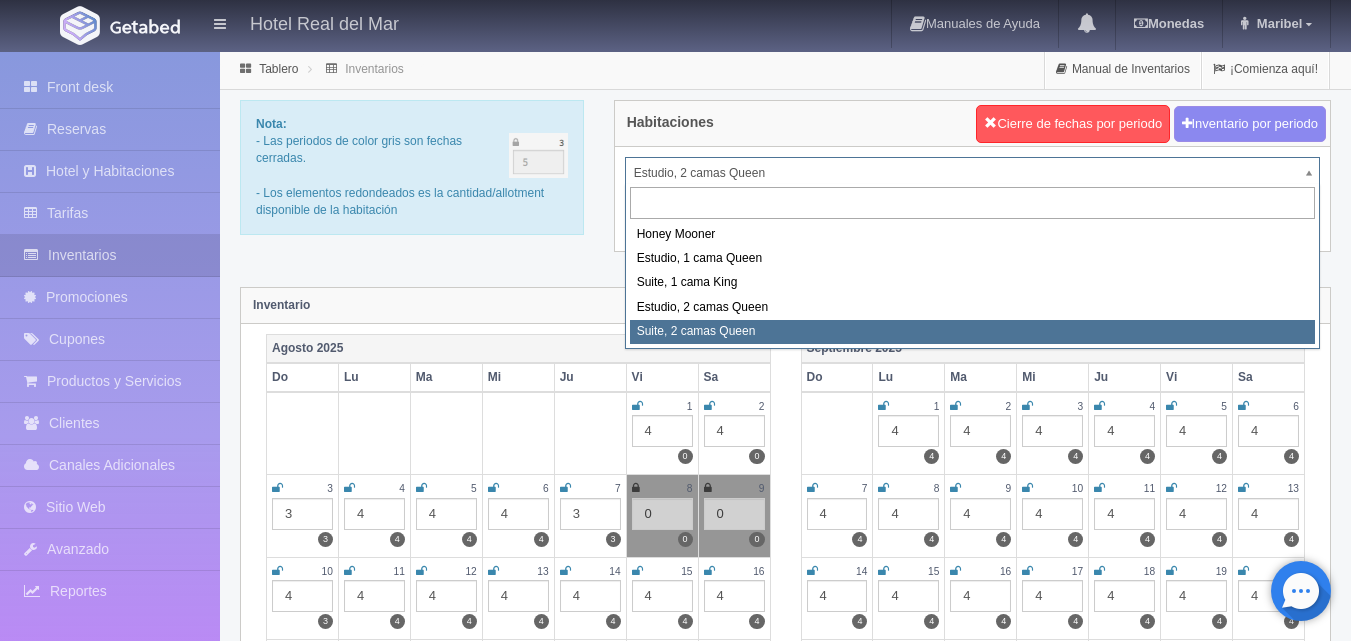 select on "2271" 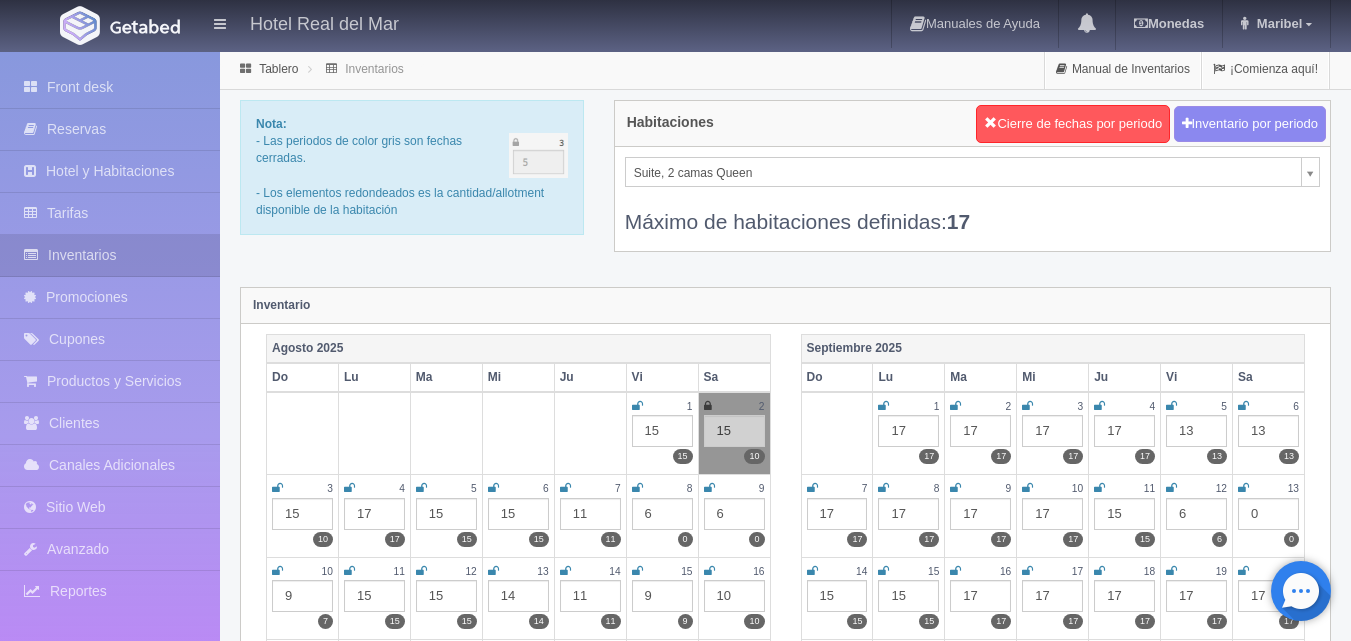 scroll, scrollTop: 0, scrollLeft: 0, axis: both 